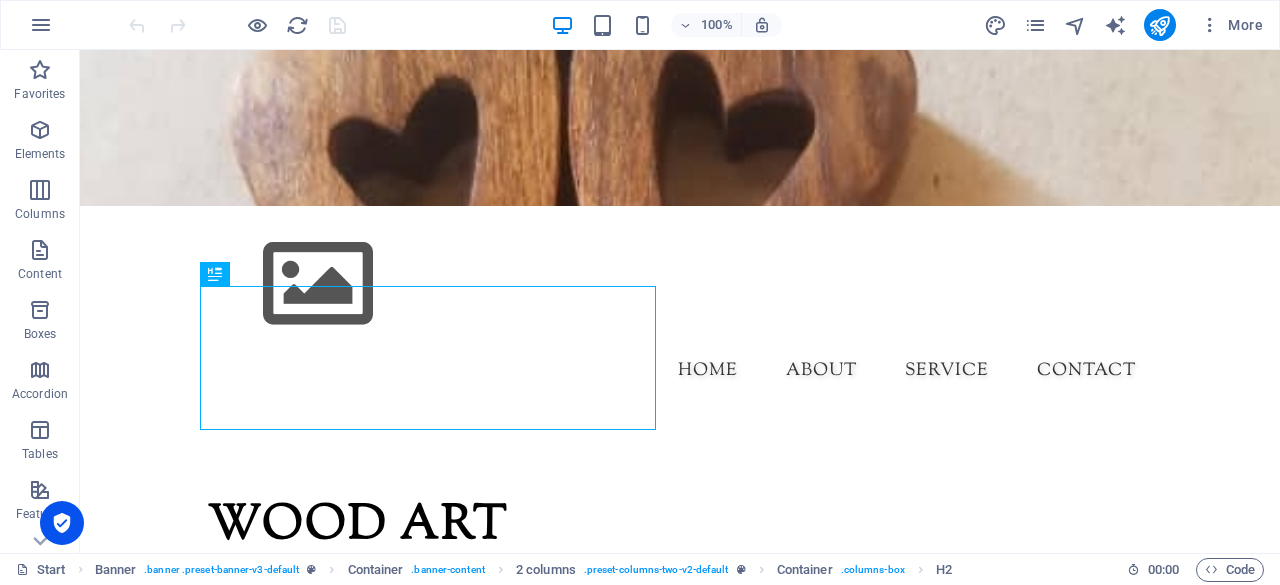 scroll, scrollTop: 0, scrollLeft: 0, axis: both 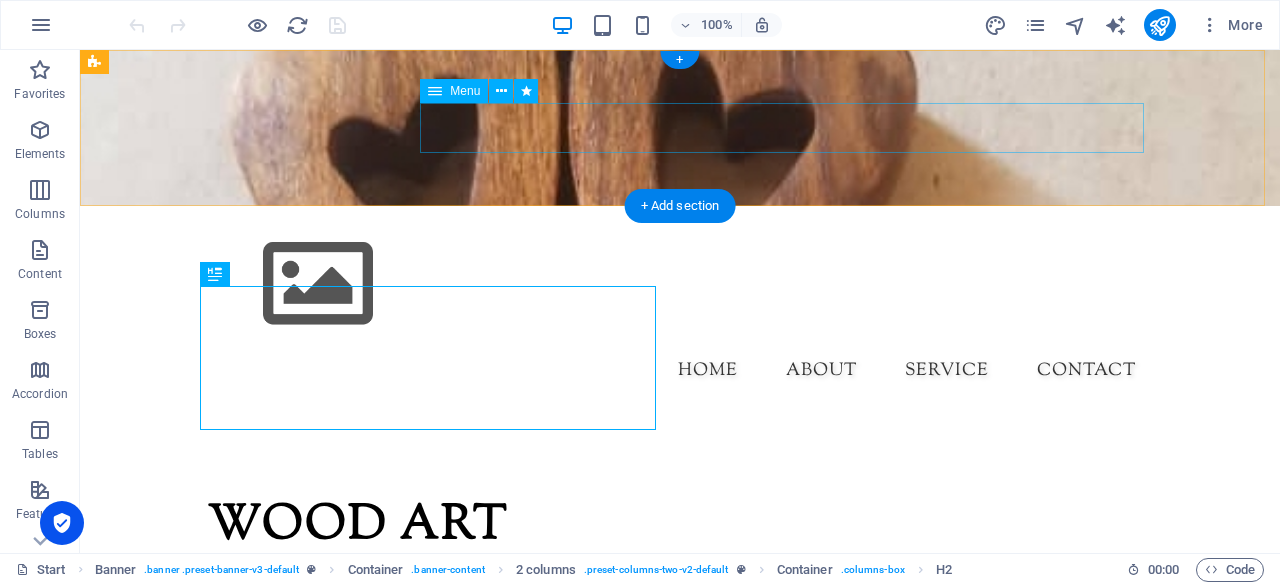 click on "Home About Service Contact" at bounding box center (680, 371) 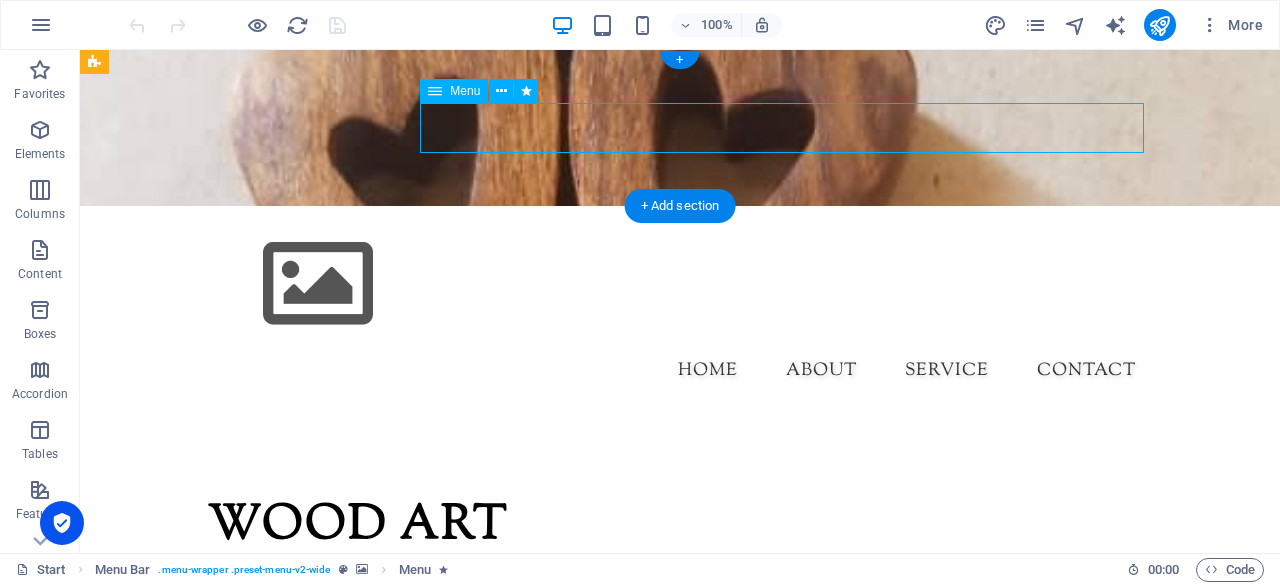 click on "Home About Service Contact" at bounding box center [680, 371] 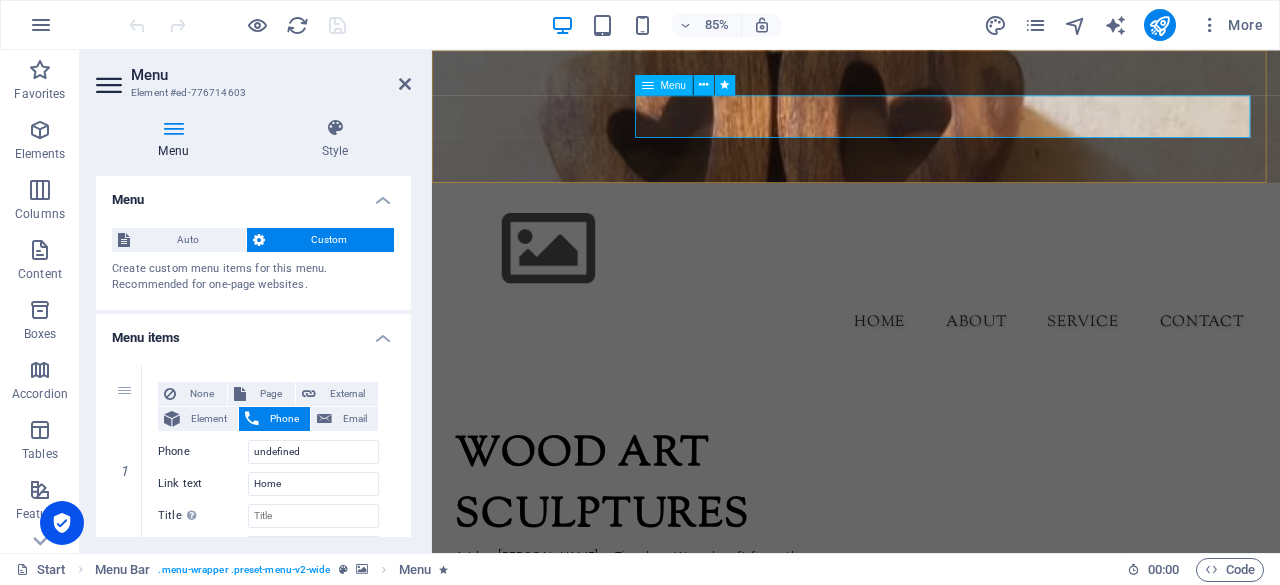 click at bounding box center [648, 85] 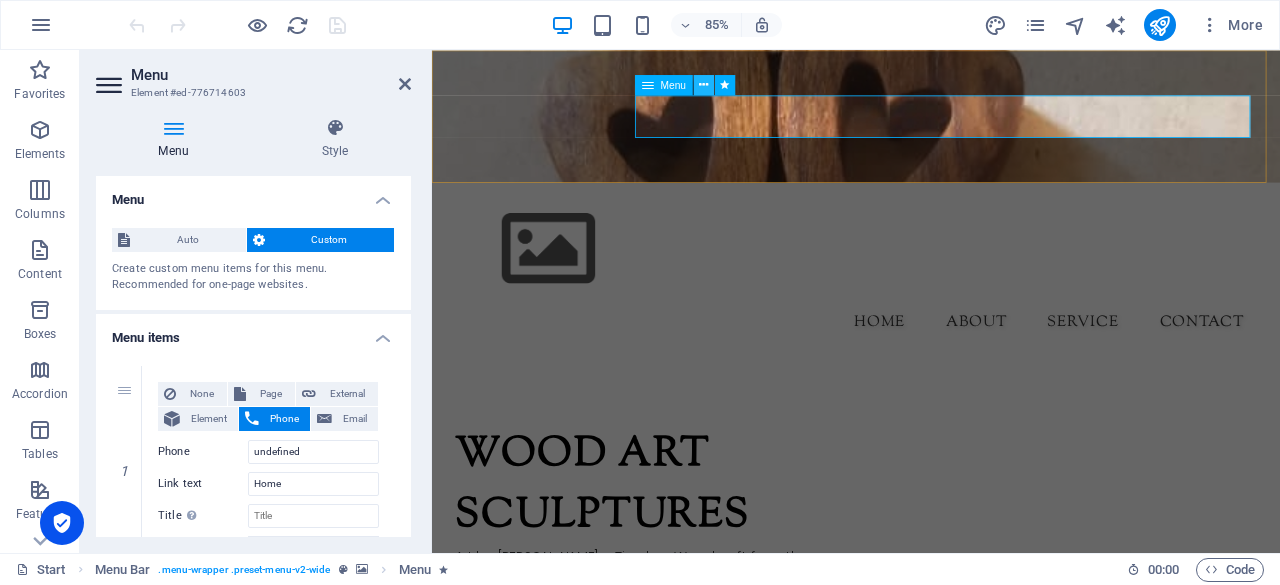 click at bounding box center (703, 85) 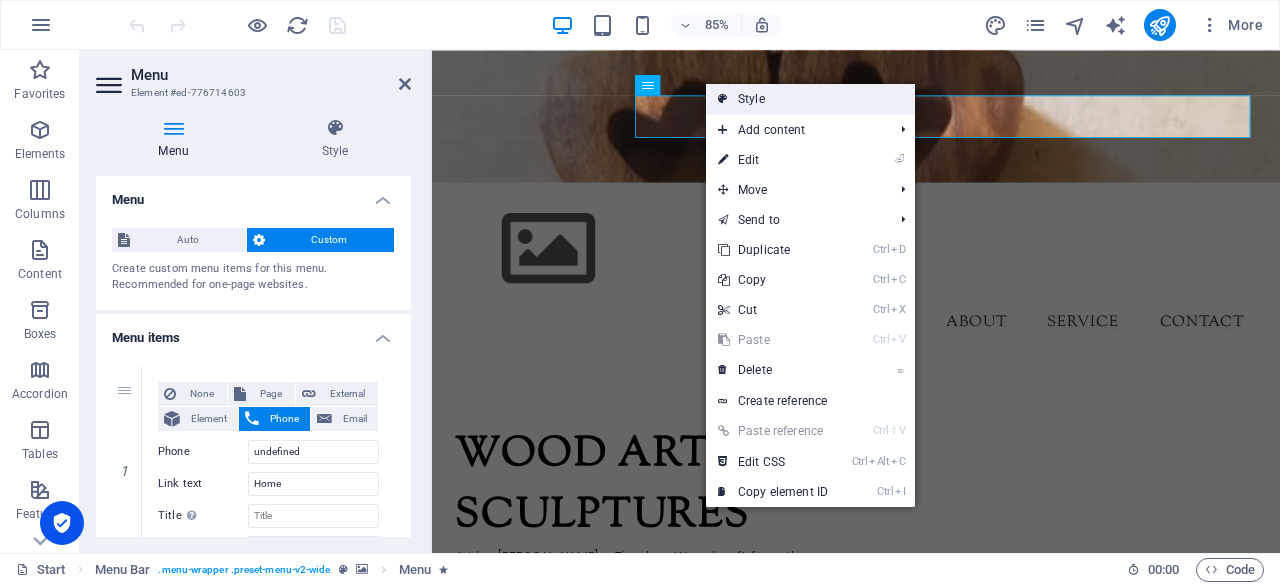 click on "Style" at bounding box center [810, 99] 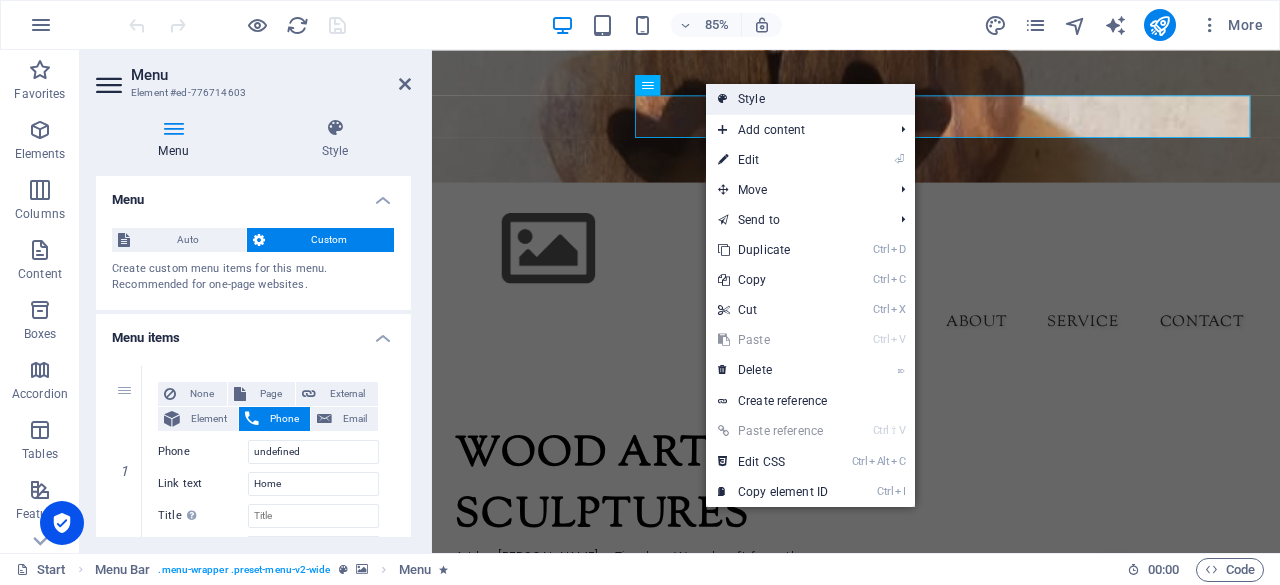 select on "rem" 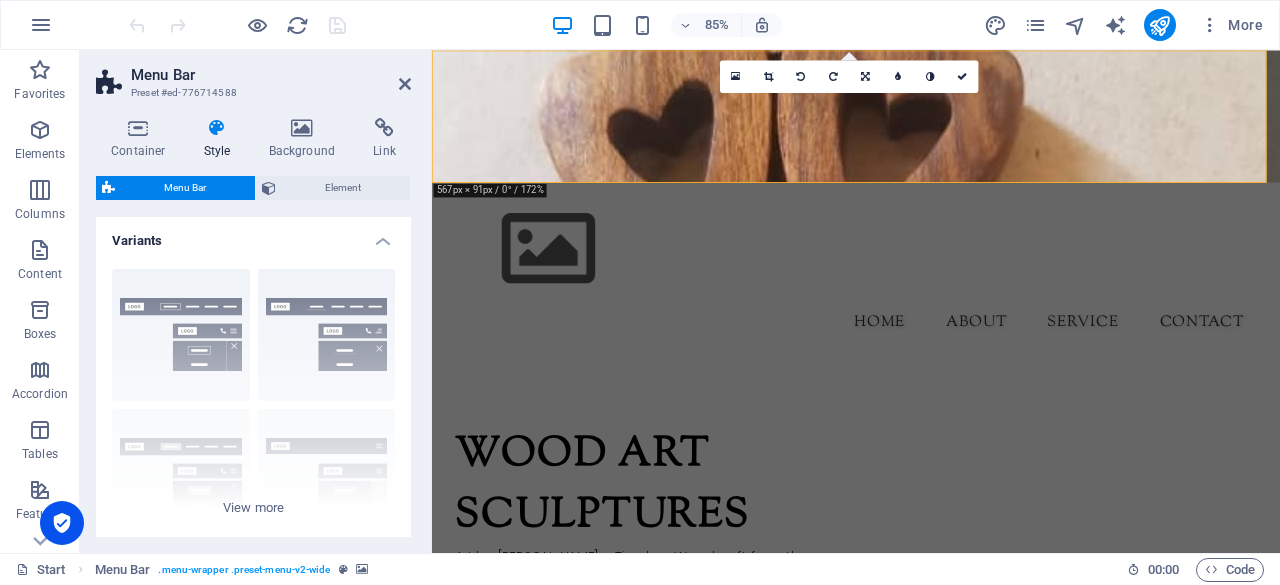 drag, startPoint x: 412, startPoint y: 243, endPoint x: 410, endPoint y: 294, distance: 51.0392 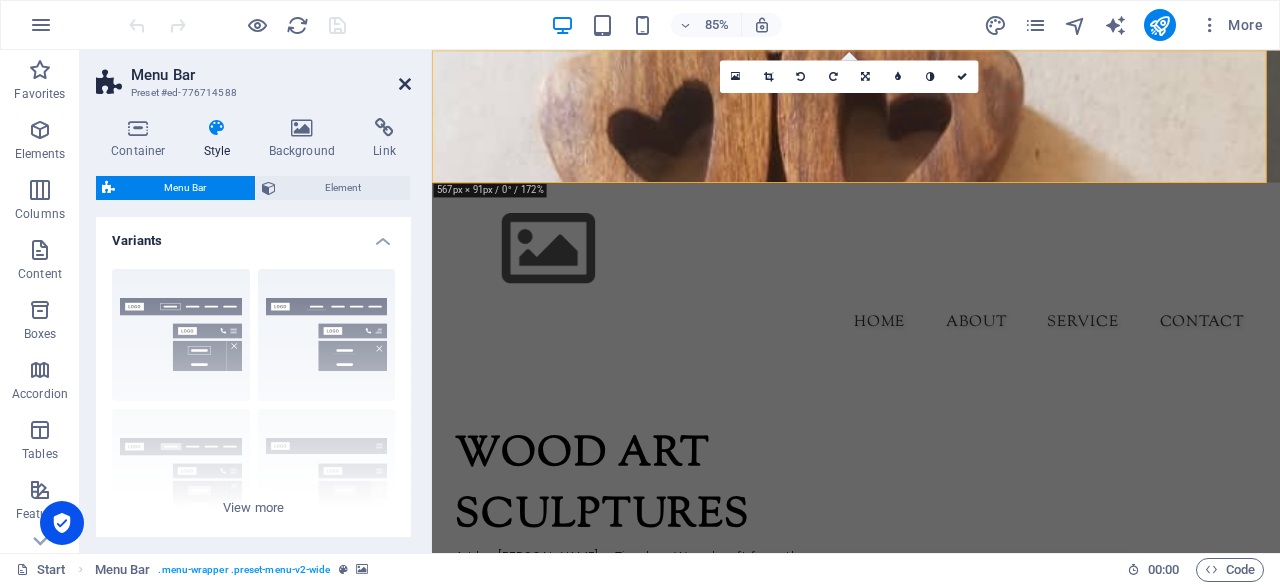 click at bounding box center [405, 84] 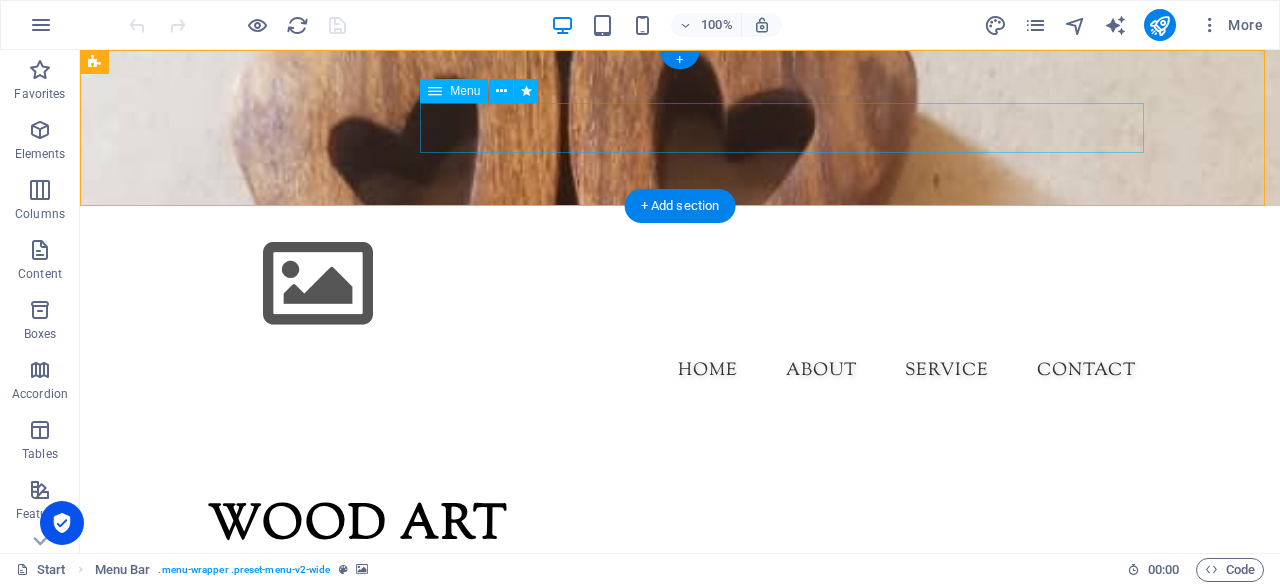 click on "Home About Service Contact" at bounding box center (680, 371) 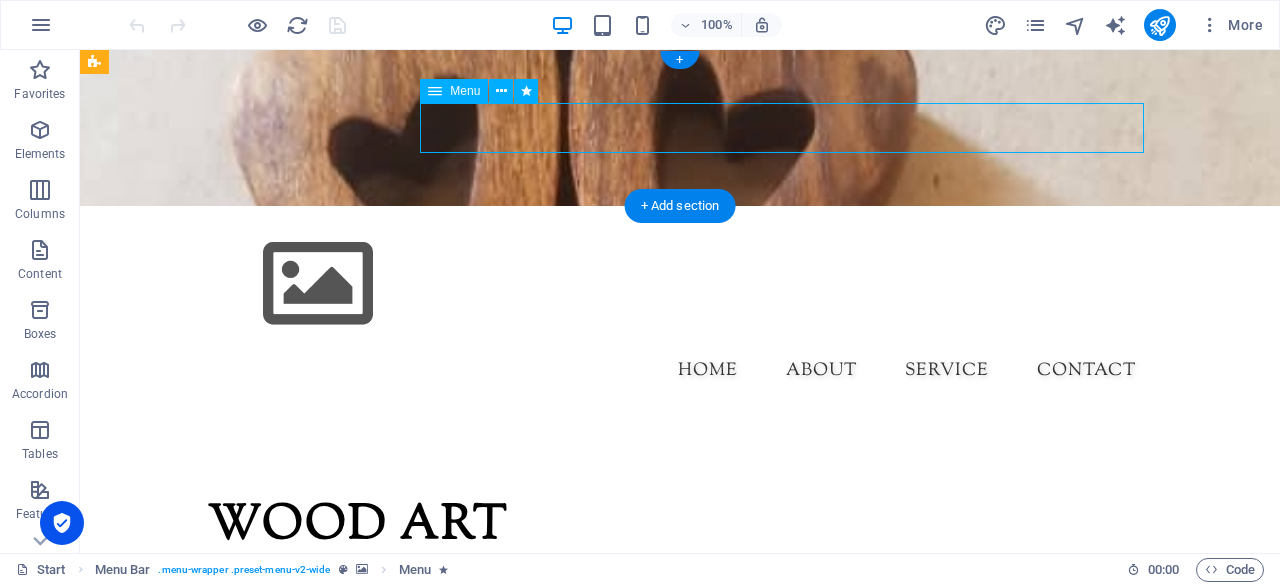 click on "Home About Service Contact" at bounding box center (680, 371) 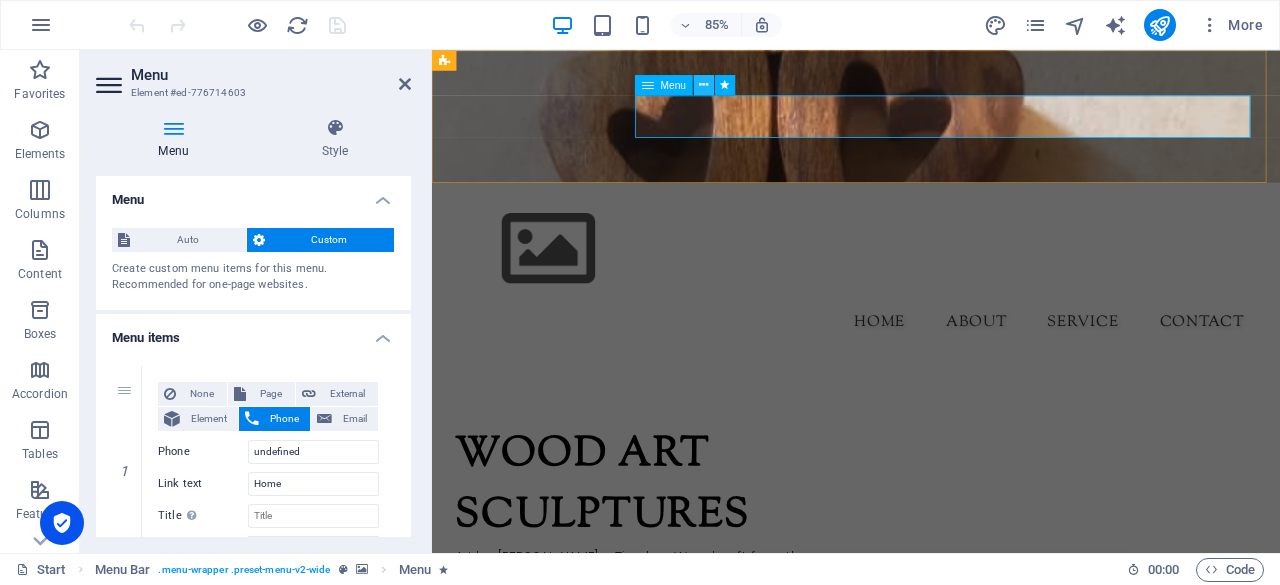 click at bounding box center (704, 85) 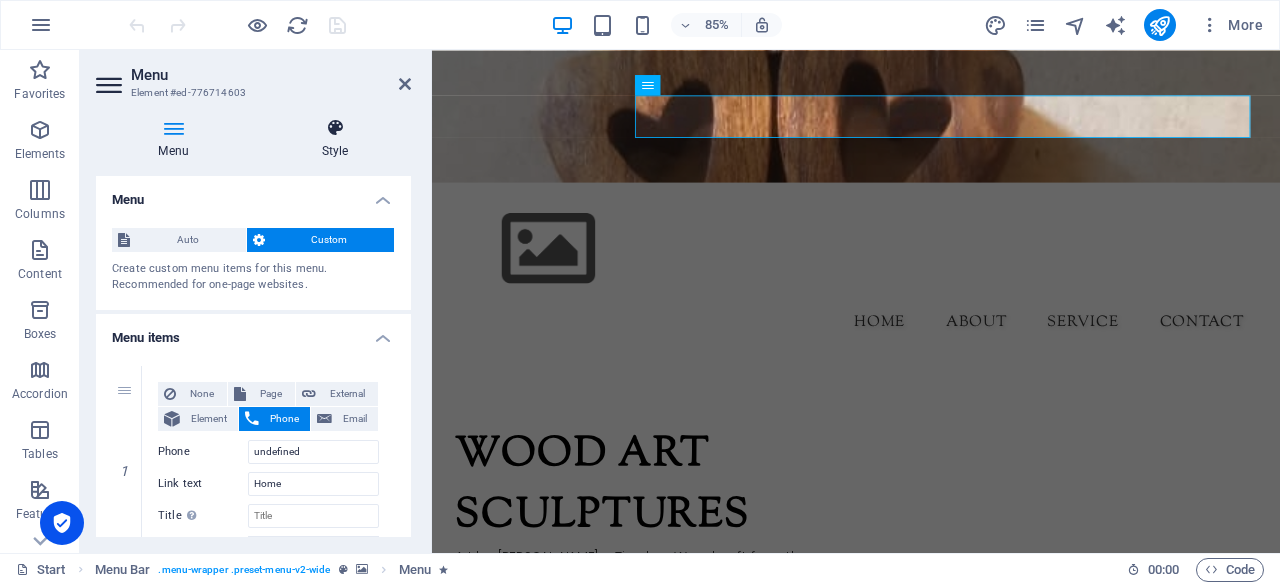 click at bounding box center [335, 128] 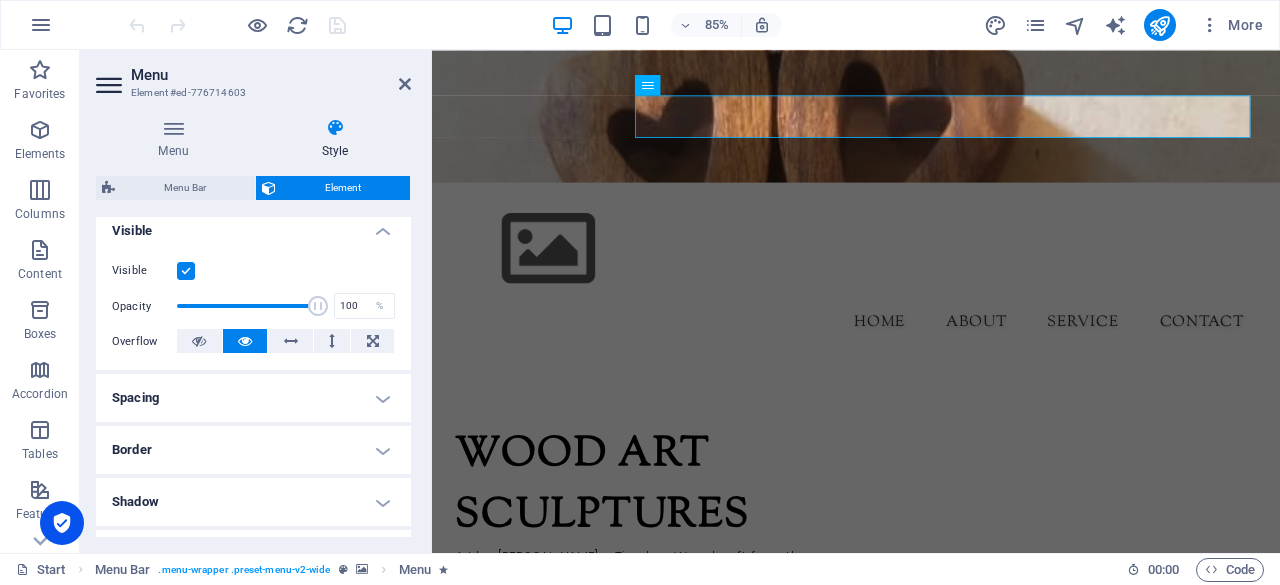scroll, scrollTop: 225, scrollLeft: 0, axis: vertical 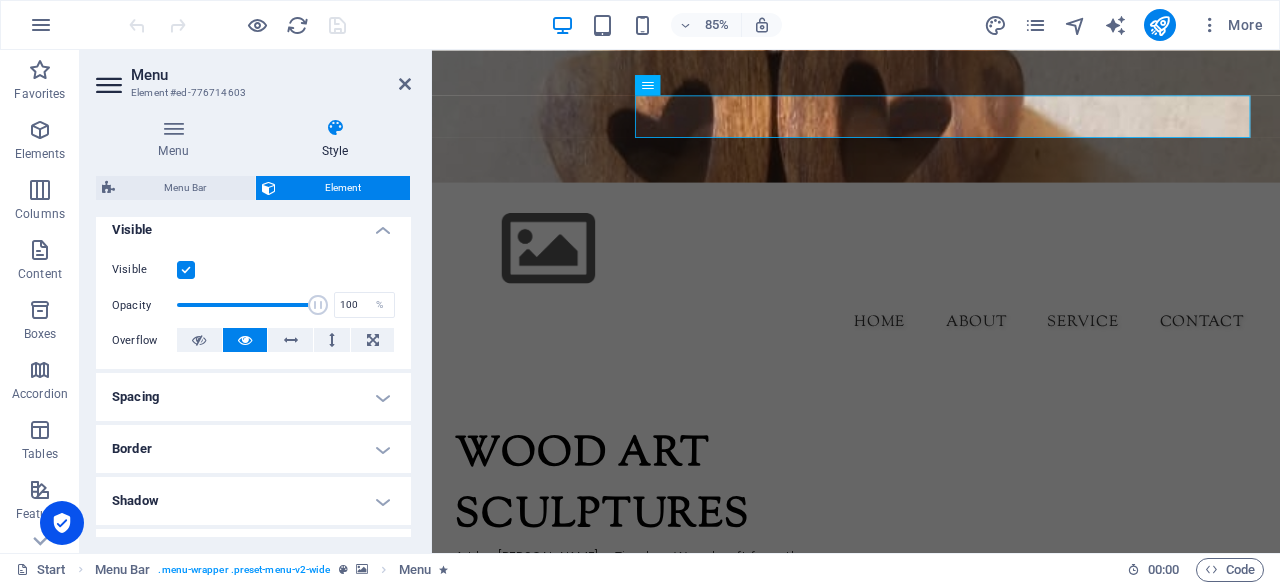 click on "Spacing" at bounding box center [253, 397] 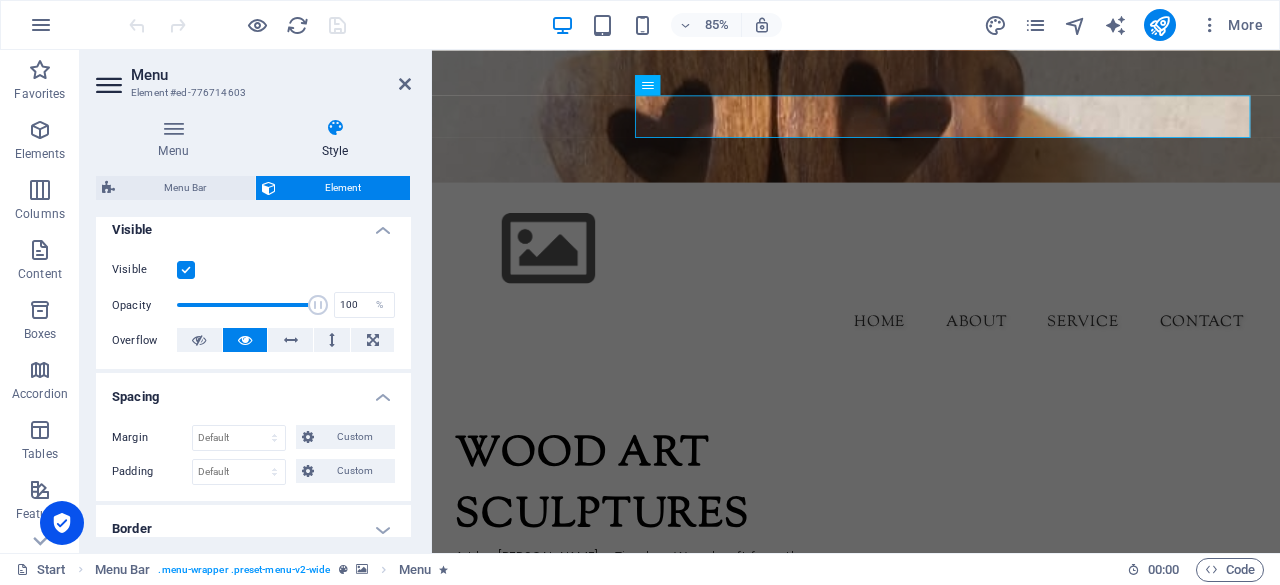 click on "Spacing" at bounding box center [253, 391] 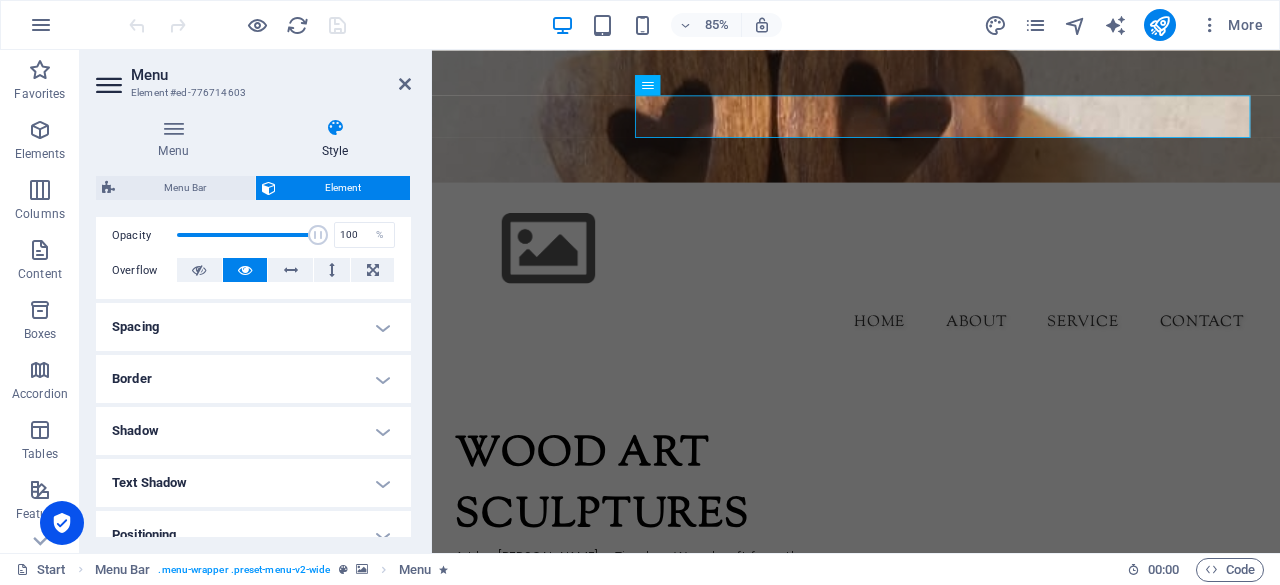 scroll, scrollTop: 304, scrollLeft: 0, axis: vertical 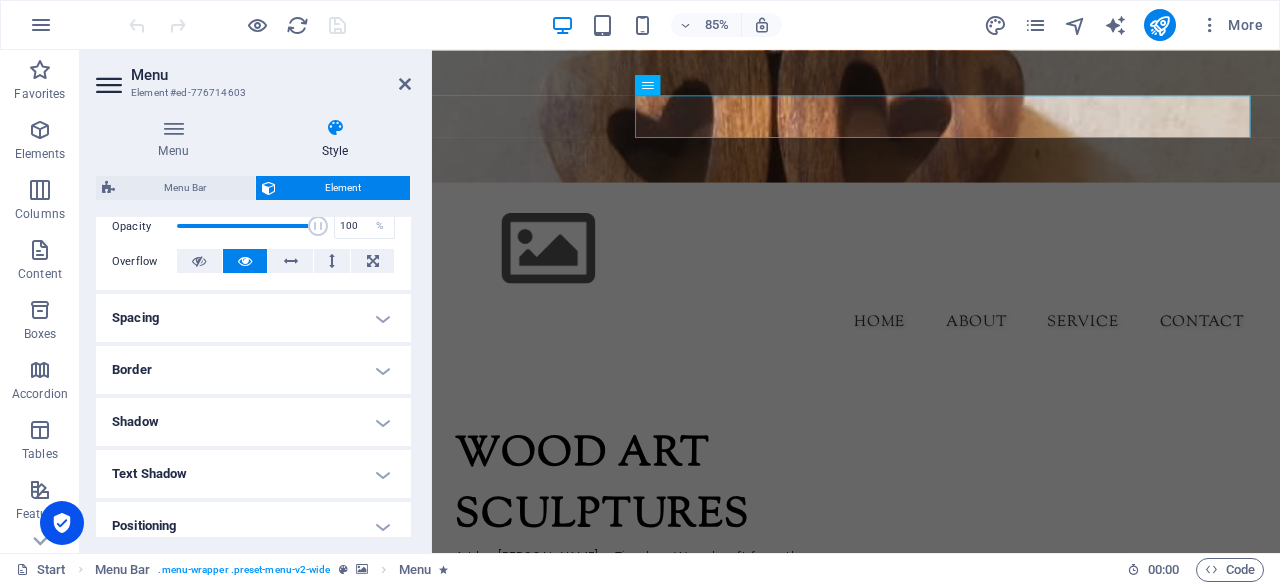 click on "Border" at bounding box center (253, 370) 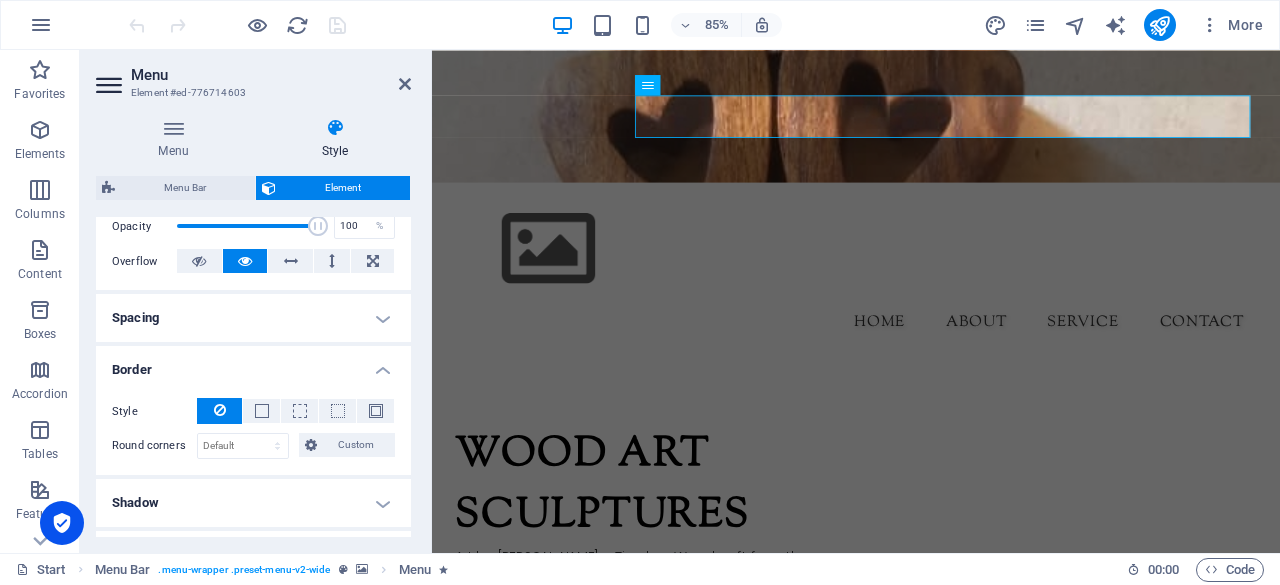 click on "Border" at bounding box center (253, 364) 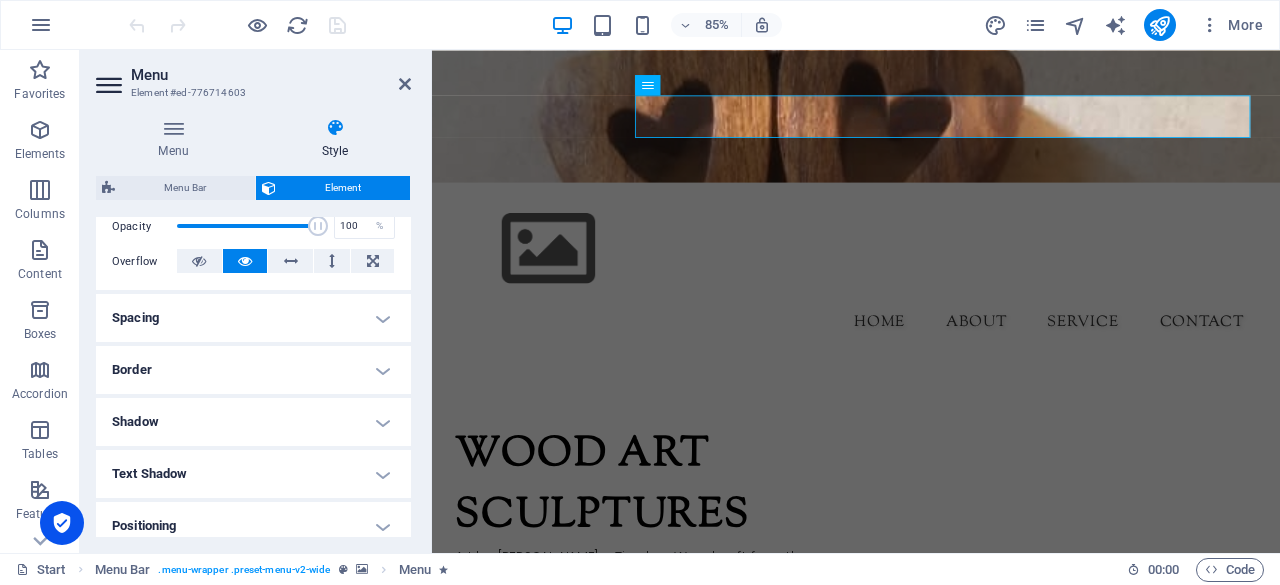click on "Text Shadow" at bounding box center [253, 474] 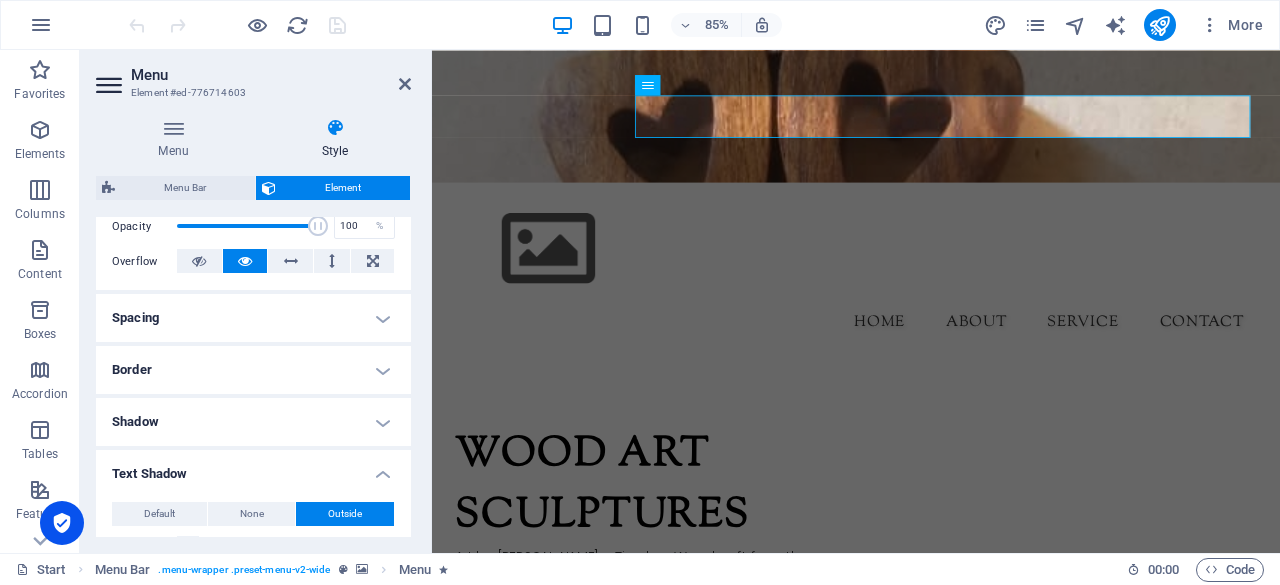 drag, startPoint x: 414, startPoint y: 372, endPoint x: 428, endPoint y: 426, distance: 55.7853 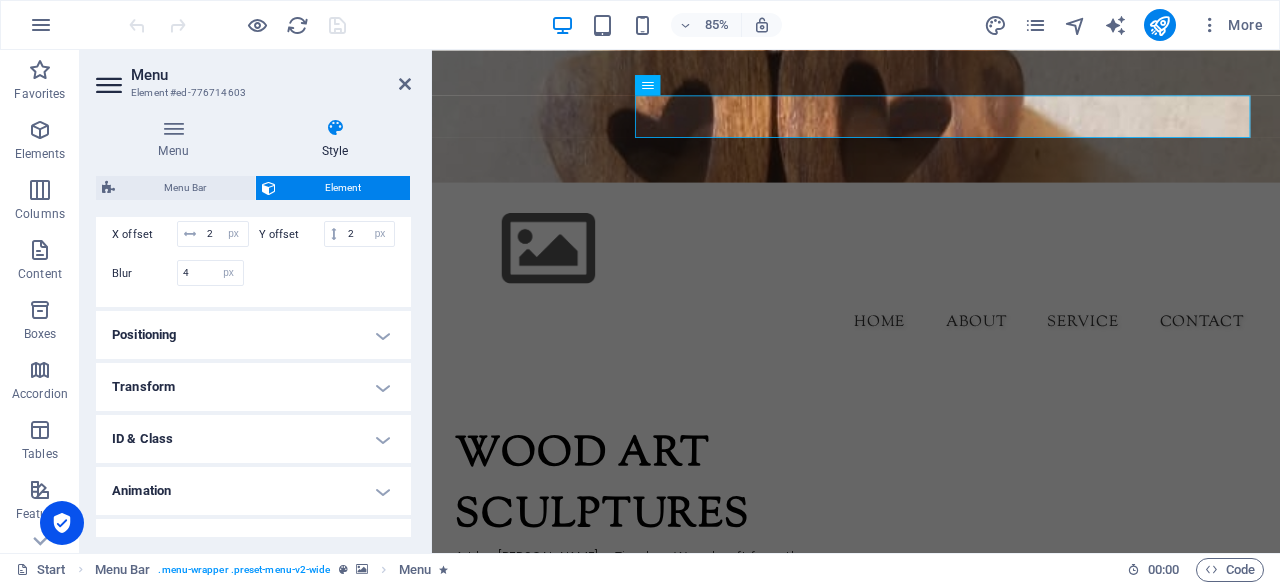 scroll, scrollTop: 656, scrollLeft: 0, axis: vertical 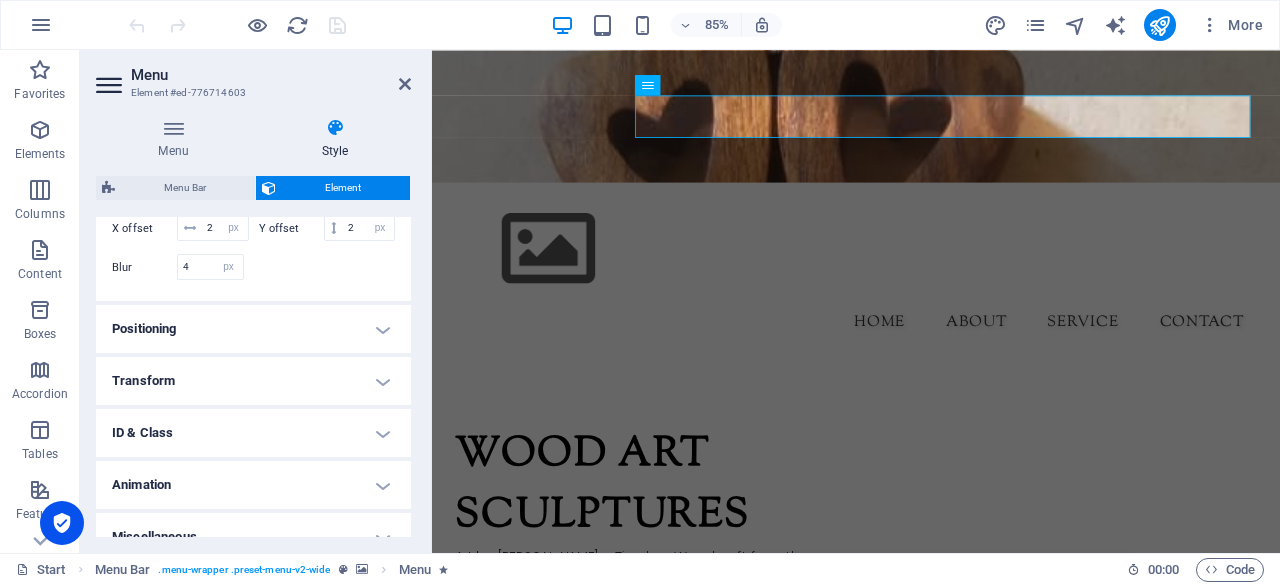 click on "Positioning" at bounding box center [253, 329] 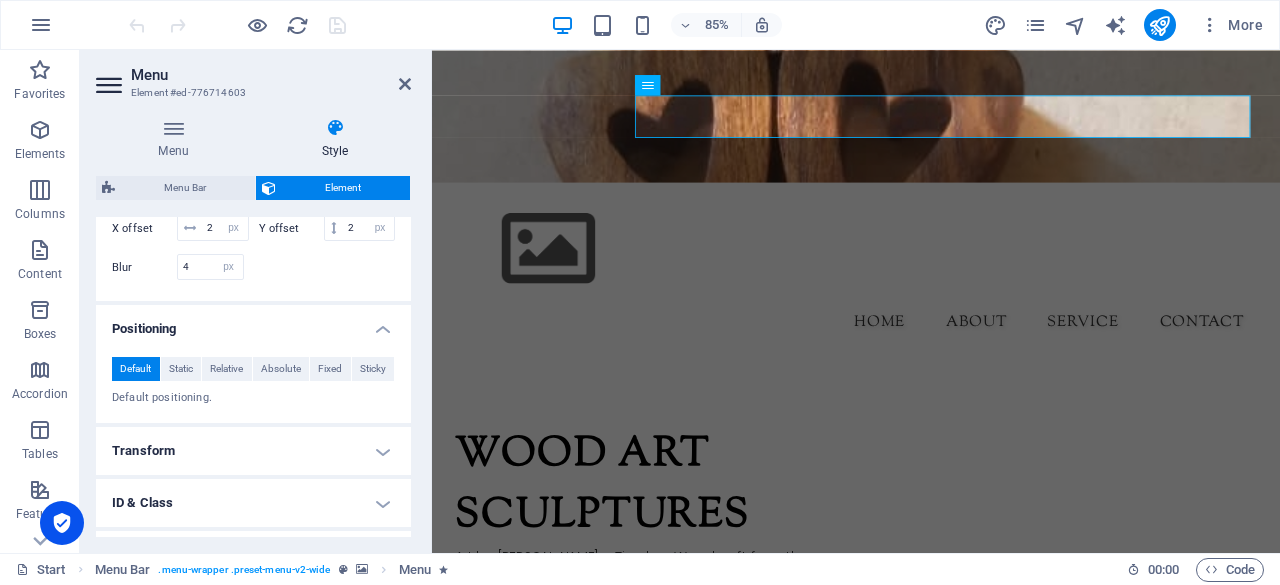click on "Positioning" at bounding box center (253, 323) 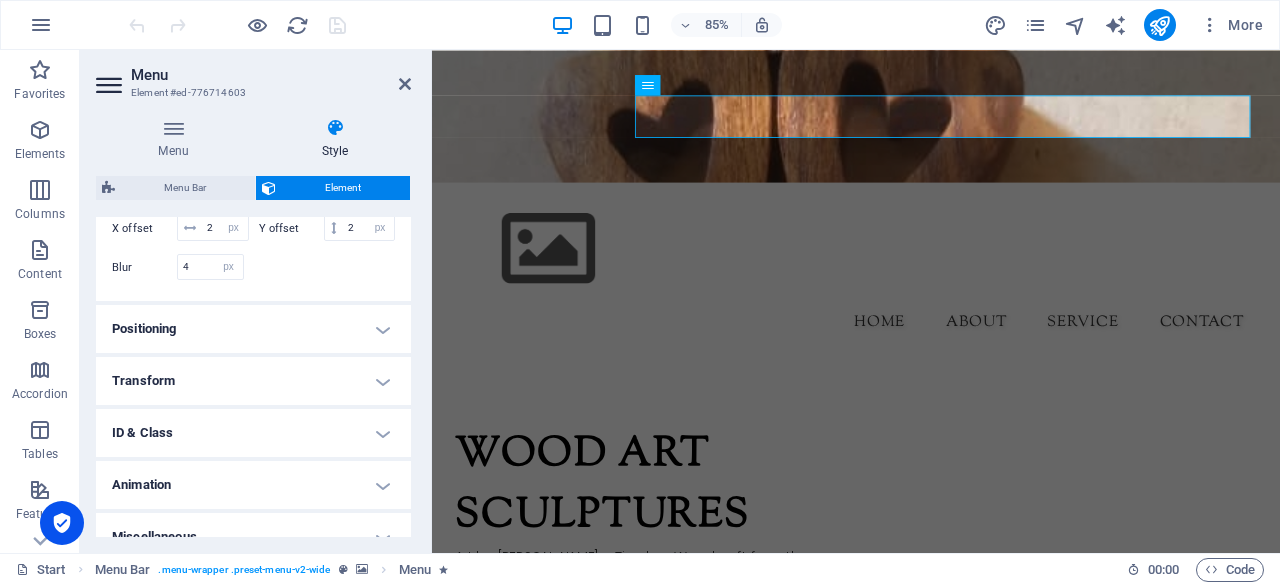 click on "Transform" at bounding box center (253, 381) 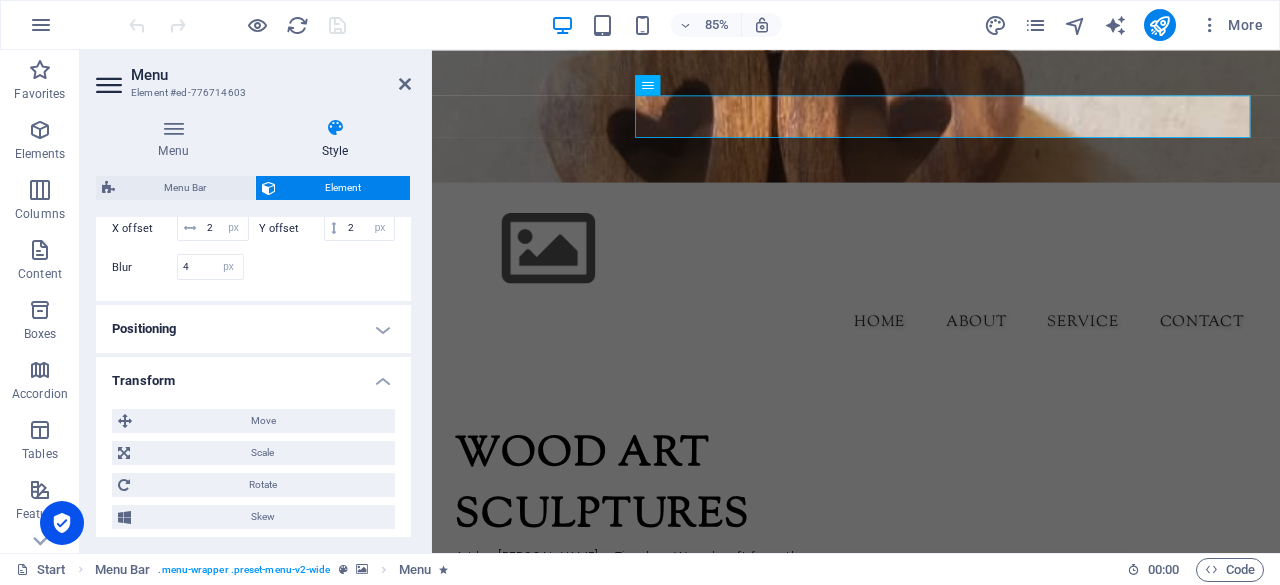 scroll, scrollTop: 843, scrollLeft: 0, axis: vertical 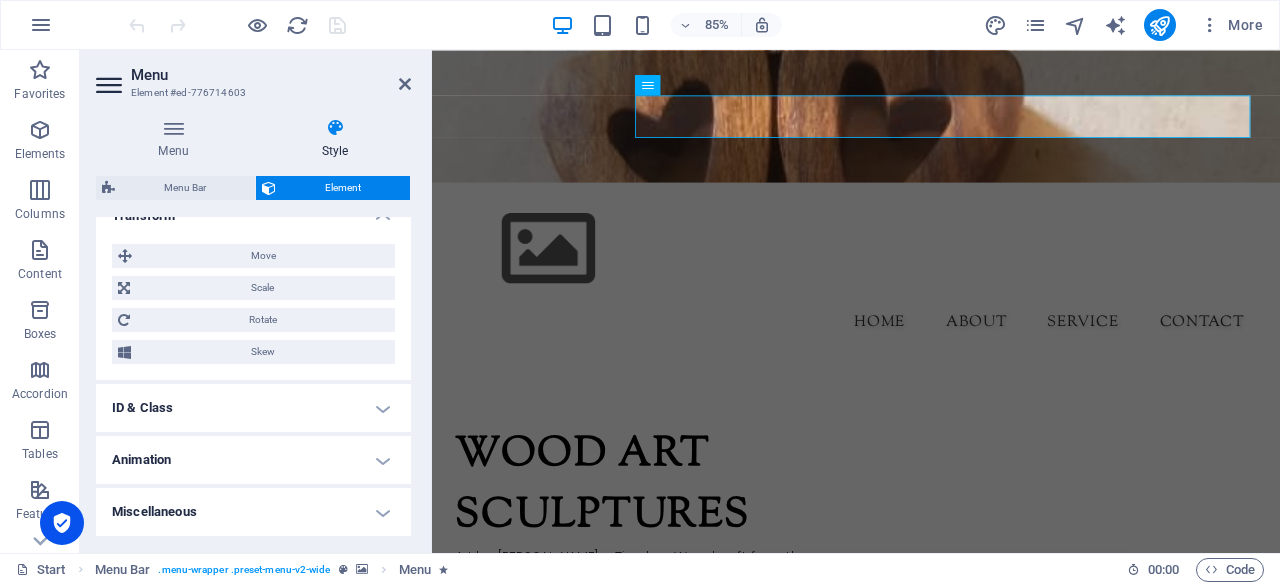 click on "ID & Class" at bounding box center (253, 408) 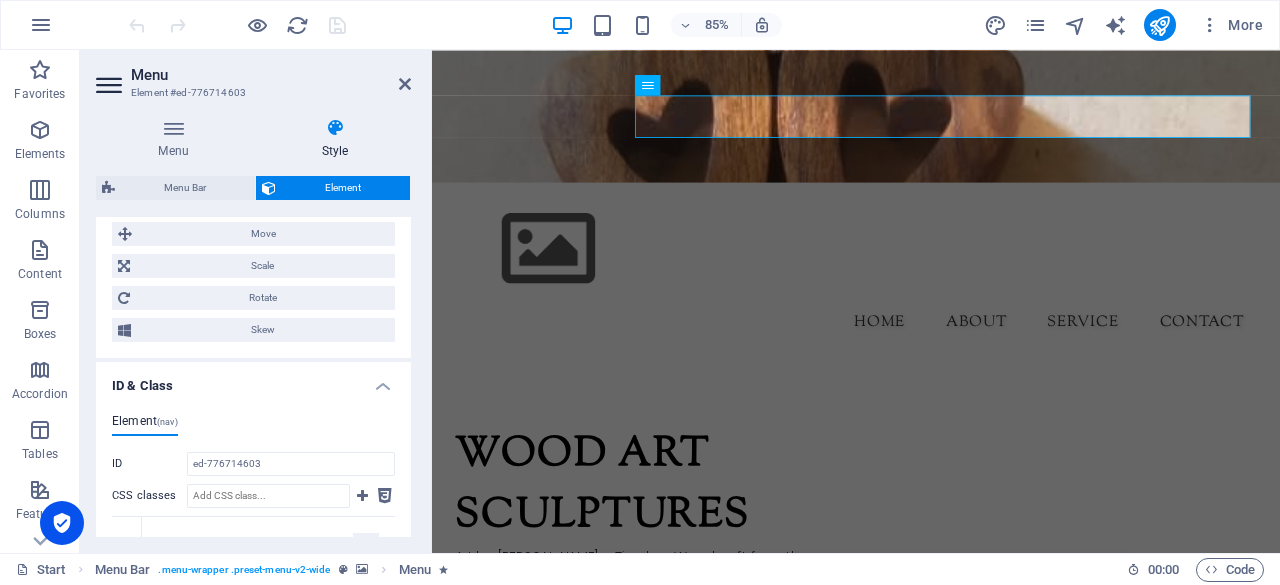 click on "ID & Class" at bounding box center [253, 380] 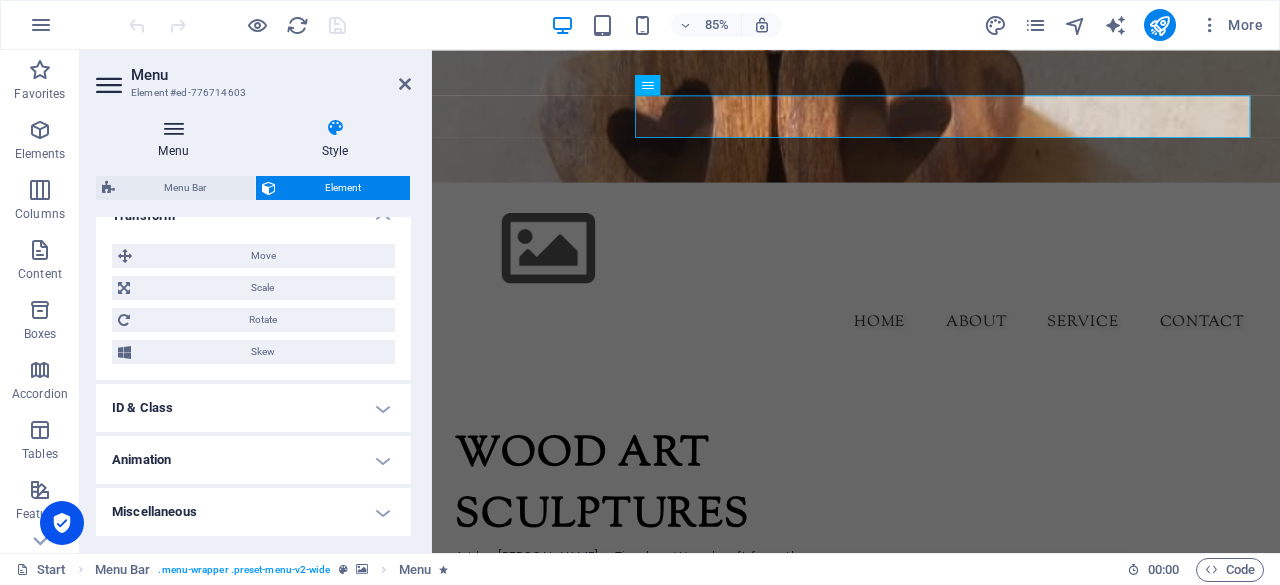 click at bounding box center (173, 128) 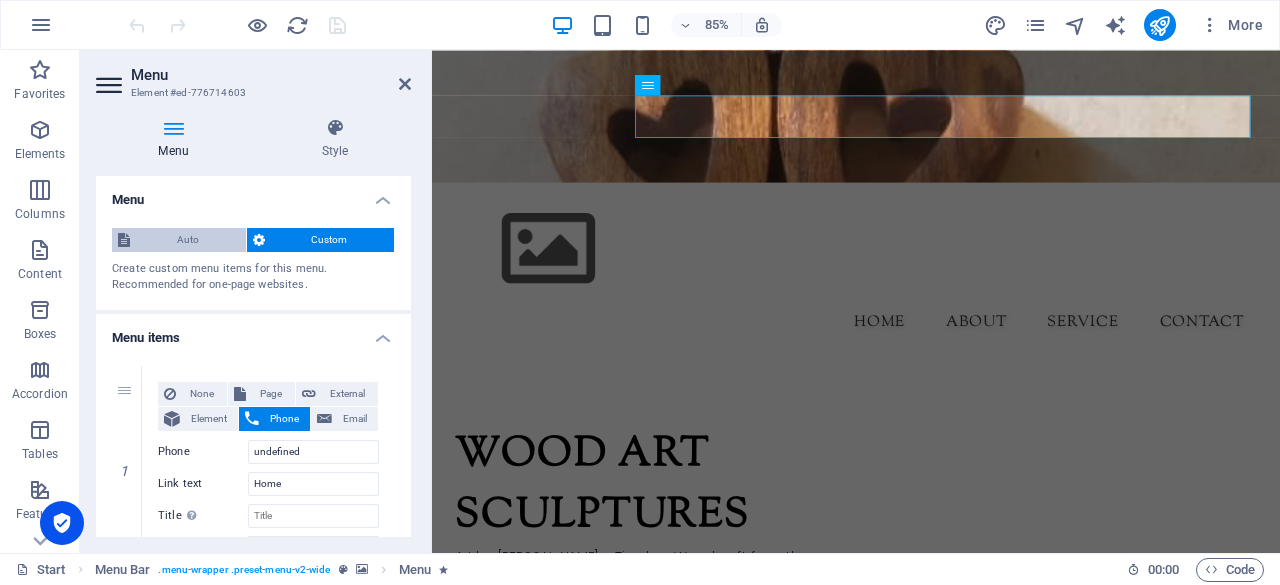 click on "Auto" at bounding box center [188, 240] 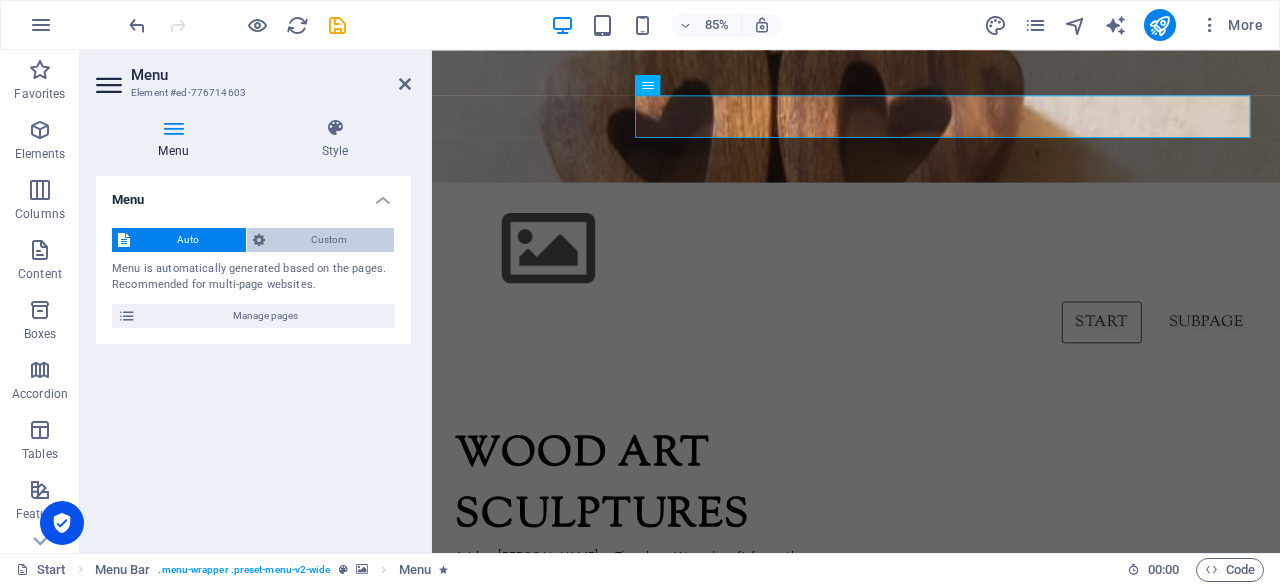 click on "Custom" at bounding box center (330, 240) 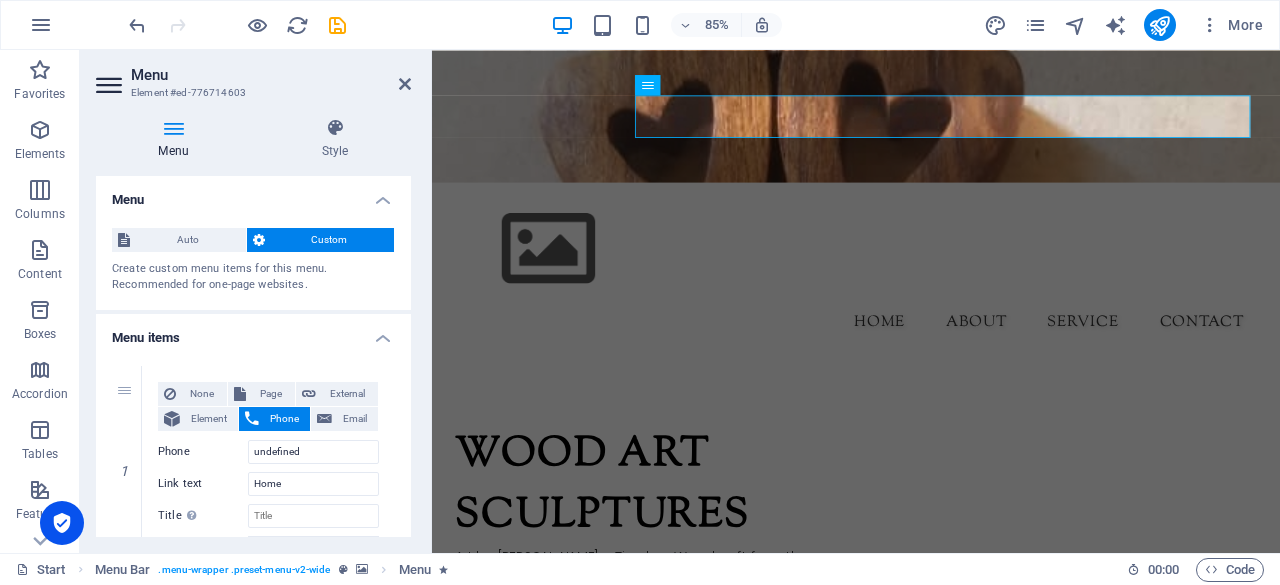drag, startPoint x: 411, startPoint y: 227, endPoint x: 411, endPoint y: 265, distance: 38 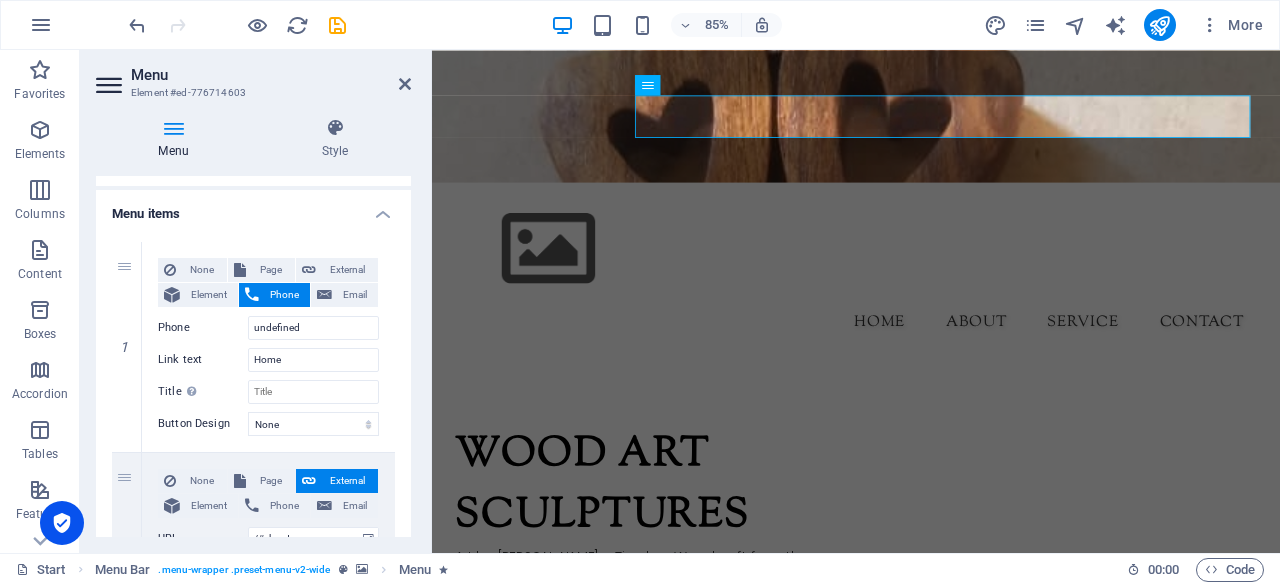 scroll, scrollTop: 0, scrollLeft: 0, axis: both 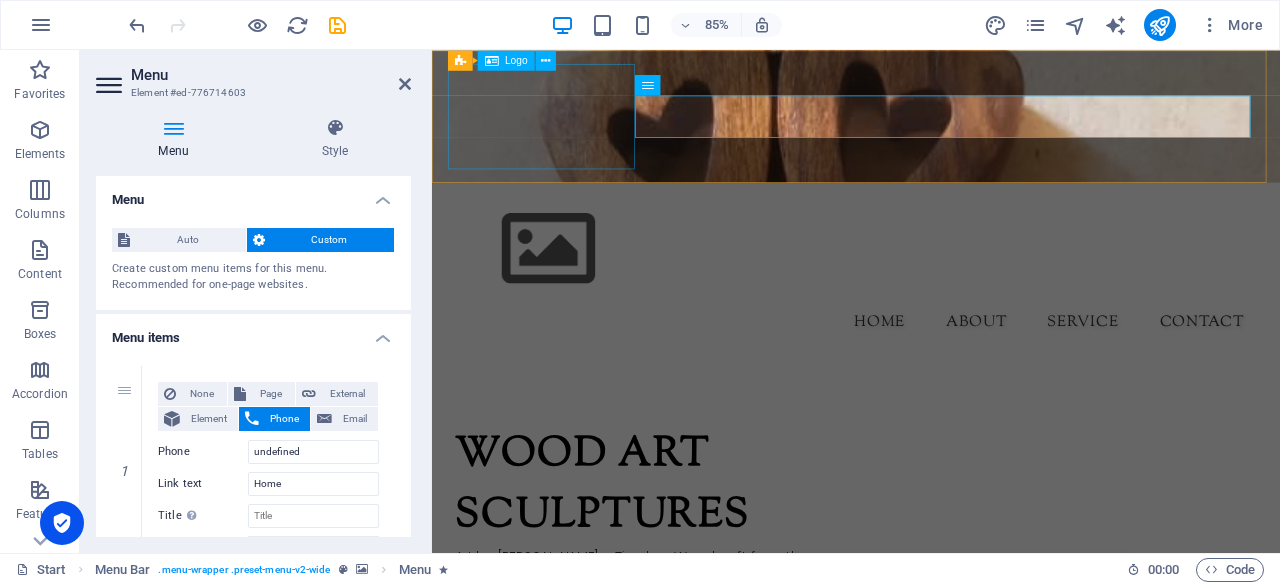 click at bounding box center [931, 284] 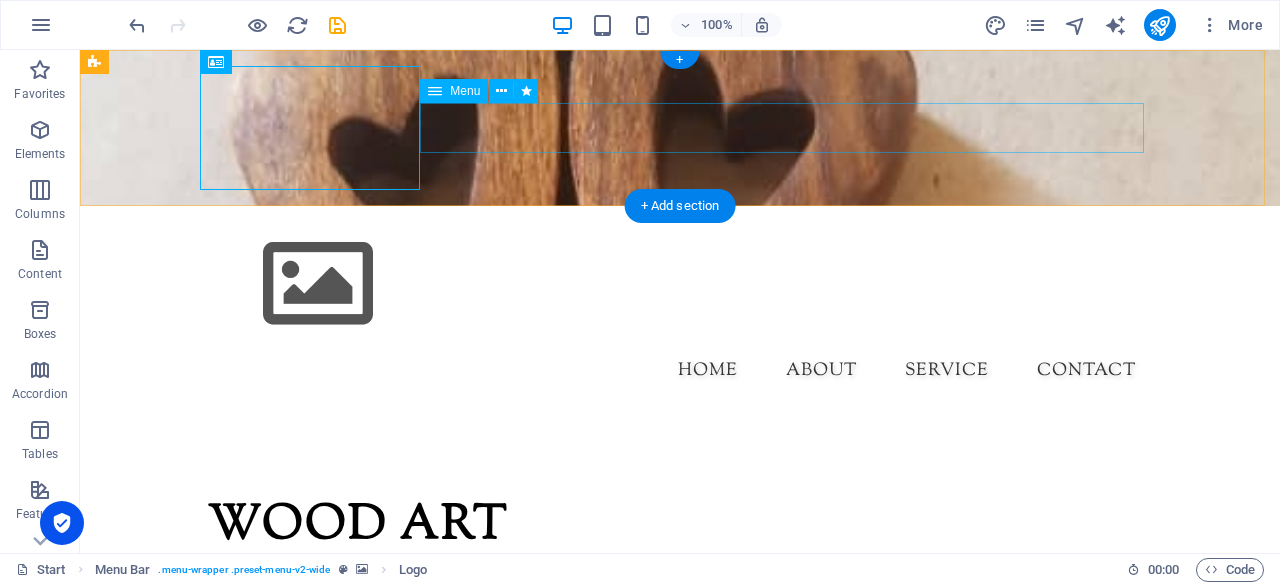 click on "Home About Service Contact" at bounding box center [680, 371] 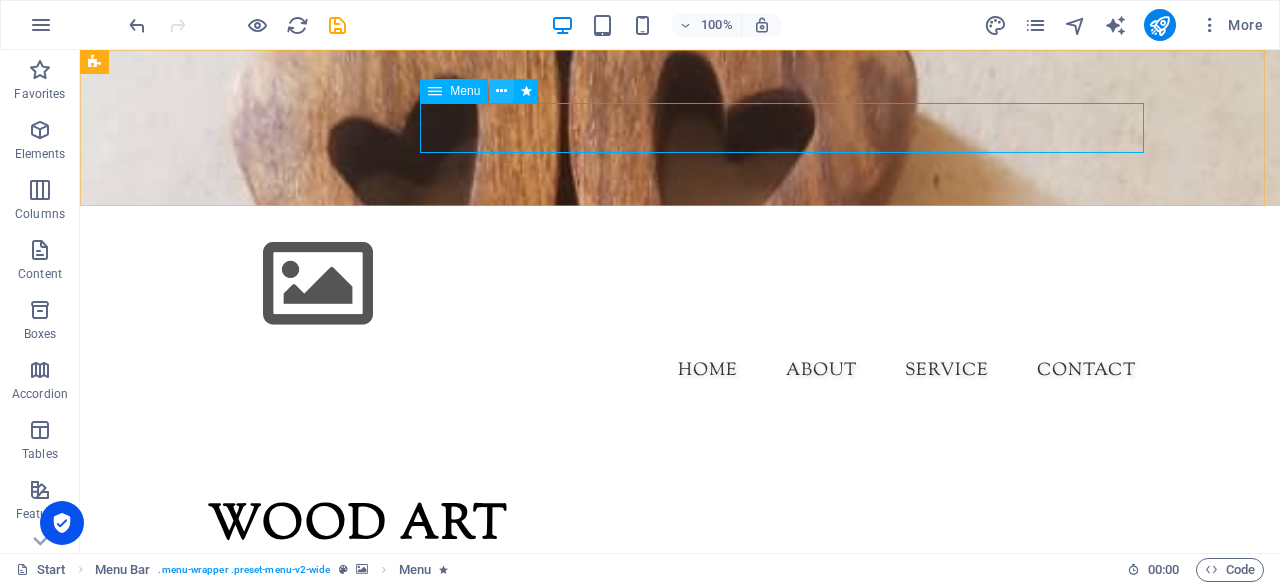 click at bounding box center (501, 91) 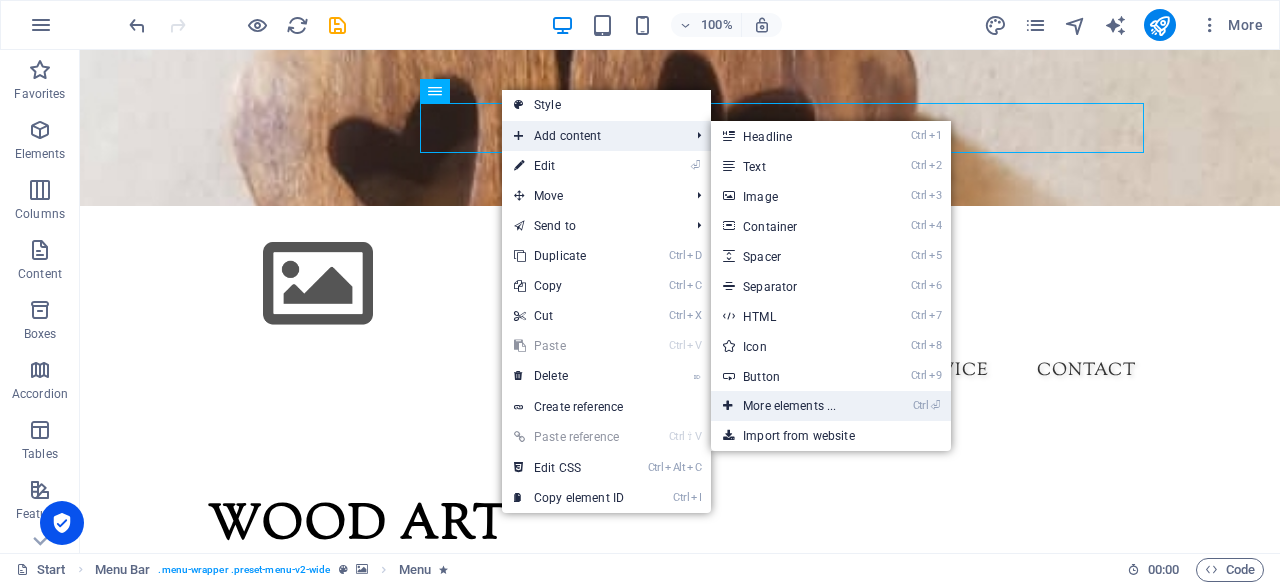 click on "Ctrl ⏎  More elements ..." at bounding box center (793, 406) 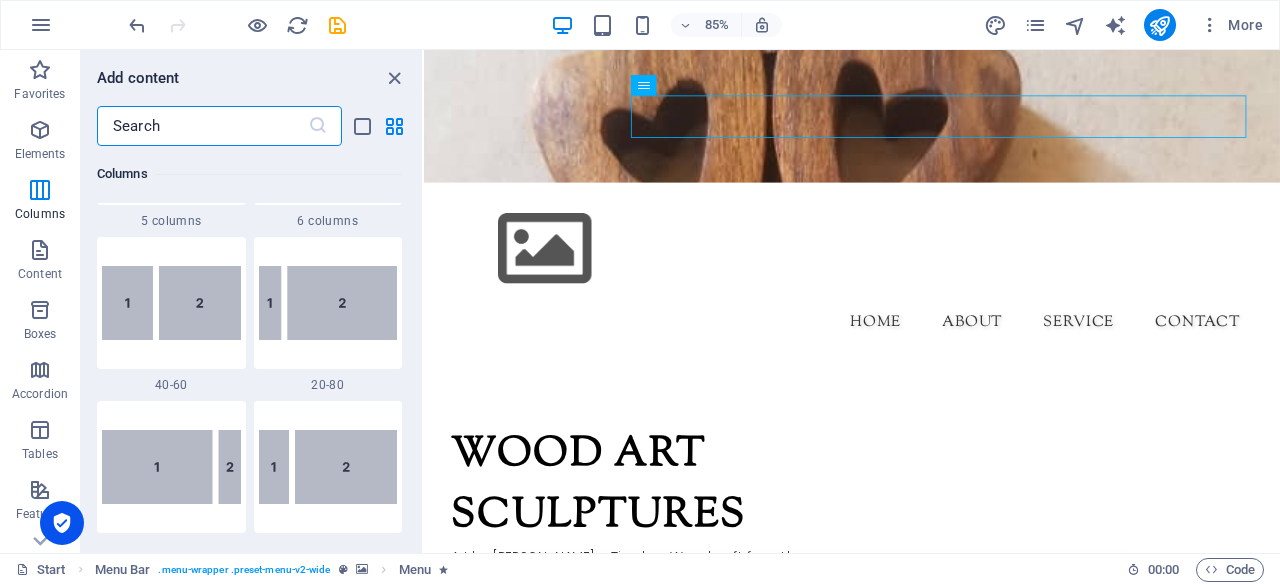 scroll, scrollTop: 0, scrollLeft: 0, axis: both 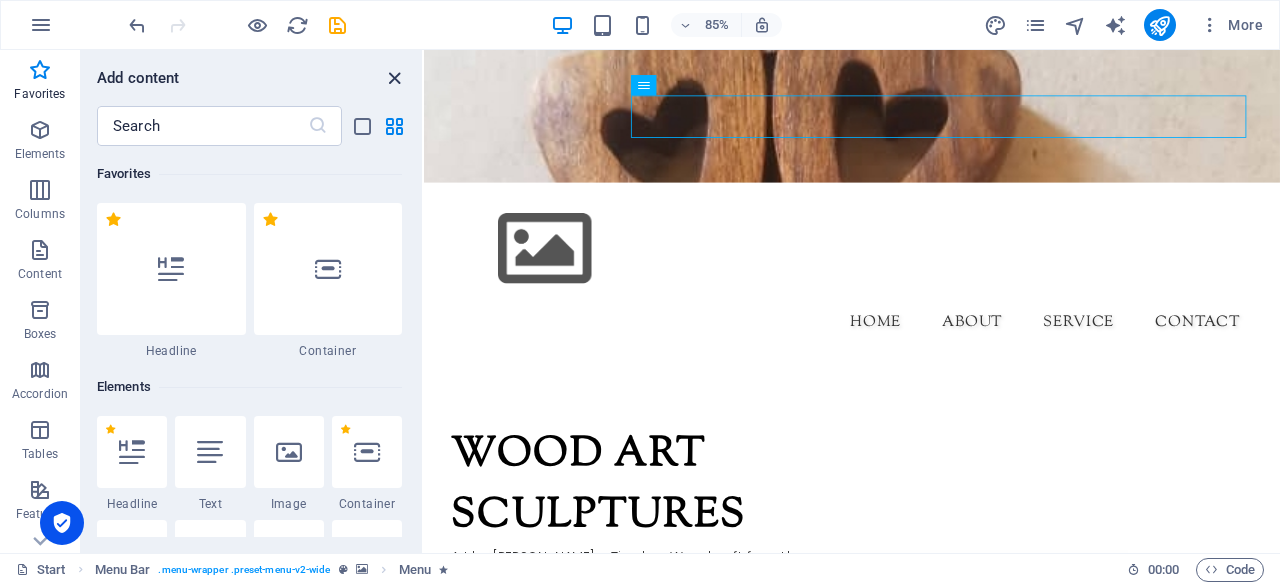 click at bounding box center [394, 78] 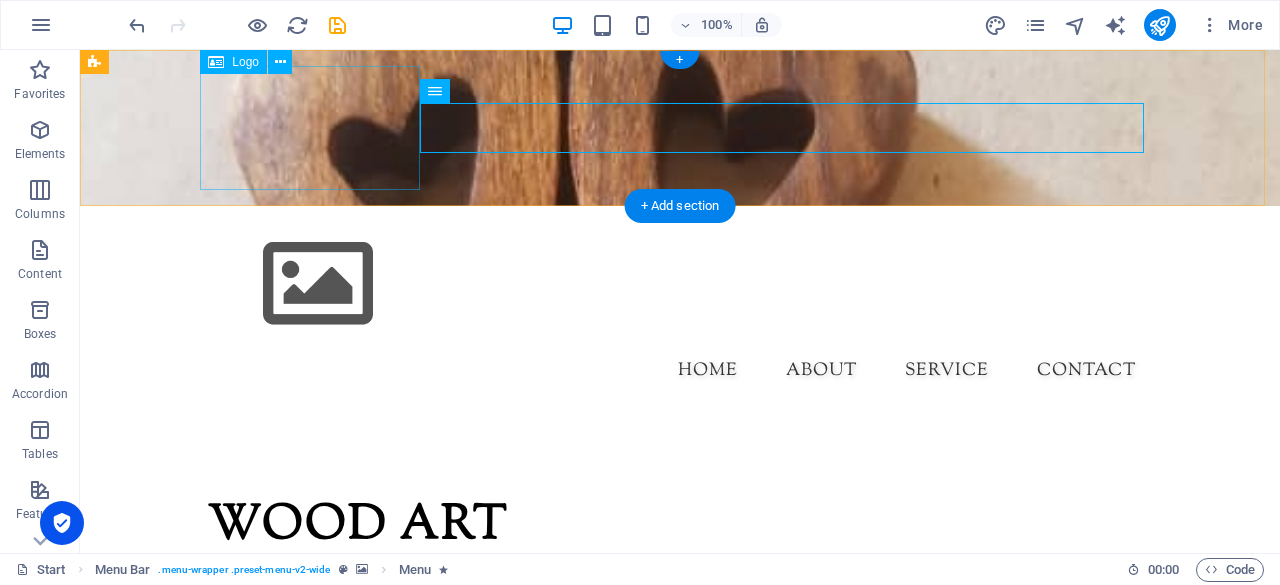 click at bounding box center [680, 284] 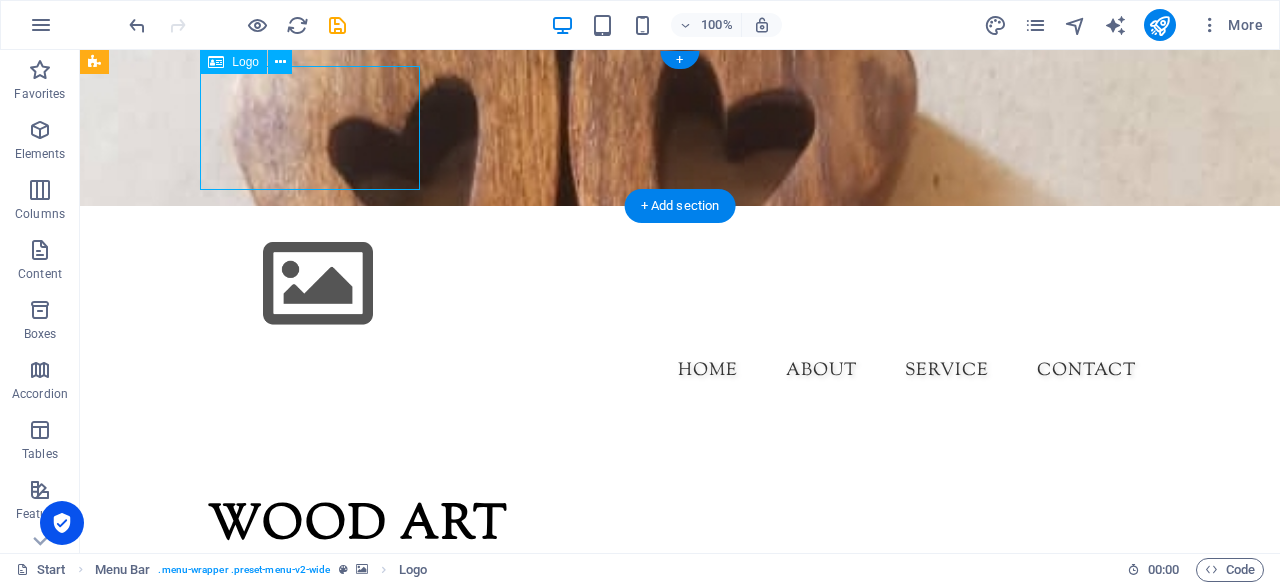 click at bounding box center [680, 284] 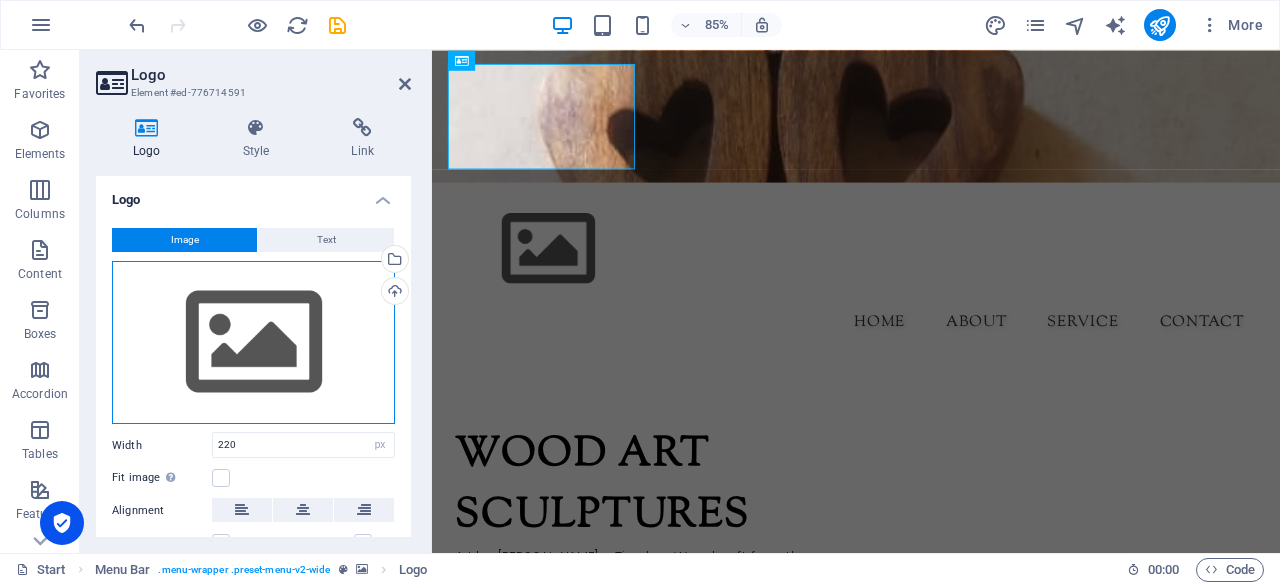 click on "Drag files here, click to choose files or select files from Files or our free stock photos & videos" at bounding box center (253, 343) 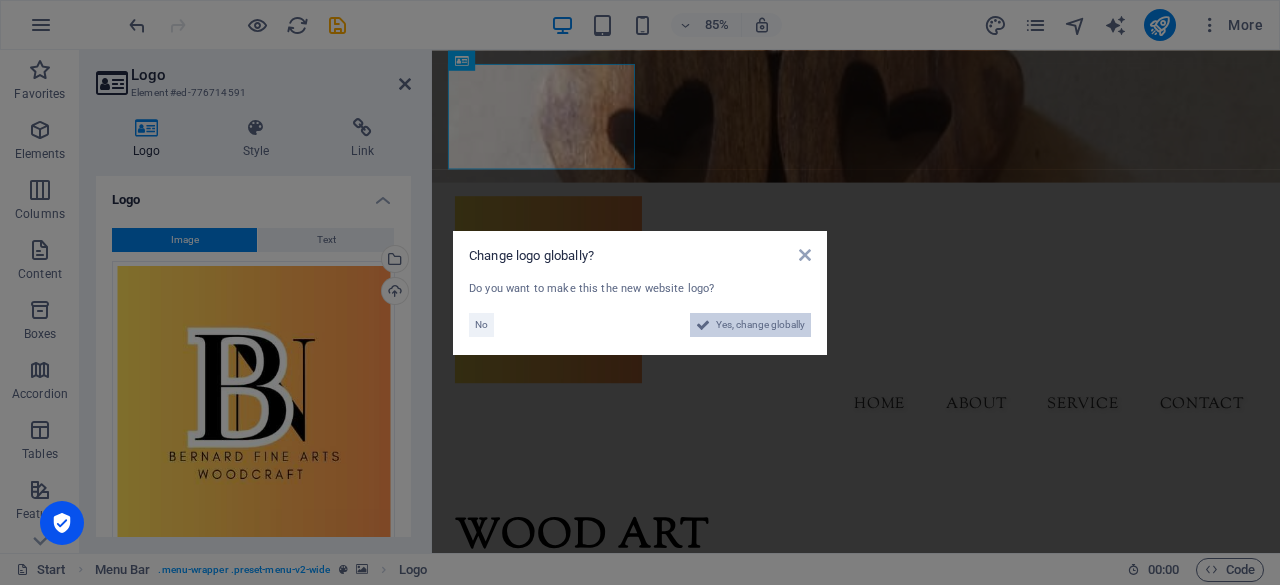 click on "Yes, change globally" at bounding box center [750, 325] 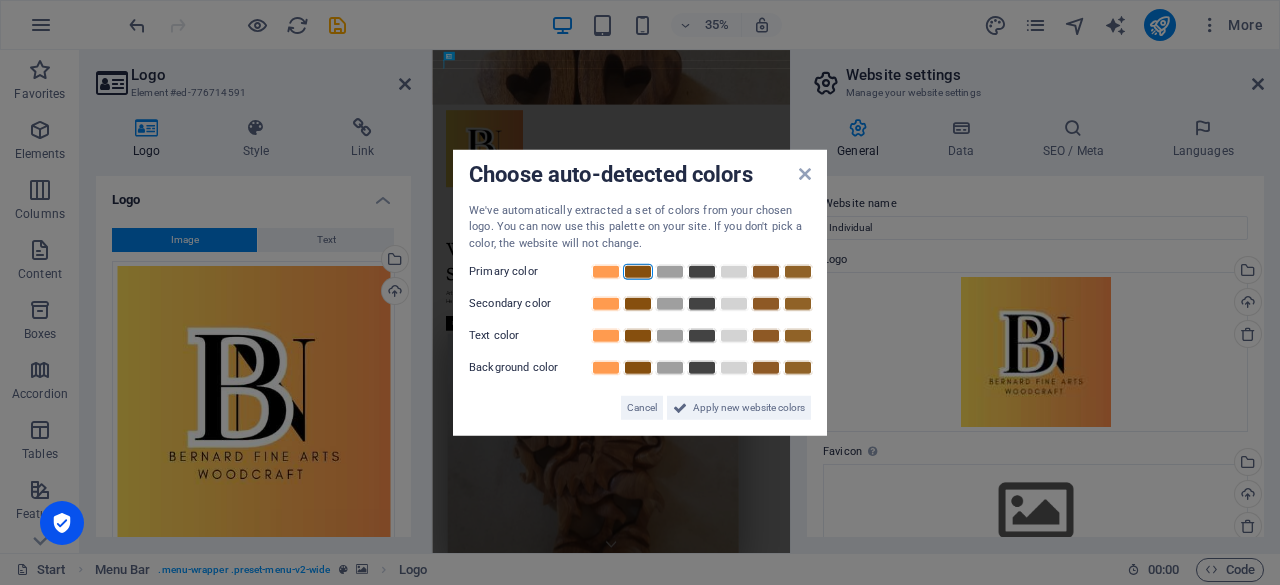 click at bounding box center [638, 272] 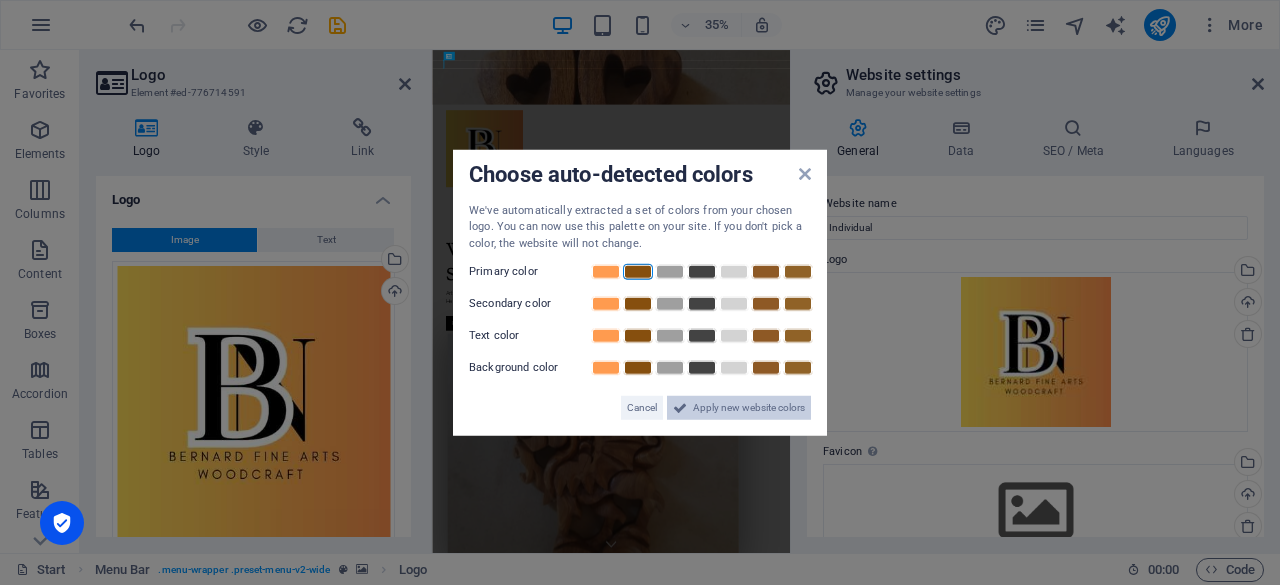 click on "Apply new website colors" at bounding box center (749, 408) 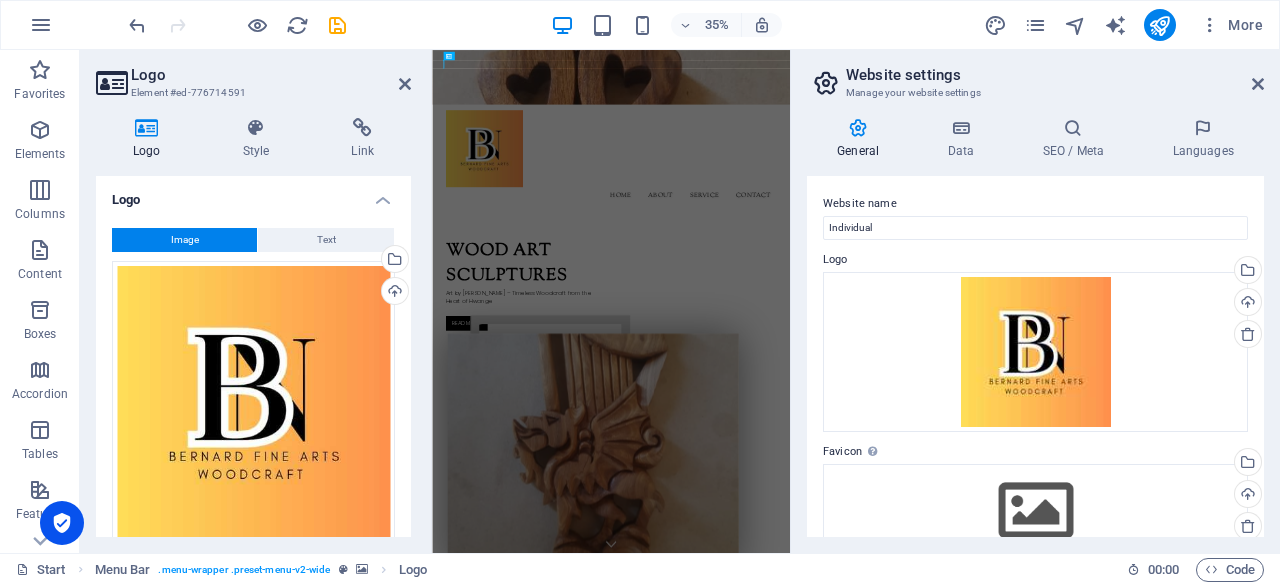 drag, startPoint x: 1264, startPoint y: 238, endPoint x: 1259, endPoint y: 291, distance: 53.235325 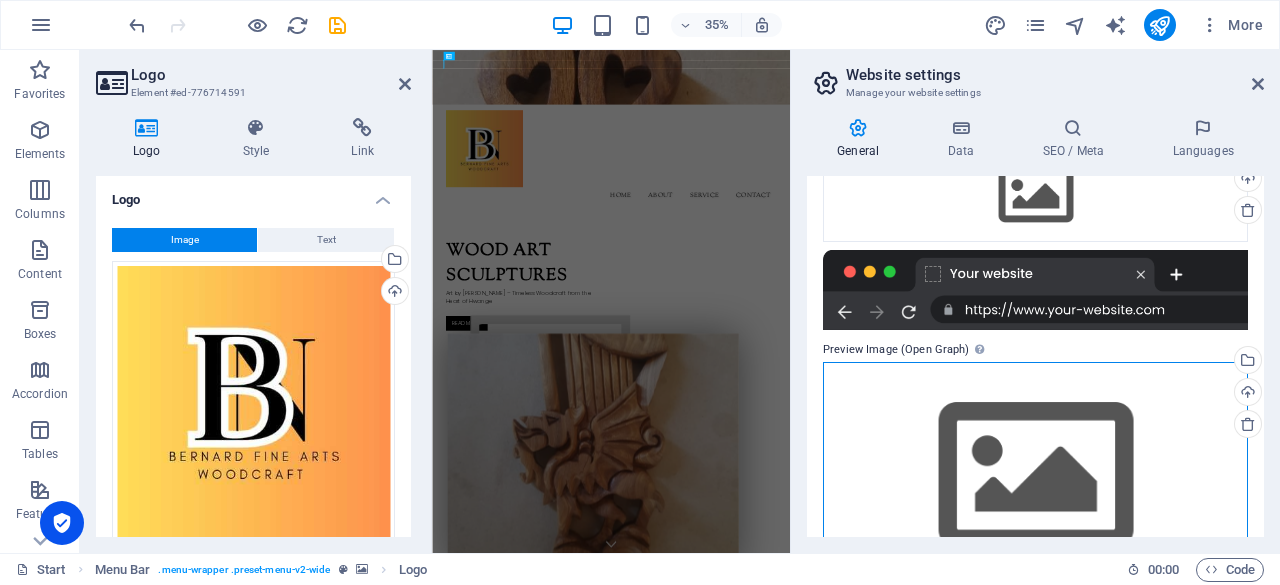 click on "Drag files here, click to choose files or select files from Files or our free stock photos & videos" at bounding box center (1035, 476) 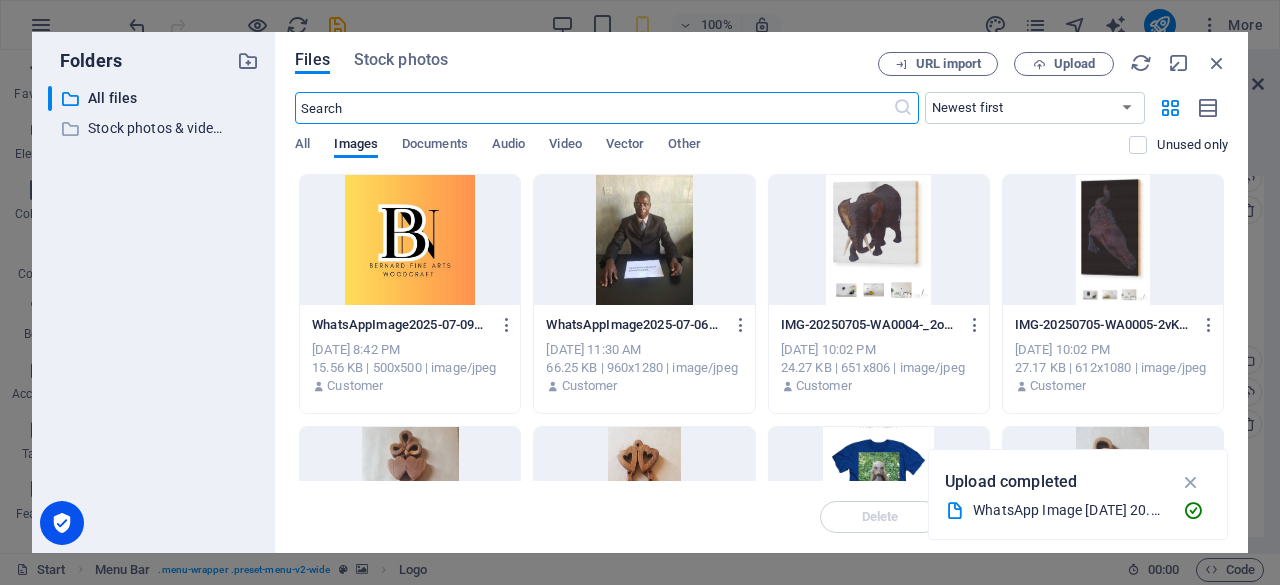 click at bounding box center (410, 240) 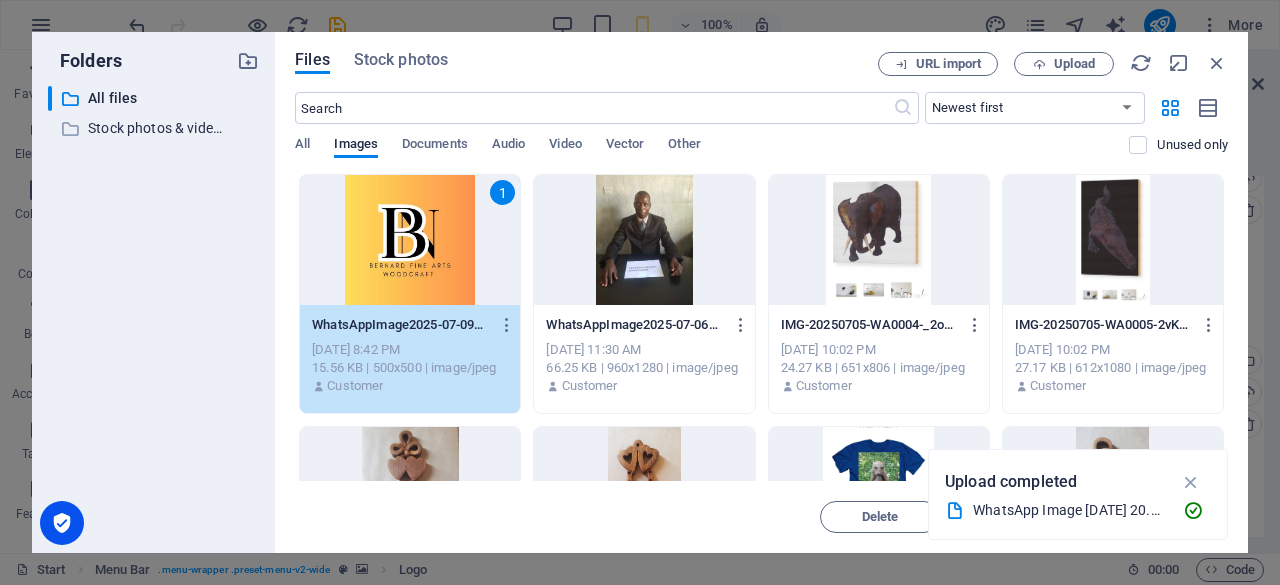 click on "1" at bounding box center [410, 240] 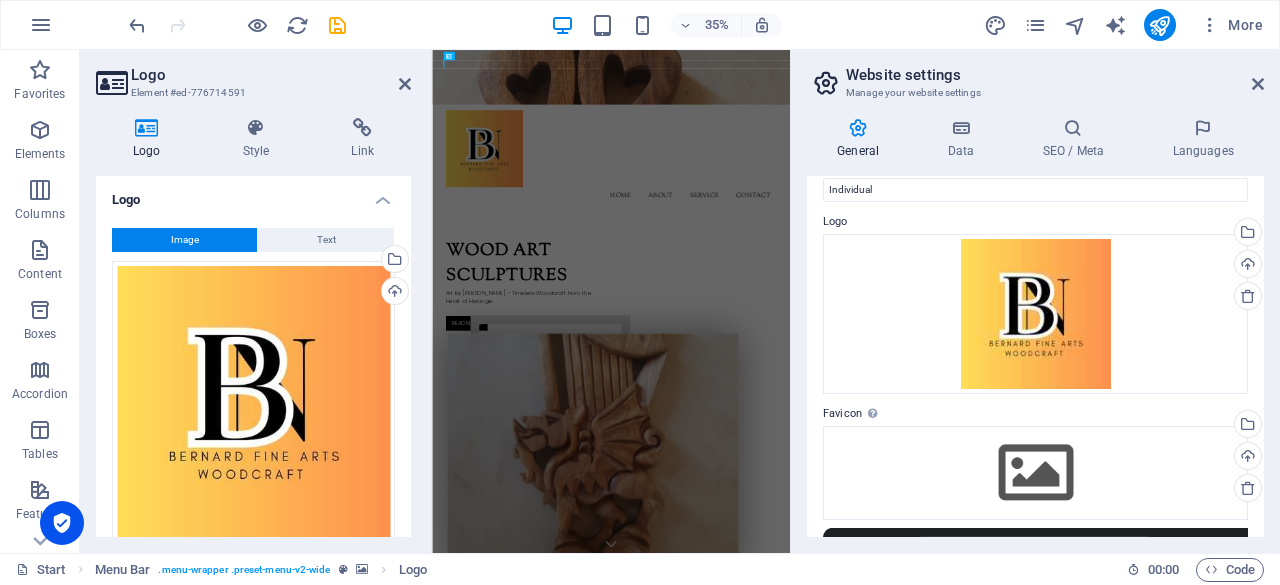 scroll, scrollTop: 36, scrollLeft: 0, axis: vertical 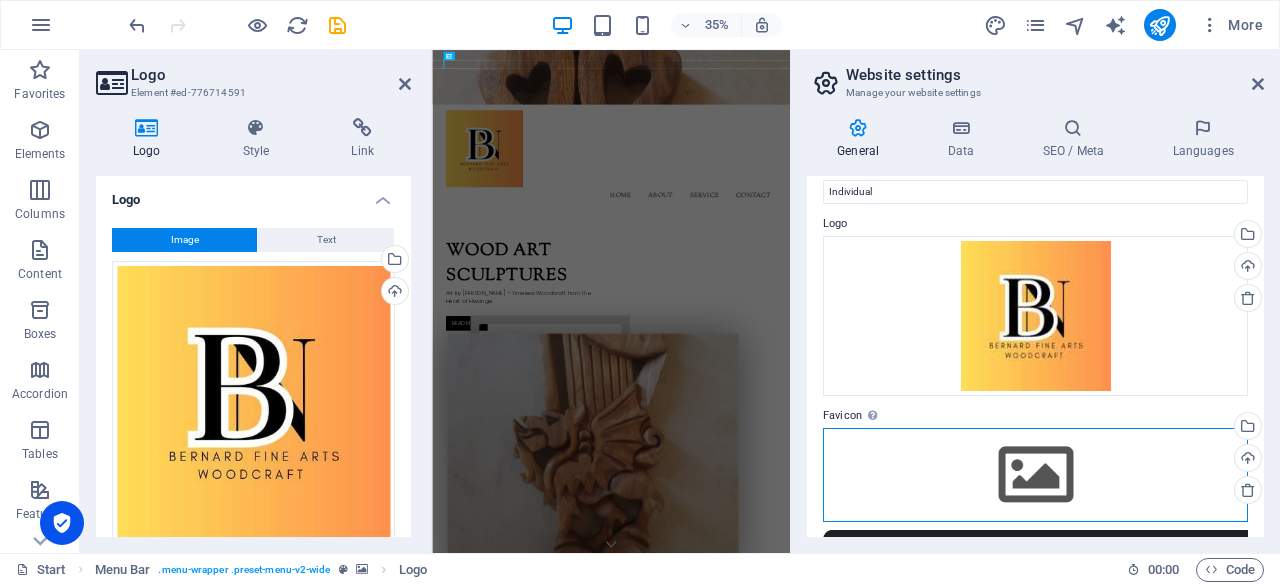 click on "Drag files here, click to choose files or select files from Files or our free stock photos & videos" at bounding box center (1035, 475) 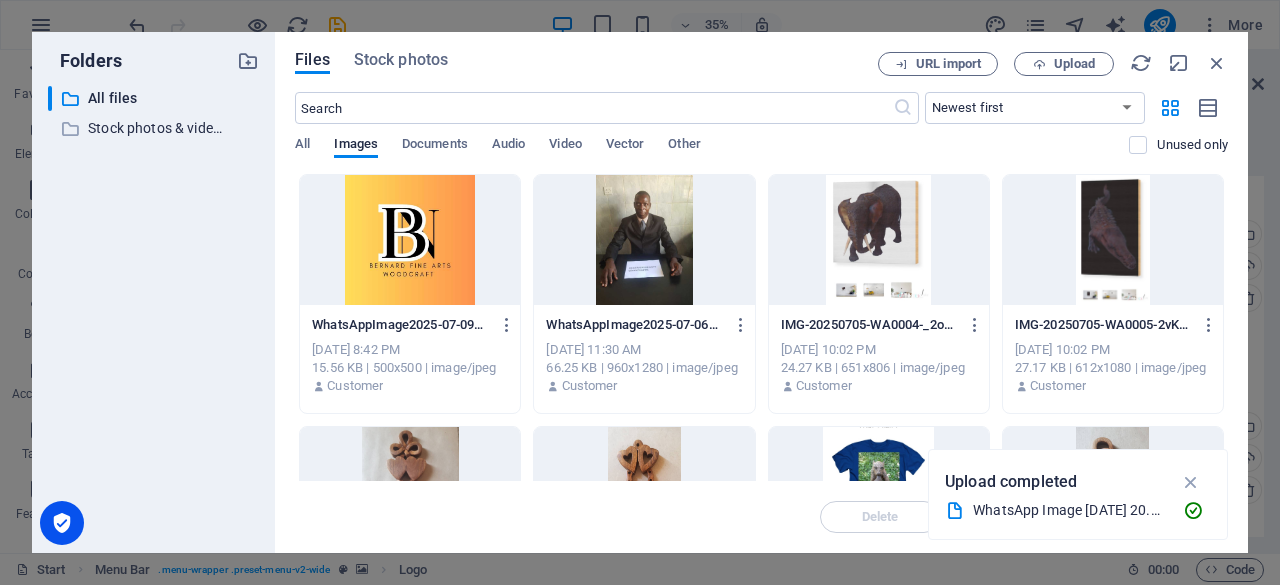 click on "Upload completed WhatsApp Image 2025-07-09 at 20.09.29_e820d9a6.jpg" at bounding box center (1078, 494) 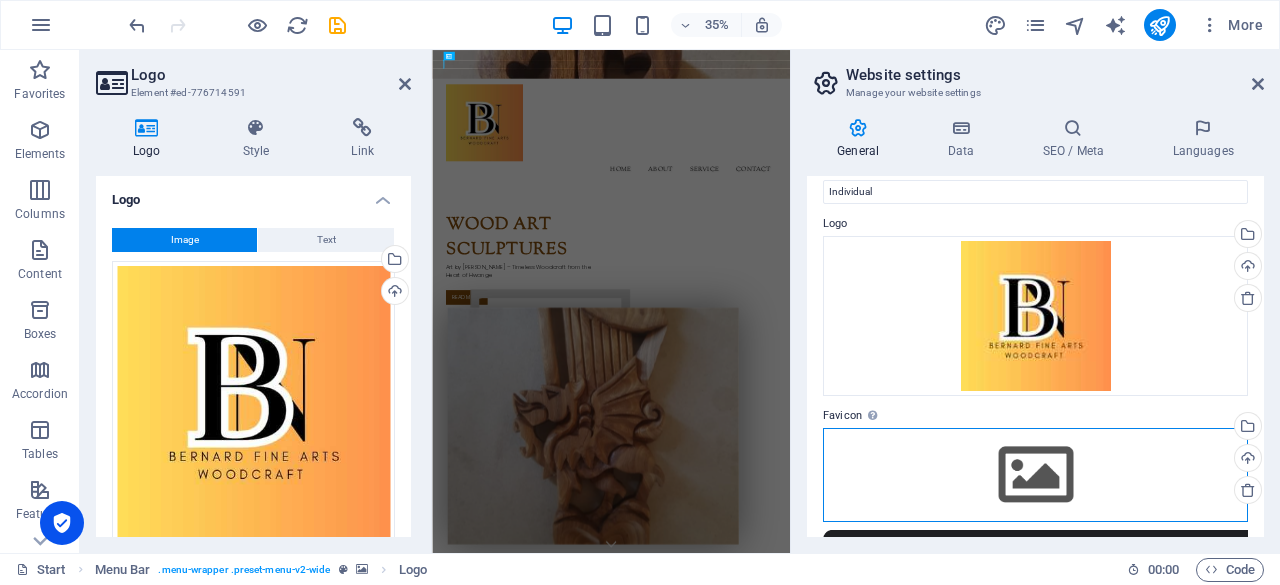 click on "Drag files here, click to choose files or select files from Files or our free stock photos & videos" at bounding box center [1035, 475] 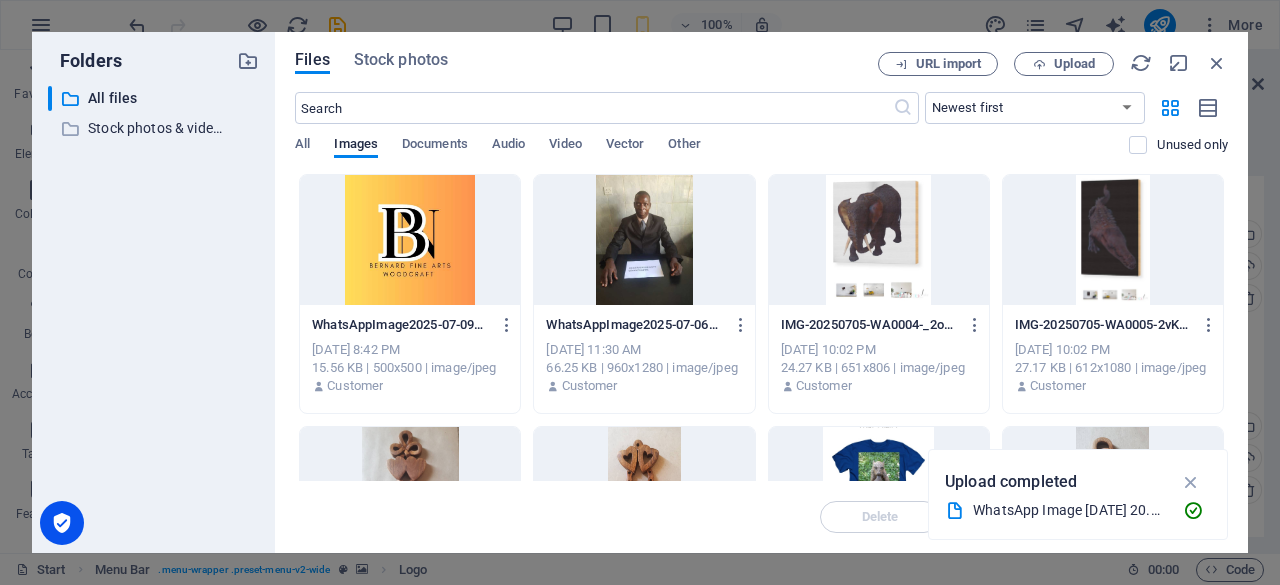 click on "Upload completed WhatsApp Image 2025-07-09 at 20.09.29_e820d9a6.jpg" at bounding box center [1078, 494] 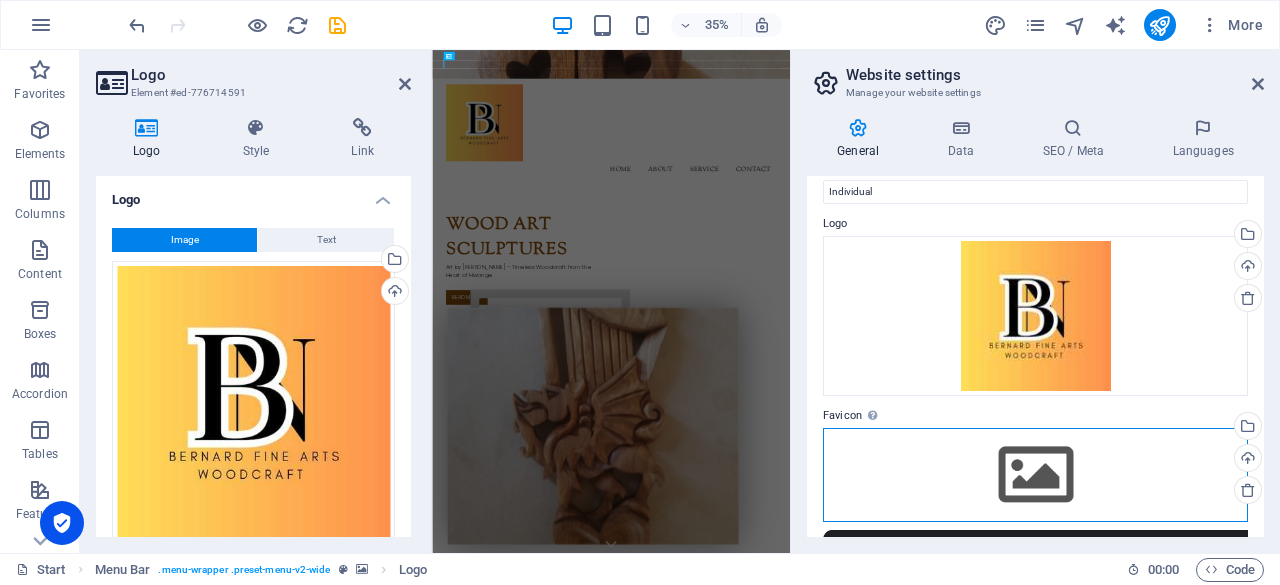 click on "Drag files here, click to choose files or select files from Files or our free stock photos & videos" at bounding box center [1035, 475] 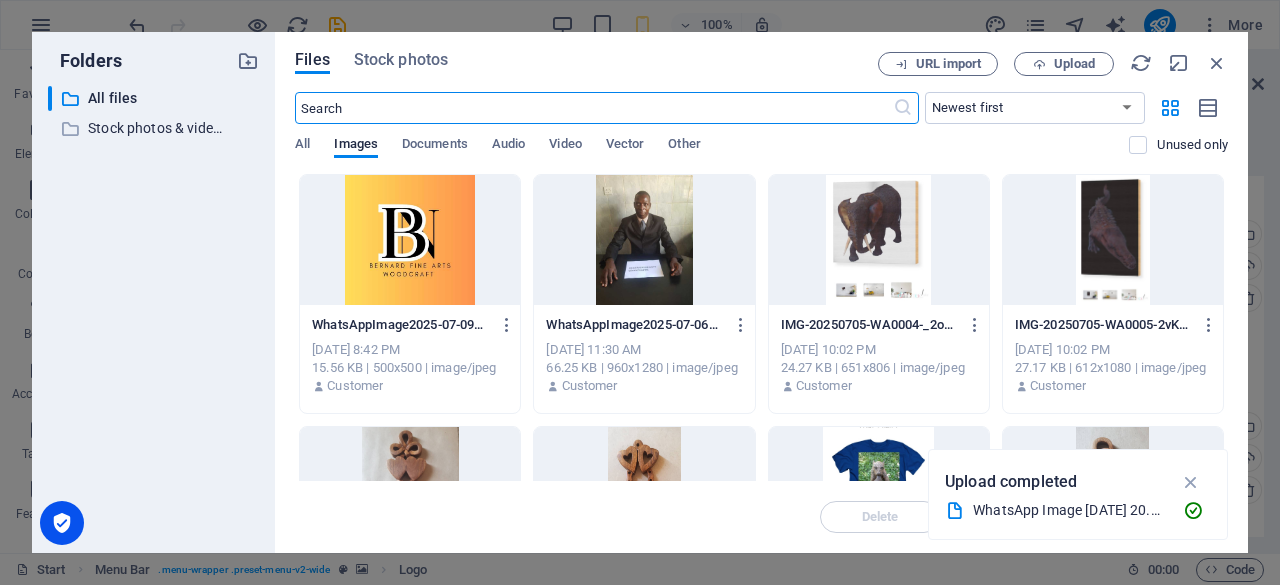 click at bounding box center (410, 240) 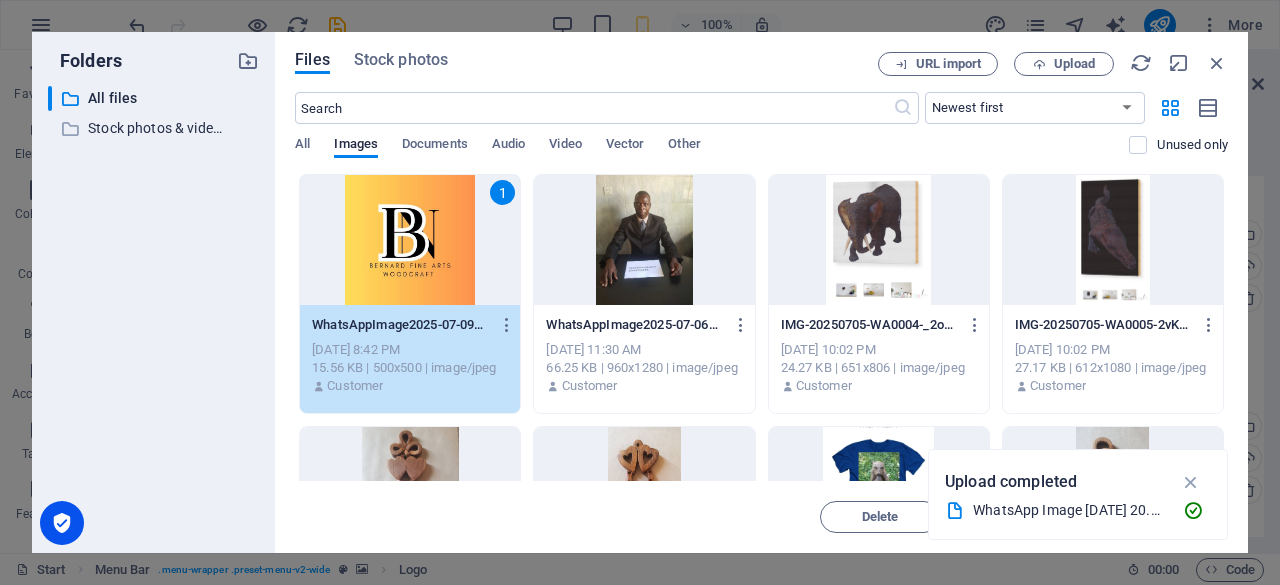 click on "1" at bounding box center [410, 240] 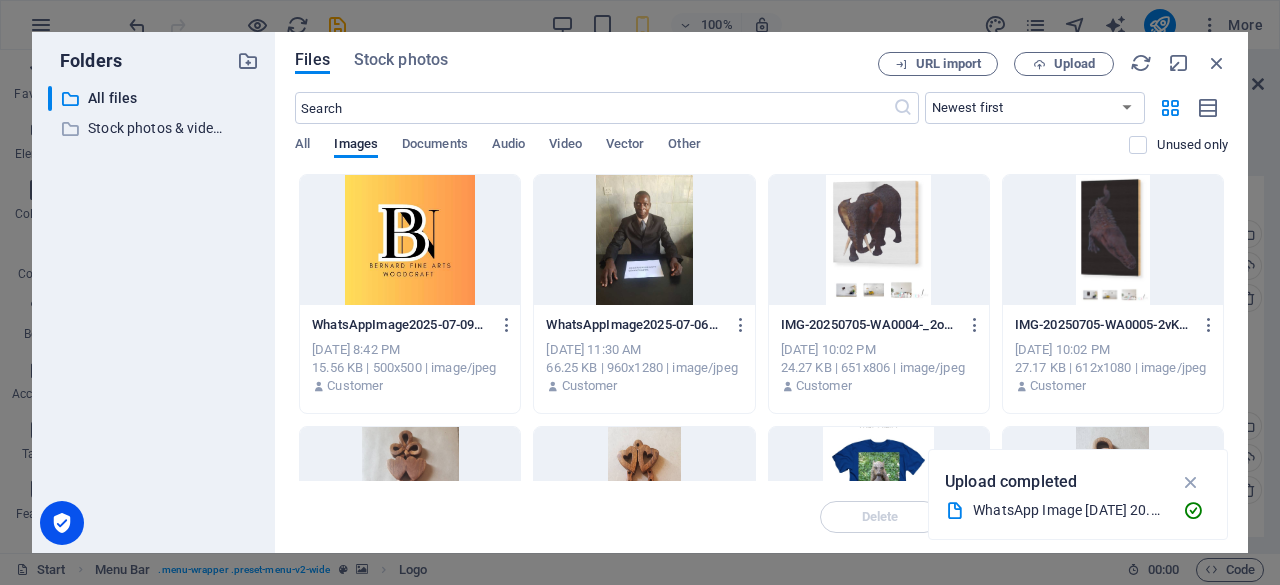 click at bounding box center (410, 240) 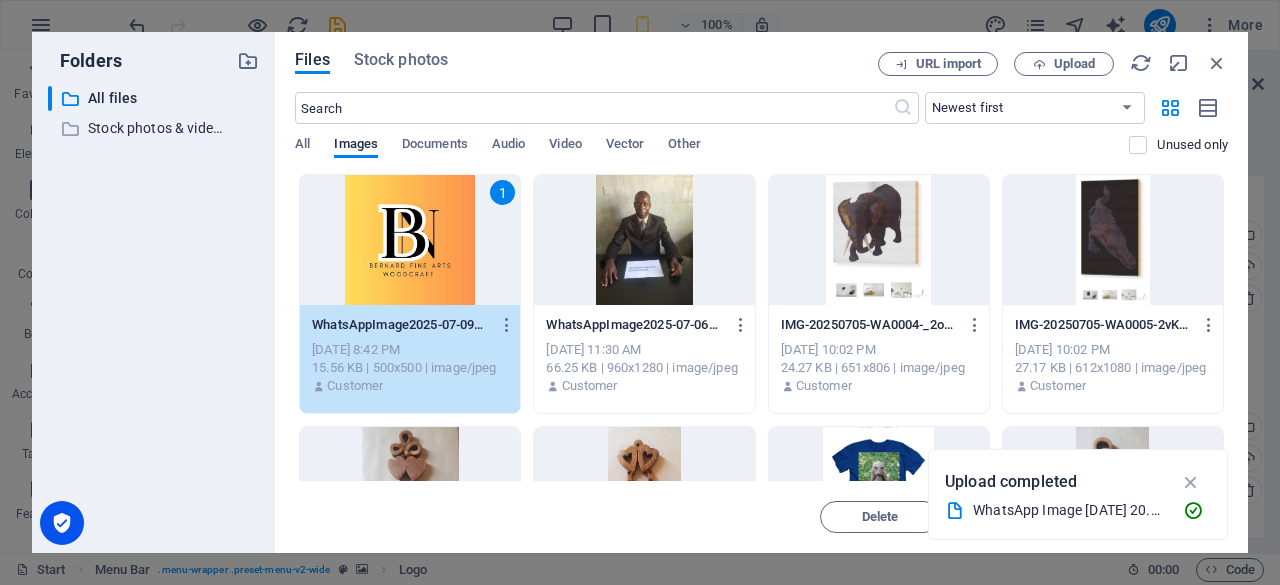 click on "1" at bounding box center [410, 240] 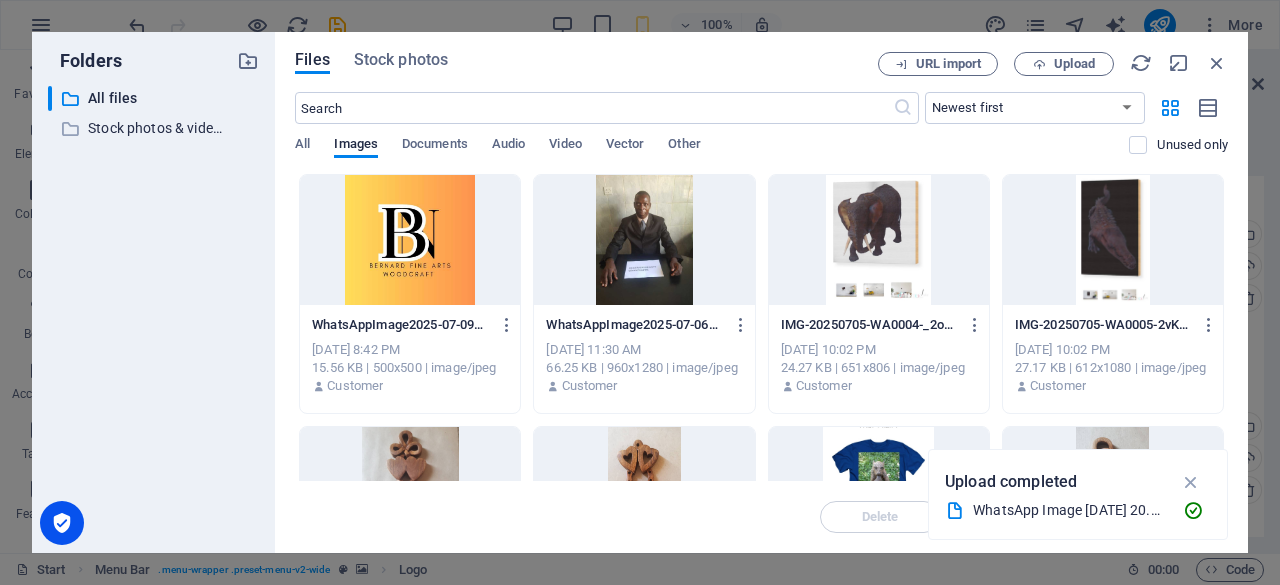 click at bounding box center (410, 240) 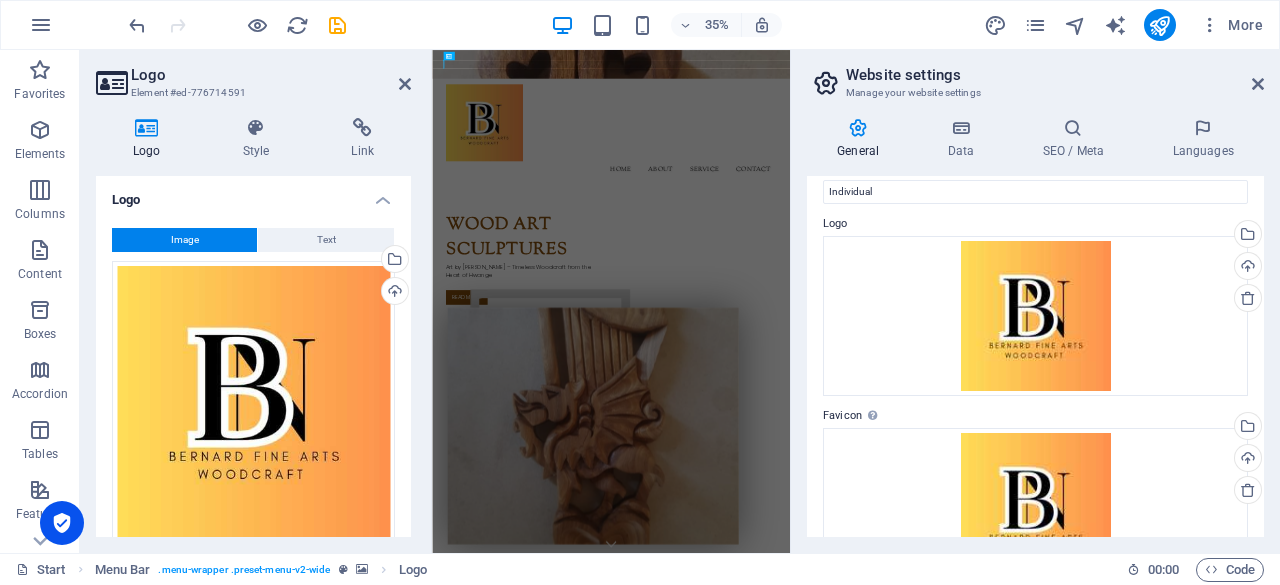 drag, startPoint x: 1264, startPoint y: 218, endPoint x: 1279, endPoint y: 355, distance: 137.81873 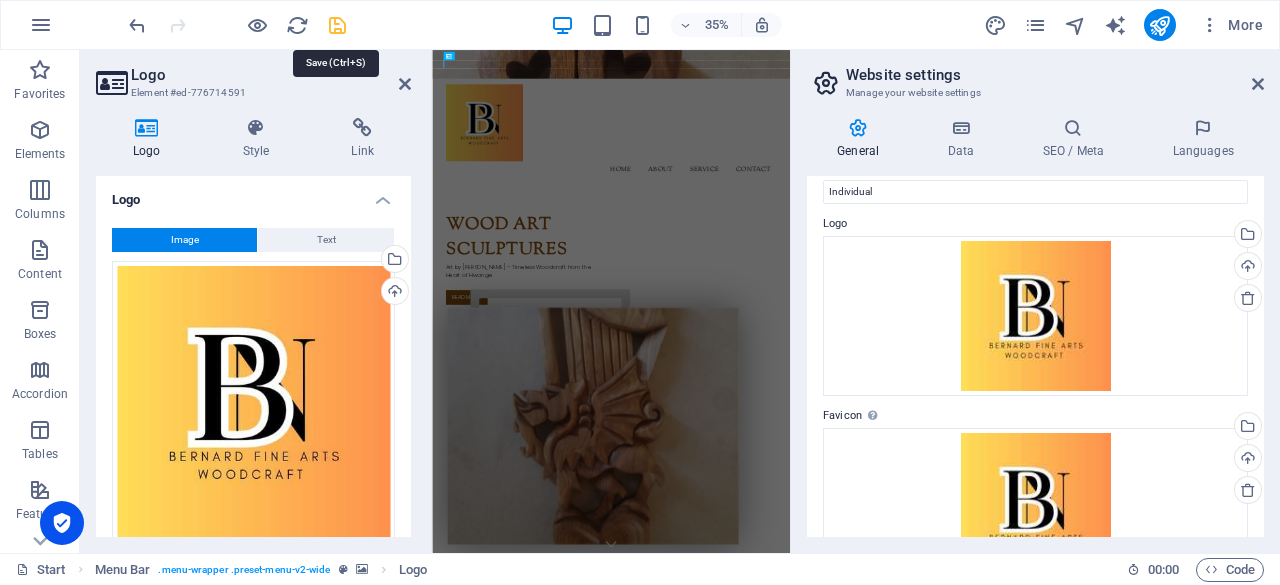 click at bounding box center [337, 25] 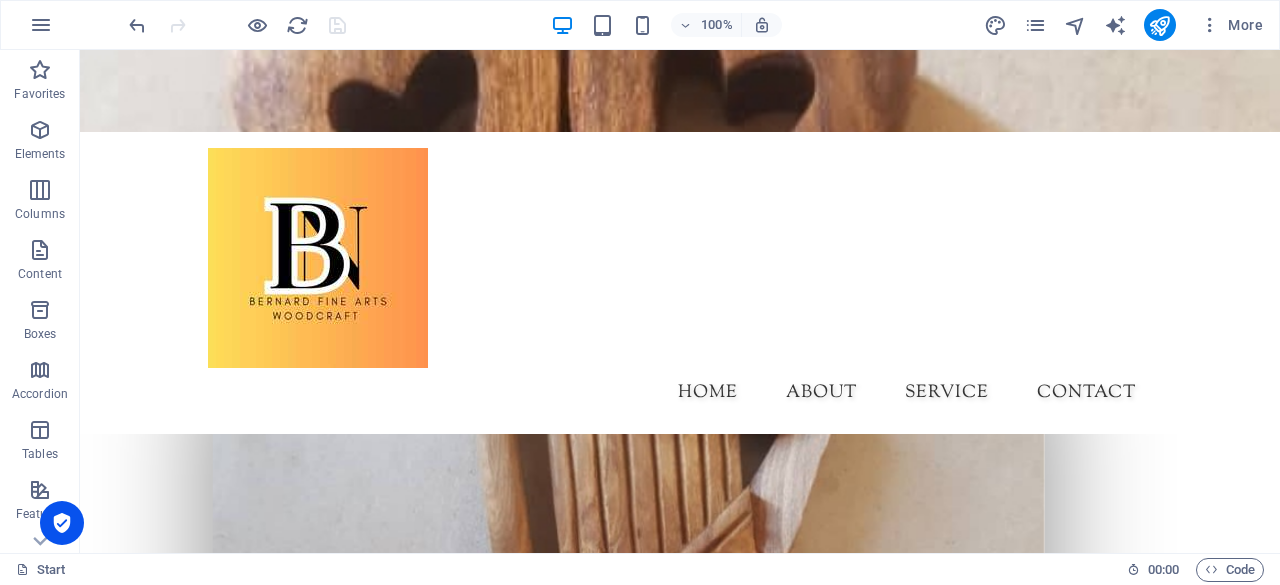 scroll, scrollTop: 0, scrollLeft: 0, axis: both 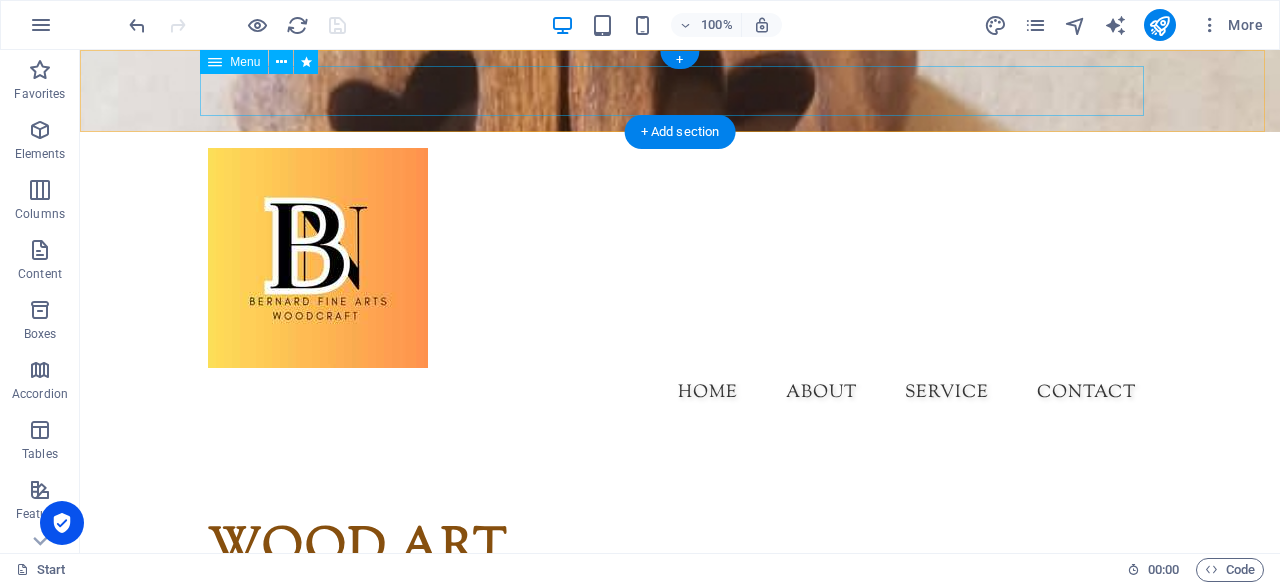 click on "Home About Service Contact" at bounding box center [680, 393] 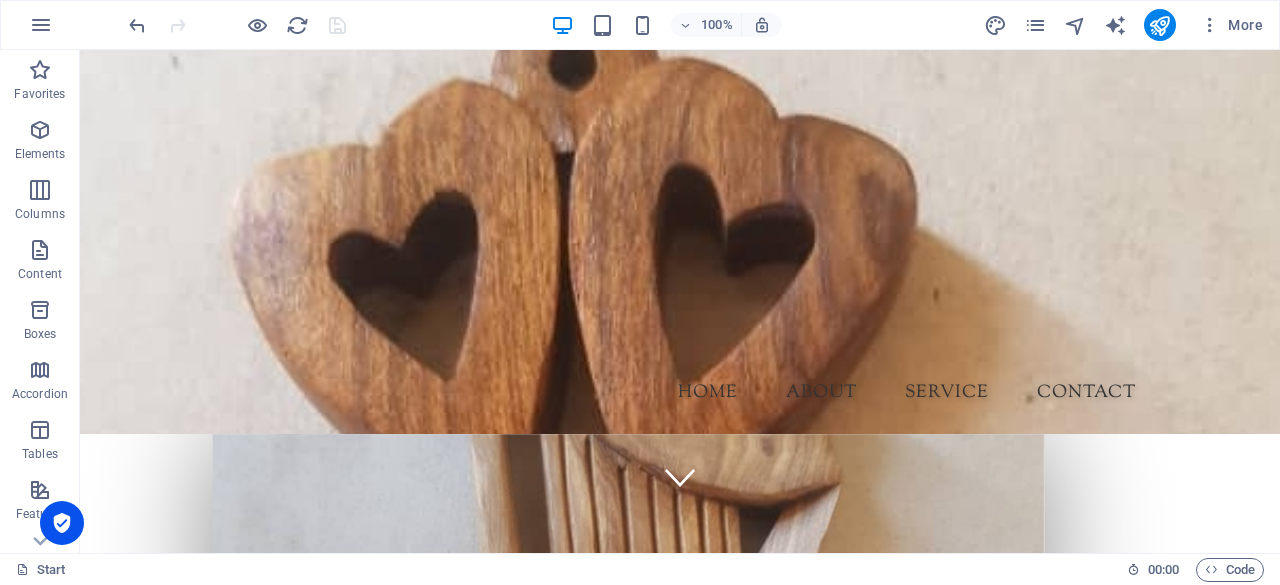 scroll, scrollTop: 0, scrollLeft: 0, axis: both 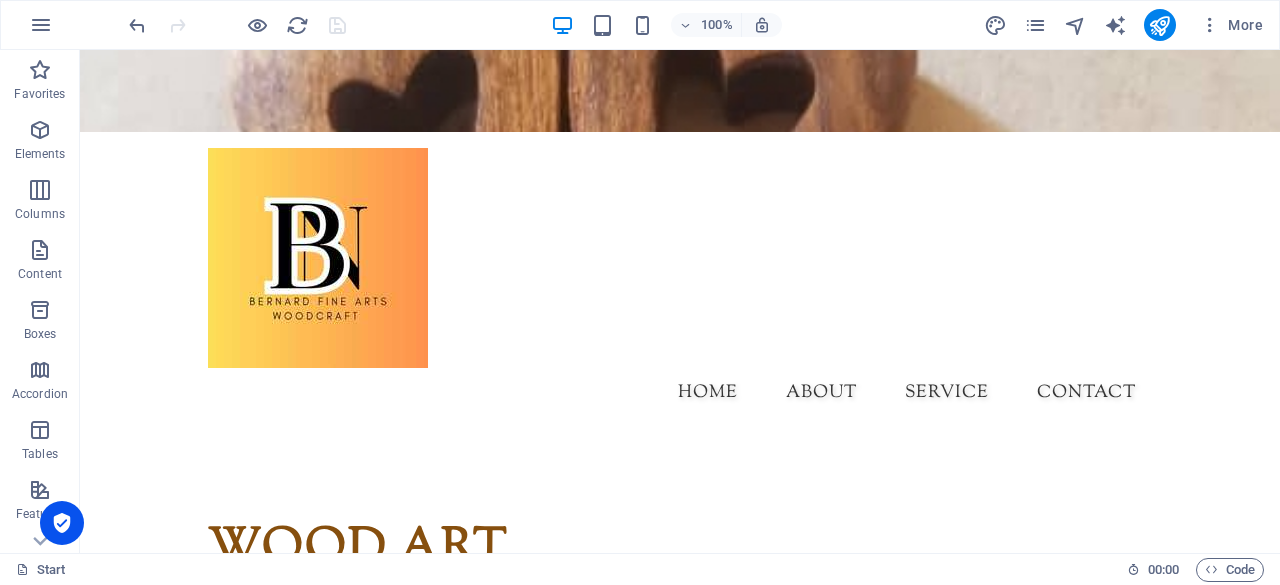drag, startPoint x: 1279, startPoint y: 80, endPoint x: 1359, endPoint y: 98, distance: 82 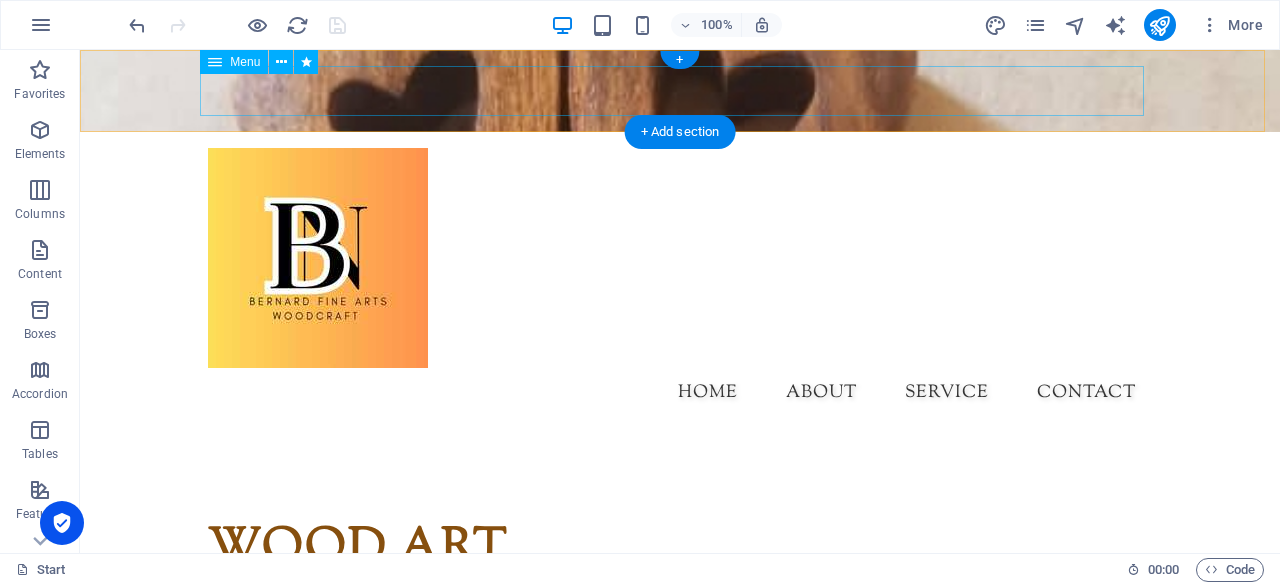 click on "Home About Service Contact" at bounding box center (680, 393) 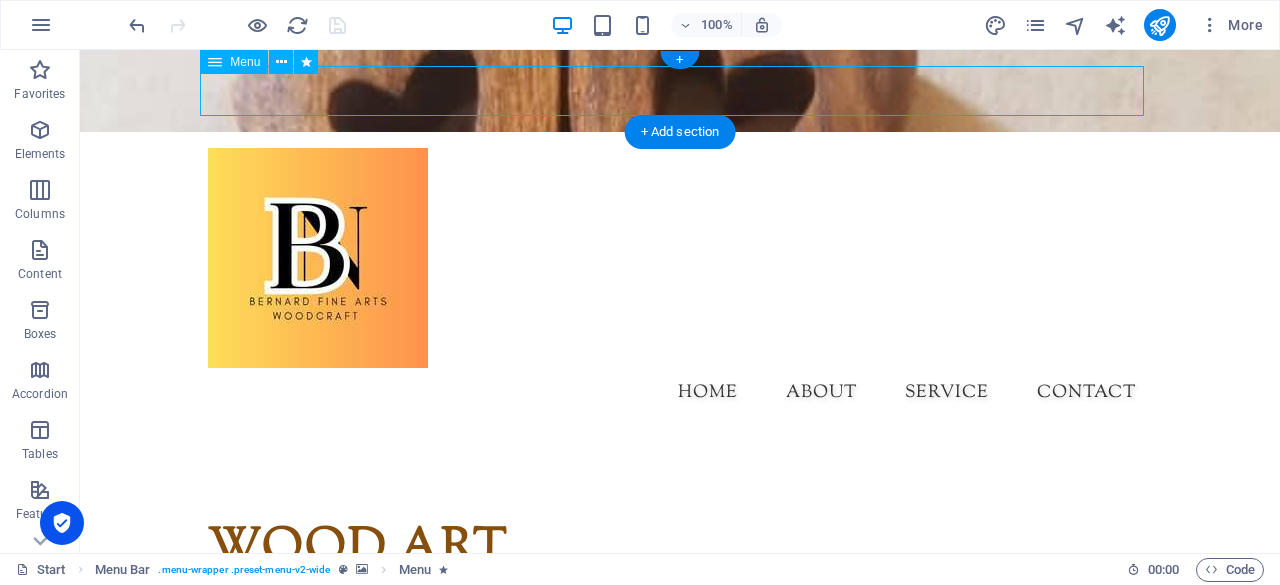 click on "Home About Service Contact" at bounding box center (680, 393) 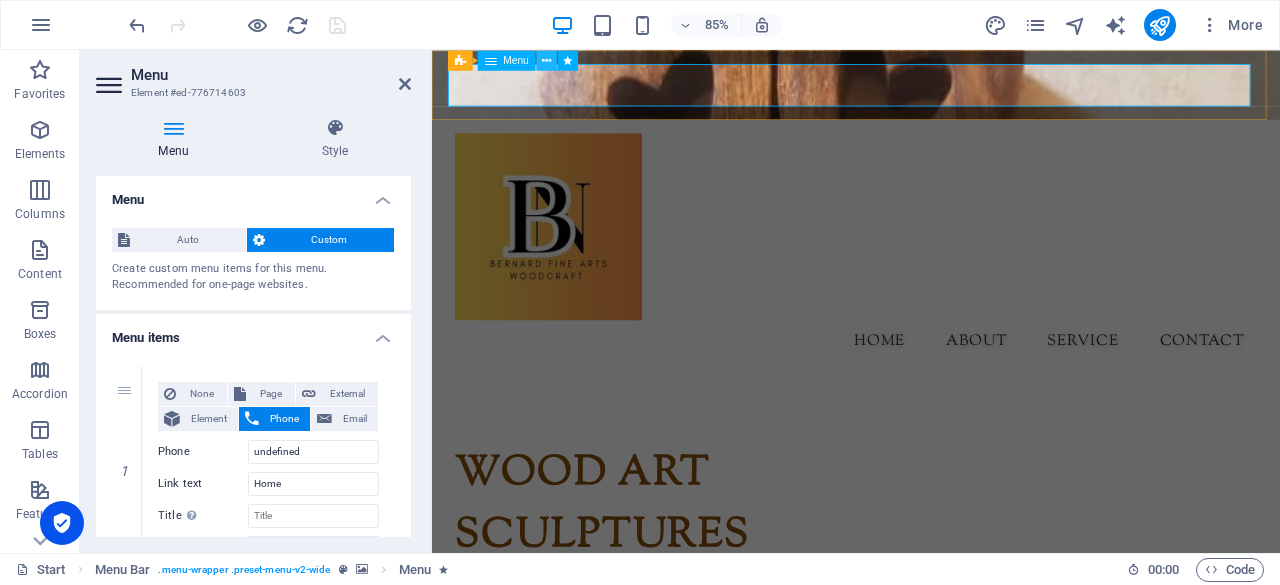 click at bounding box center [546, 60] 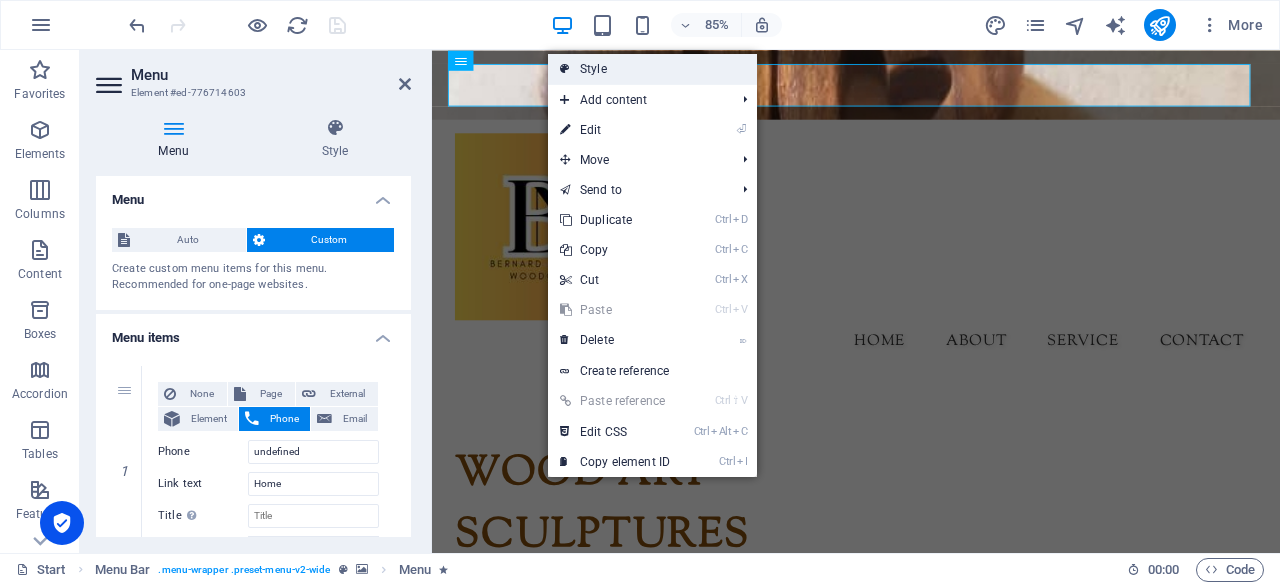 click on "Style" at bounding box center [652, 69] 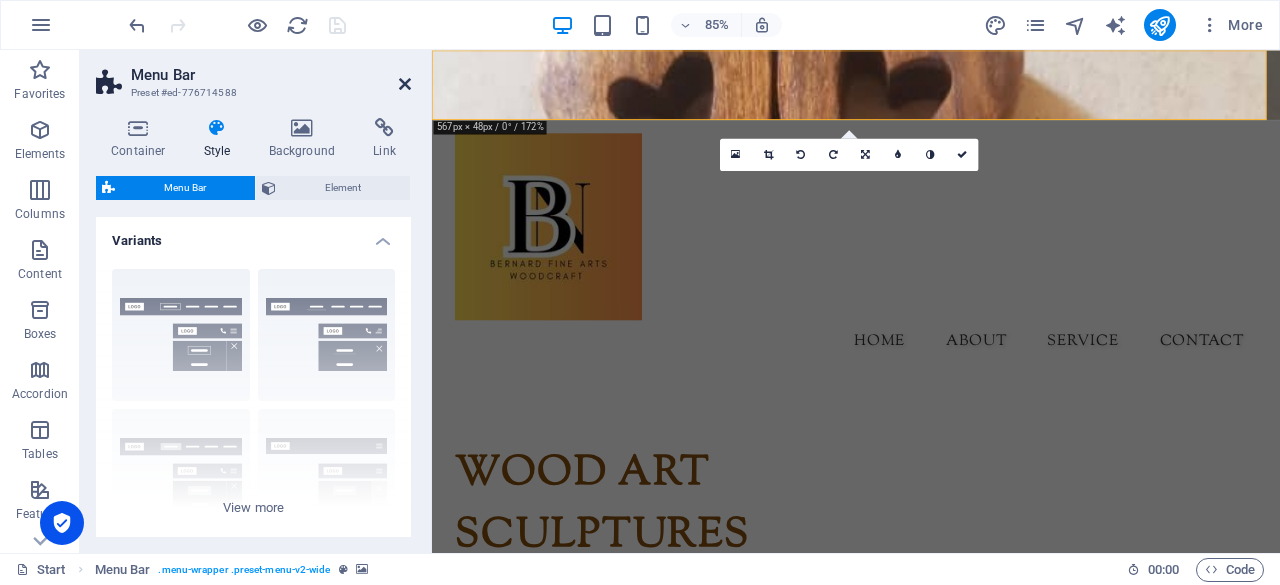 click at bounding box center (405, 84) 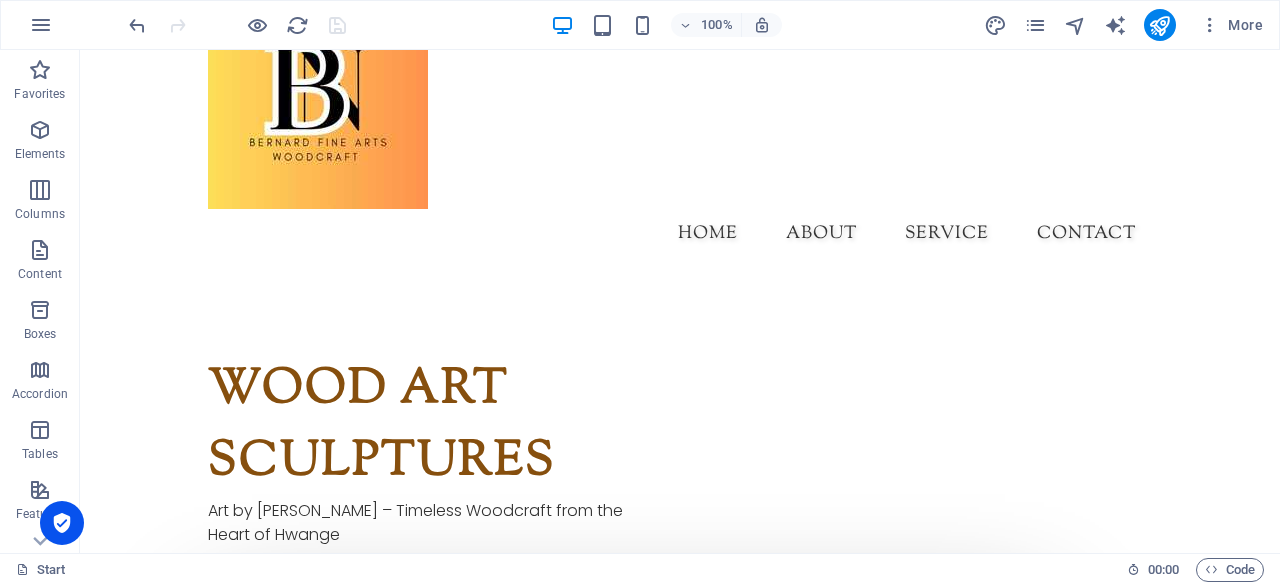 scroll, scrollTop: 0, scrollLeft: 0, axis: both 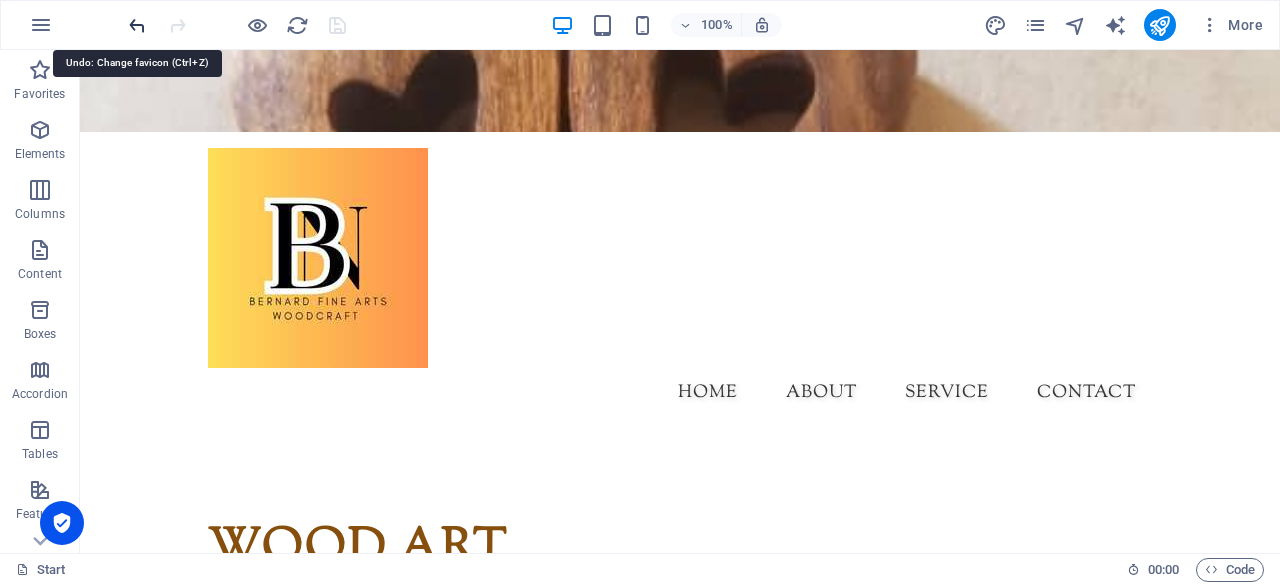 click at bounding box center (137, 25) 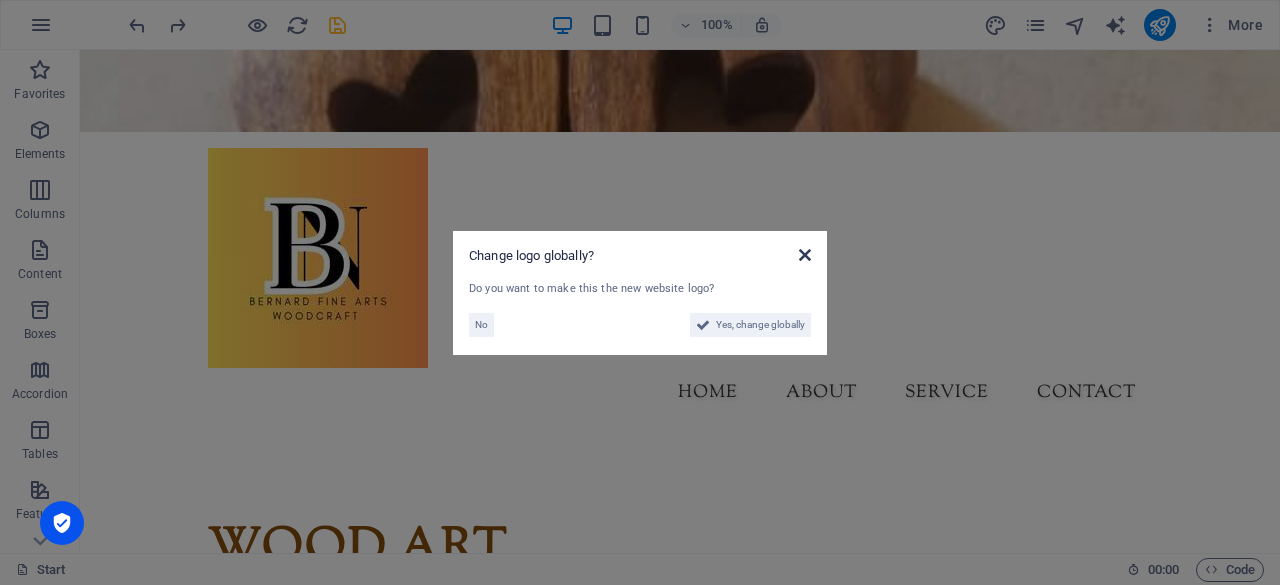 click at bounding box center (805, 255) 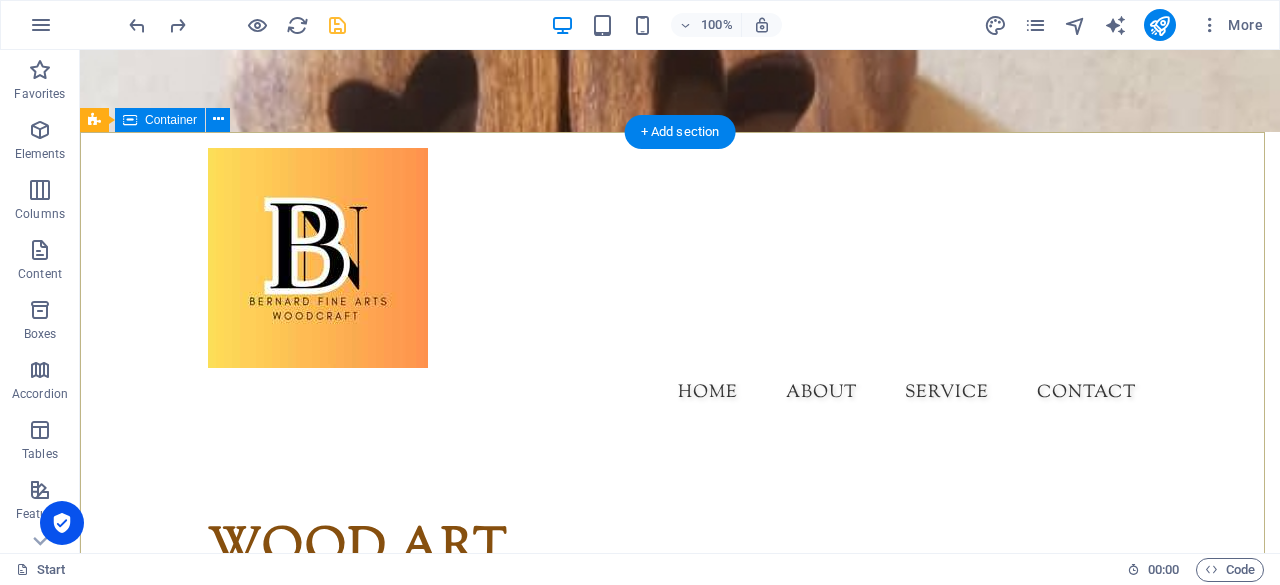click on "WOOD Art Sculptures Art by [PERSON_NAME] – Timeless Woodcraft from the Heart of Hwange Read more" at bounding box center [680, 986] 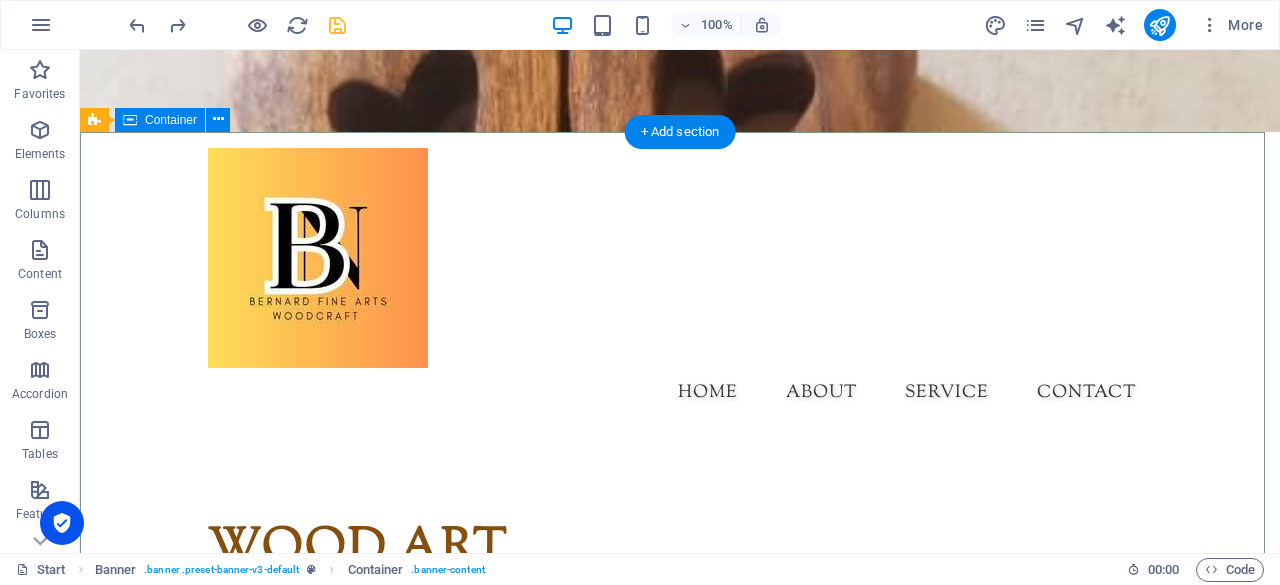 click on "WOOD Art Sculptures Art by [PERSON_NAME] – Timeless Woodcraft from the Heart of Hwange Read more" at bounding box center (680, 986) 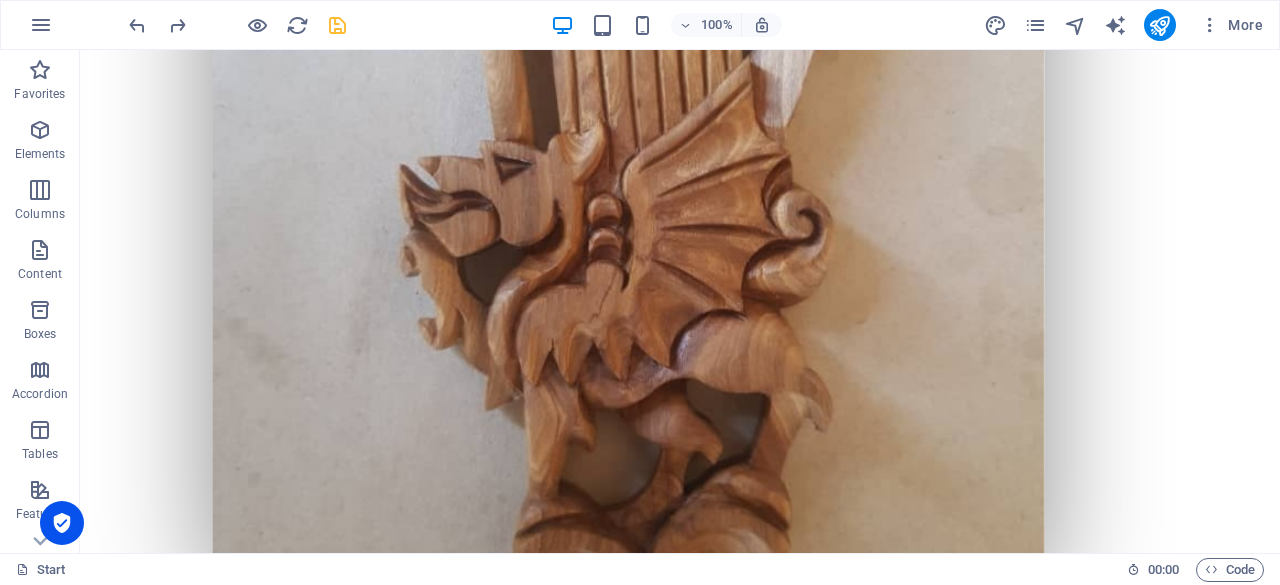 scroll, scrollTop: 0, scrollLeft: 0, axis: both 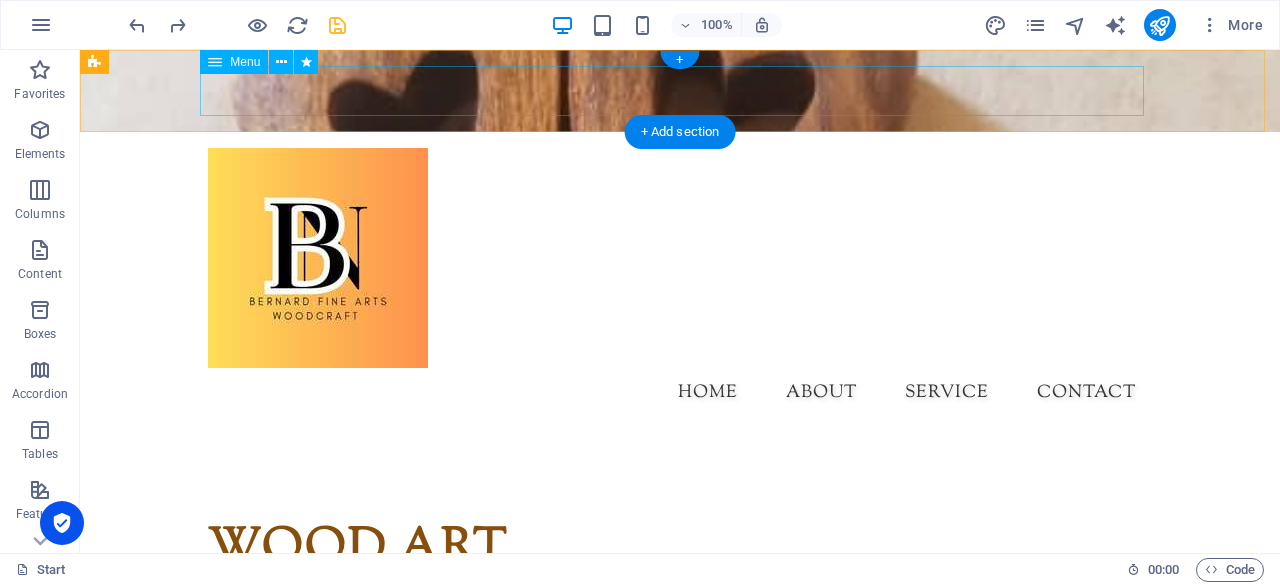 click on "Home About Service Contact" at bounding box center [680, 393] 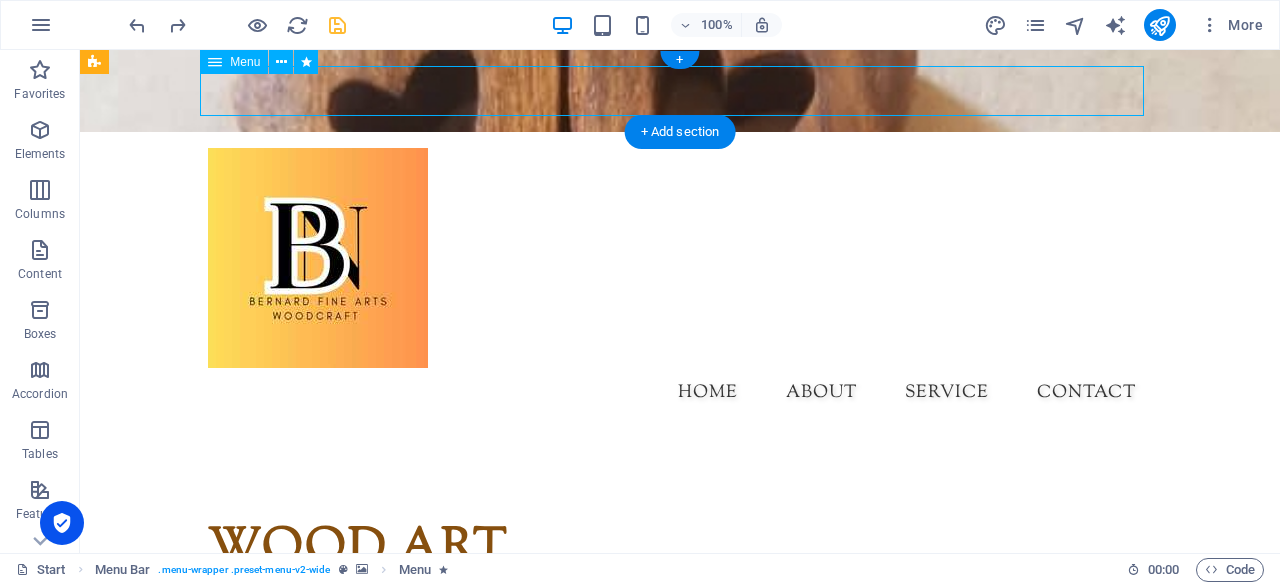 click on "Home About Service Contact" at bounding box center [680, 393] 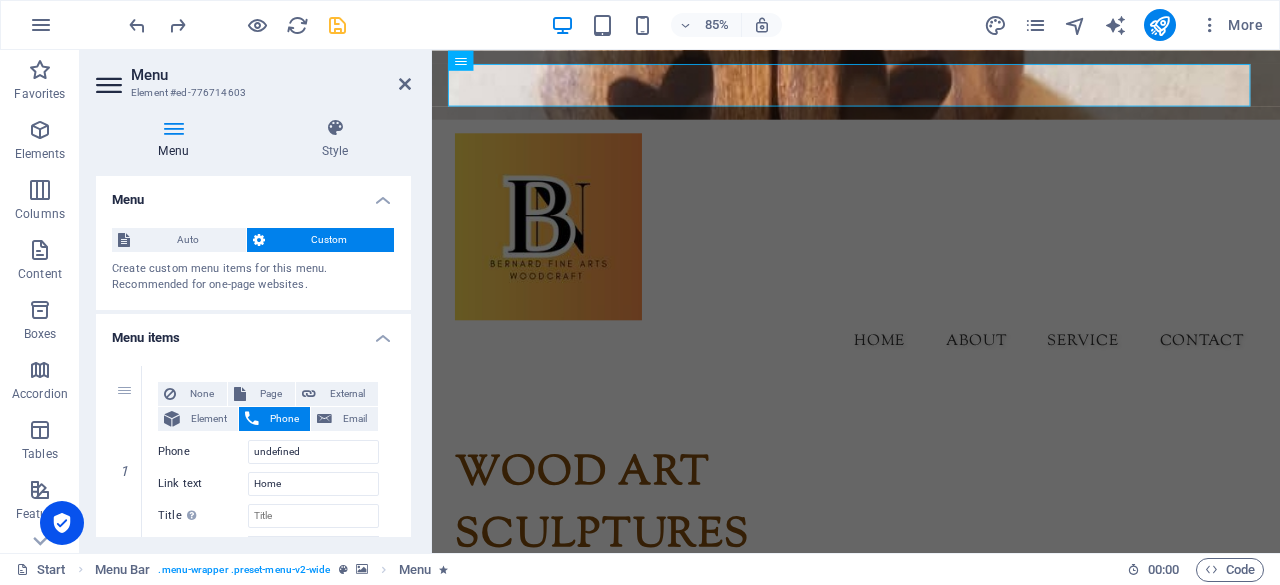 click at bounding box center (259, 240) 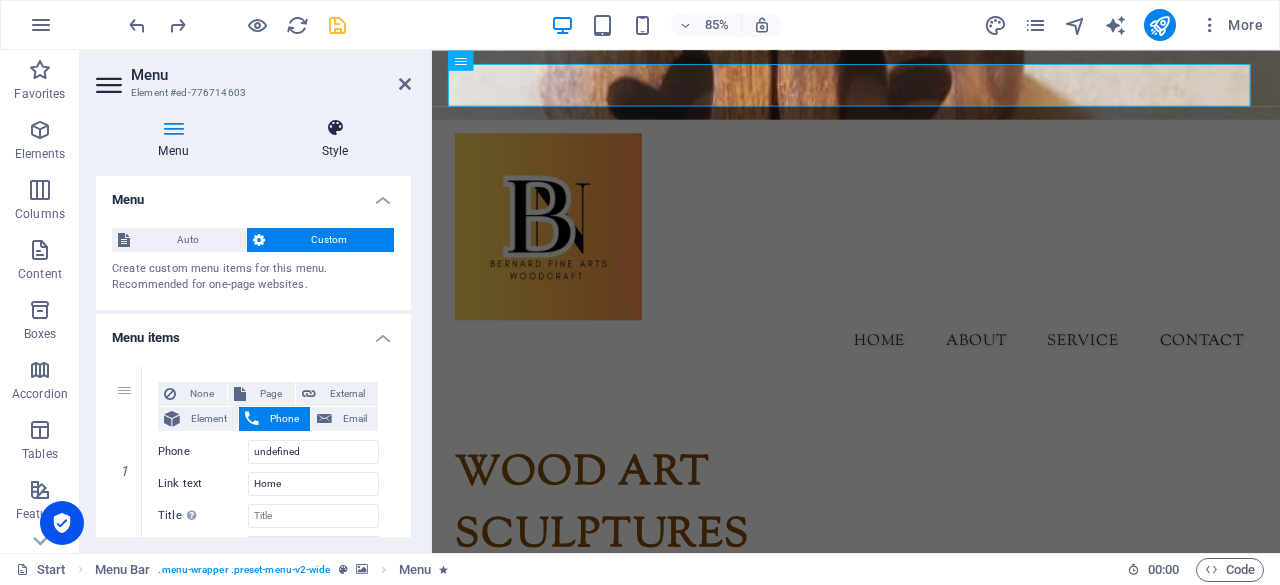 click at bounding box center (335, 128) 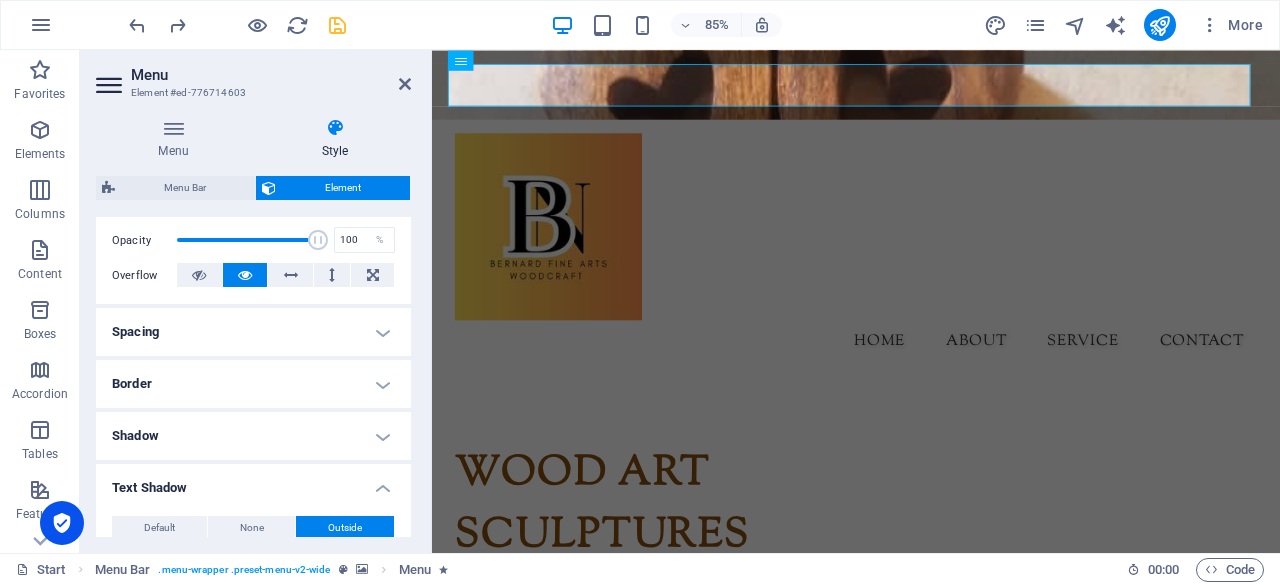scroll, scrollTop: 302, scrollLeft: 0, axis: vertical 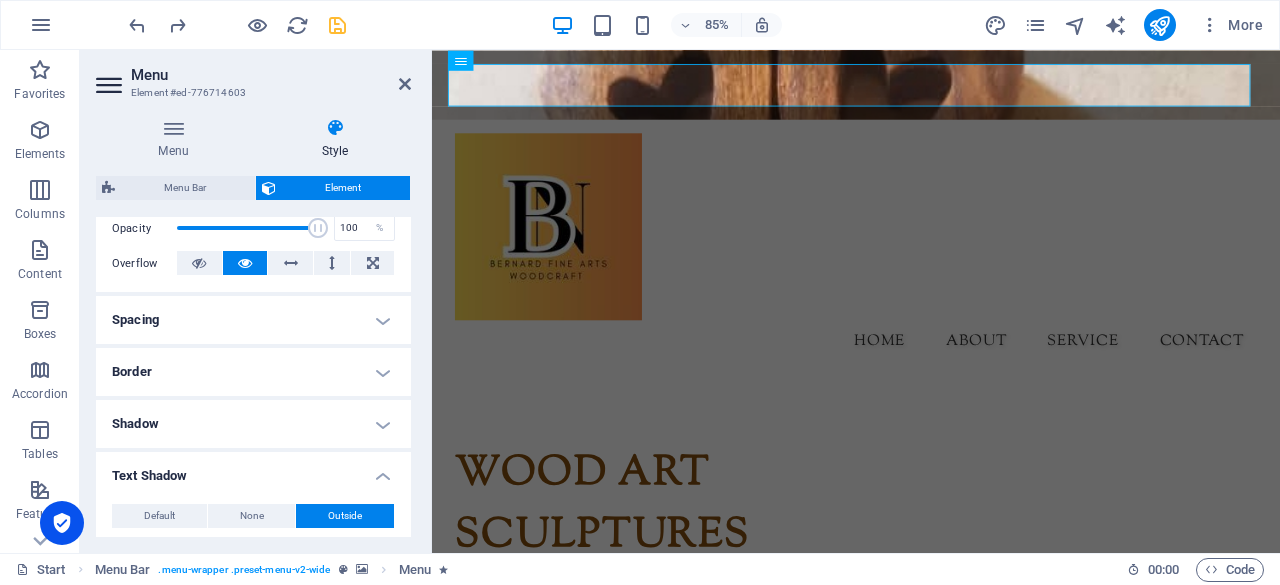 click on "Spacing" at bounding box center [253, 320] 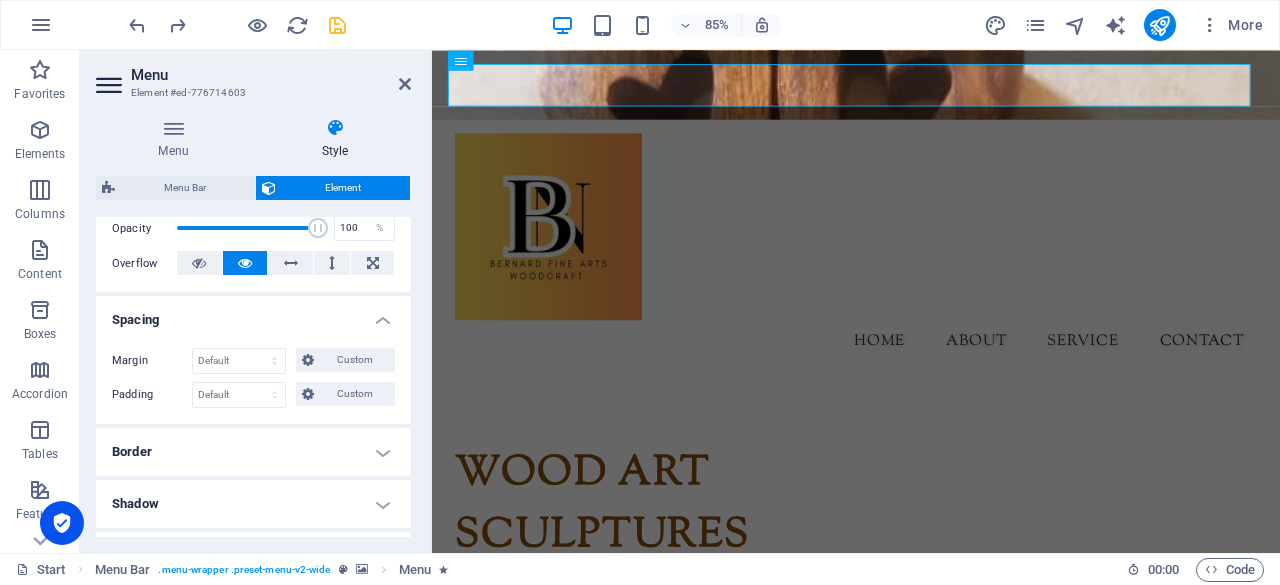 click on "Margin Default auto px % rem vw vh Custom Custom auto px % rem vw vh auto px % rem vw vh auto px % rem vw vh auto px % rem vw vh Padding Default px rem % vh vw Custom Custom px rem % vh vw px rem % vh vw px rem % vh vw px rem % vh vw" at bounding box center (253, 378) 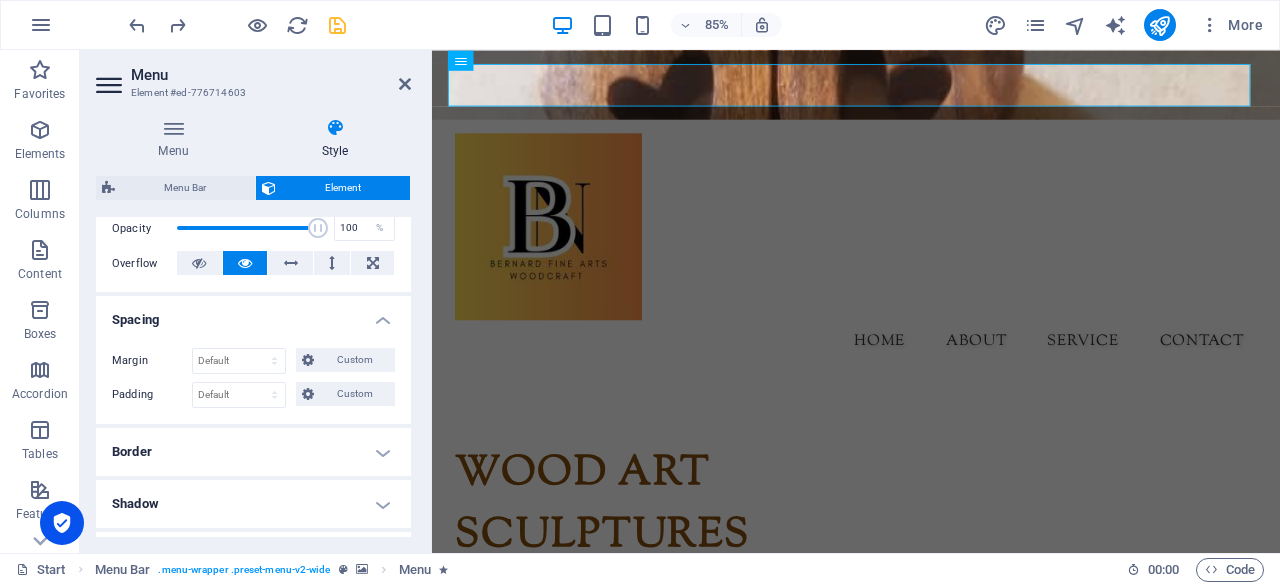 click on "Spacing" at bounding box center [253, 314] 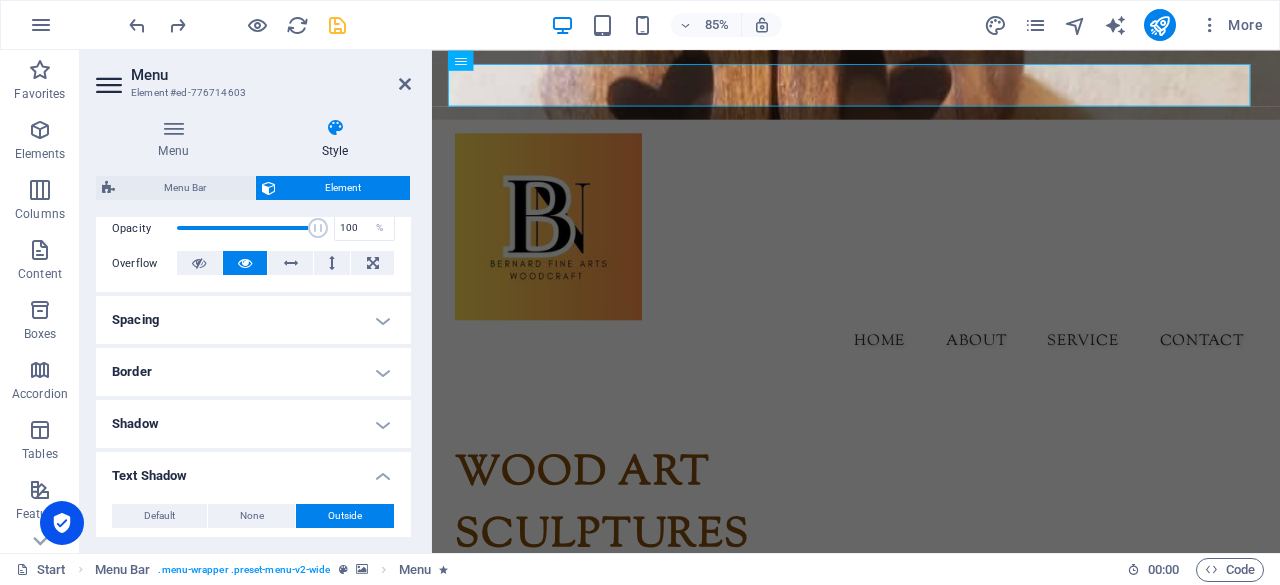 click on "Border" at bounding box center [253, 372] 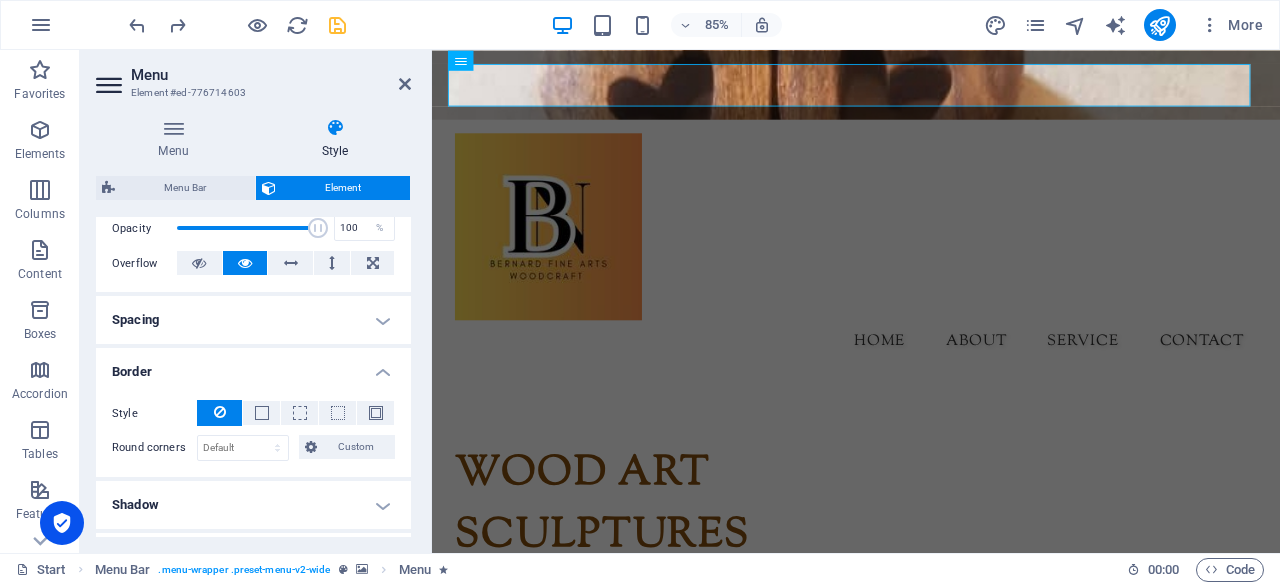 click on "Border" at bounding box center (253, 366) 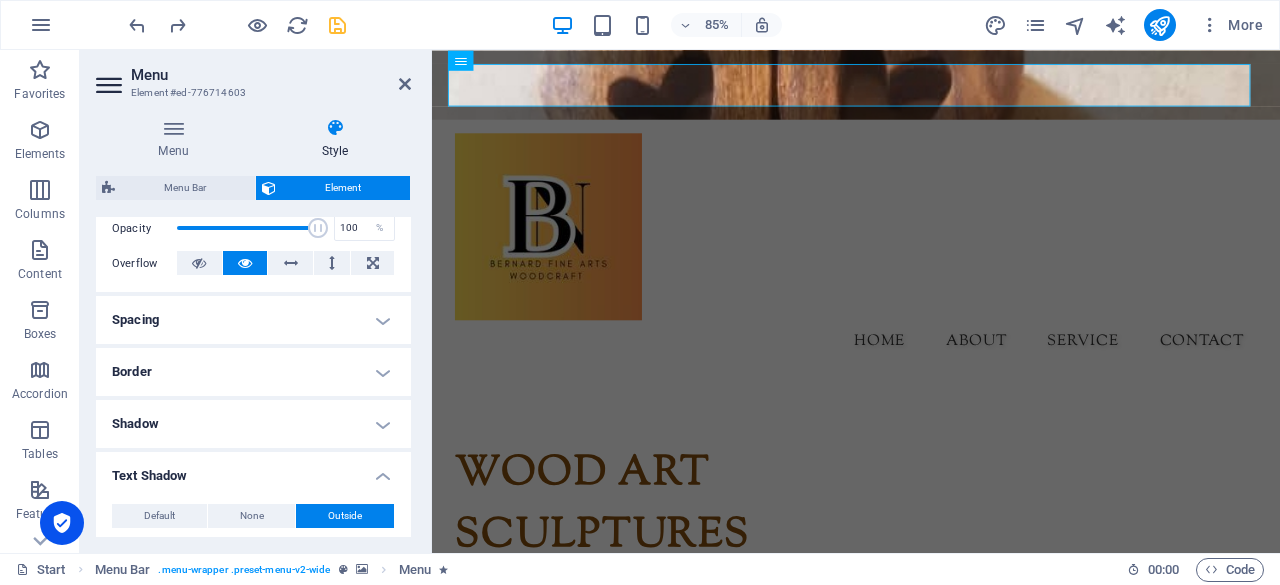 drag, startPoint x: 412, startPoint y: 353, endPoint x: 407, endPoint y: 403, distance: 50.24938 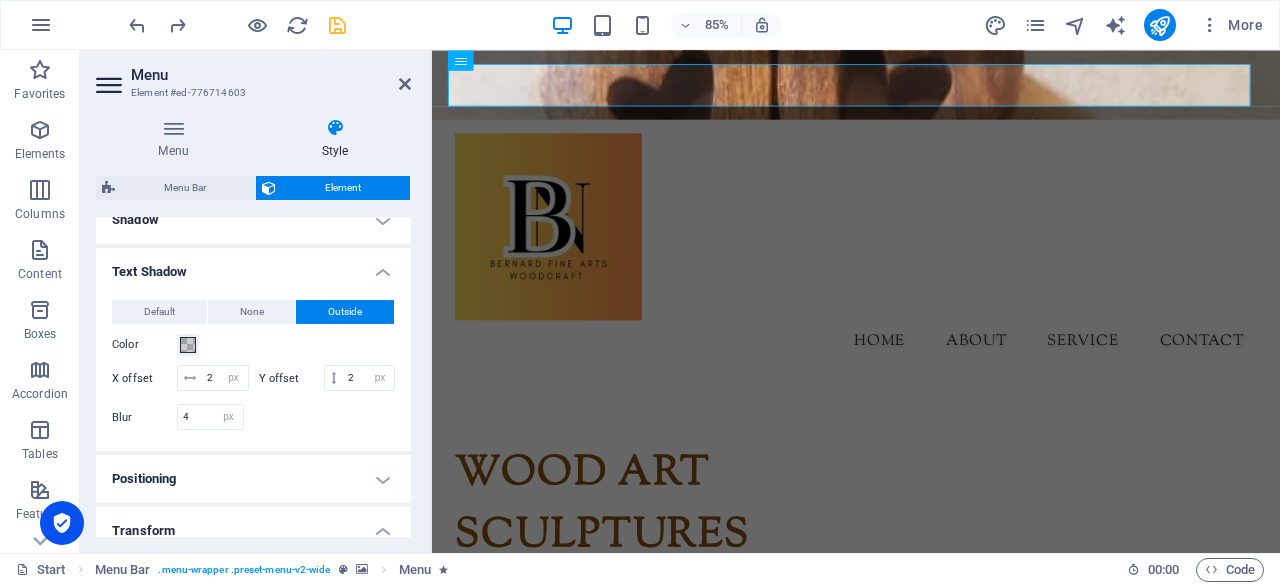 scroll, scrollTop: 494, scrollLeft: 0, axis: vertical 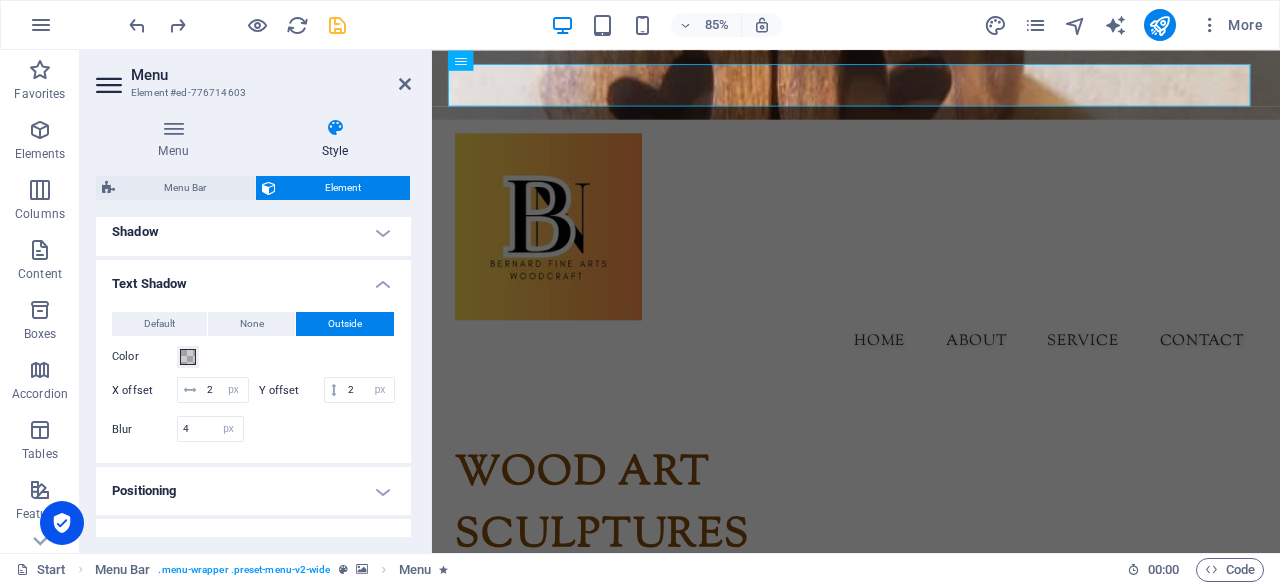 click at bounding box center (335, 128) 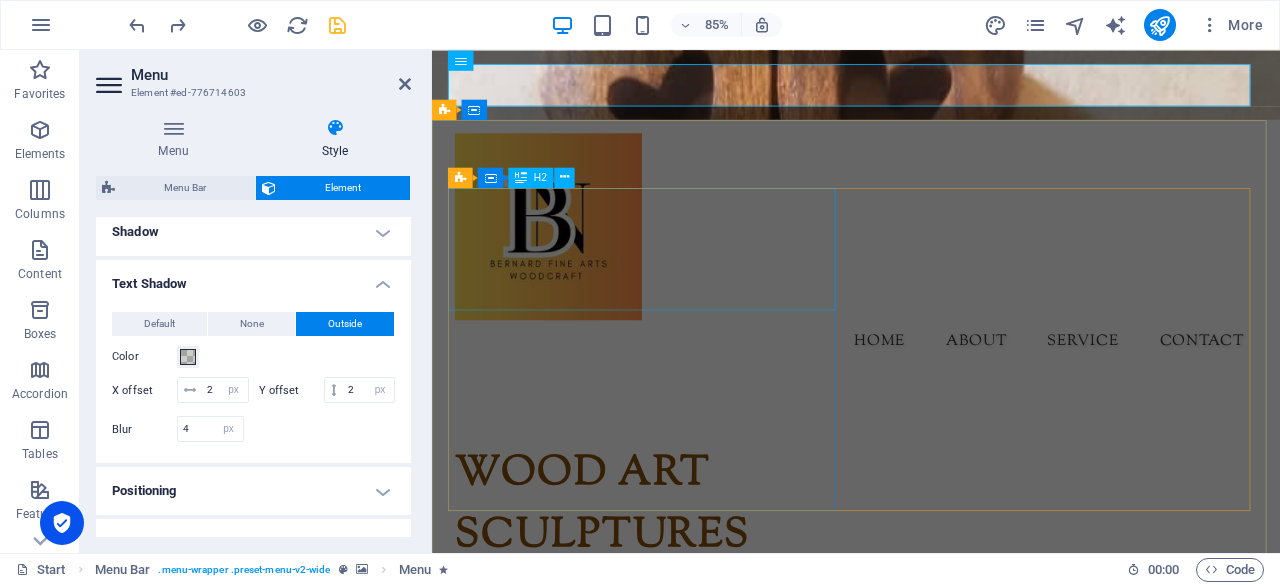 click on "WOOD Art Sculptures" at bounding box center (687, 586) 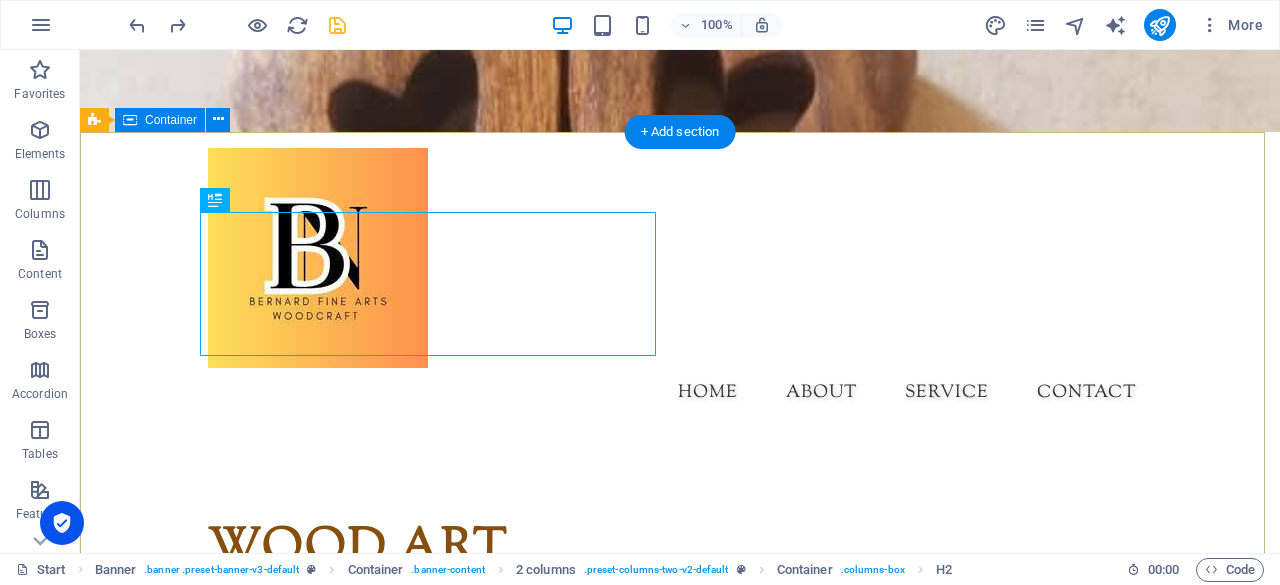 click on "WOOD Art Sculptures Art by [PERSON_NAME] – Timeless Woodcraft from the Heart of Hwange Read more" at bounding box center [680, 986] 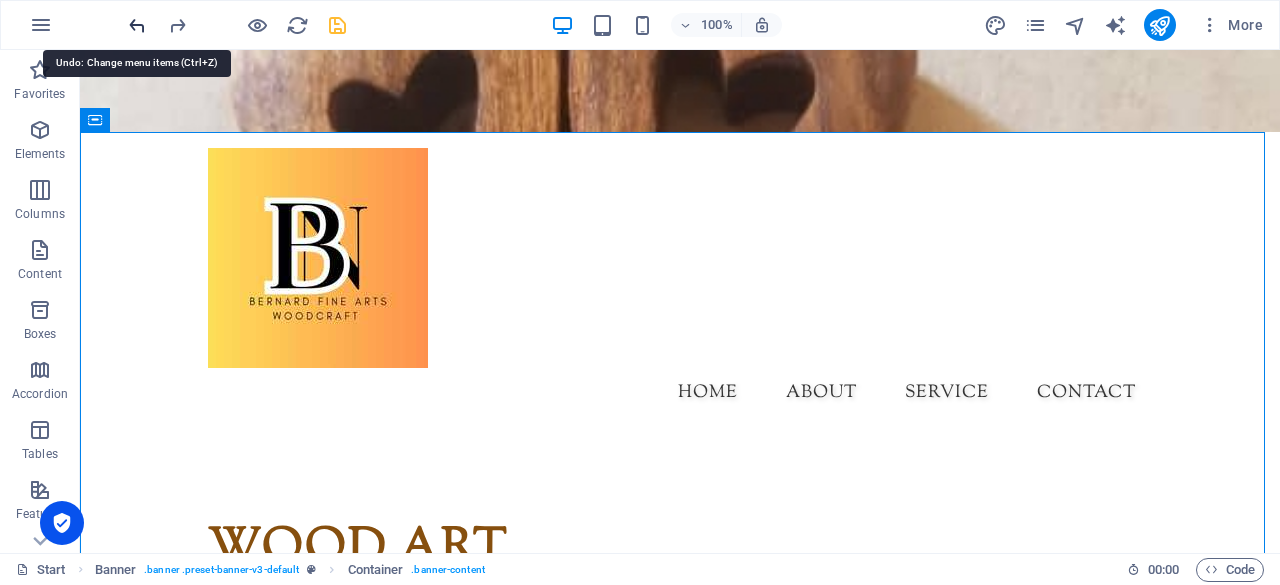 click at bounding box center (137, 25) 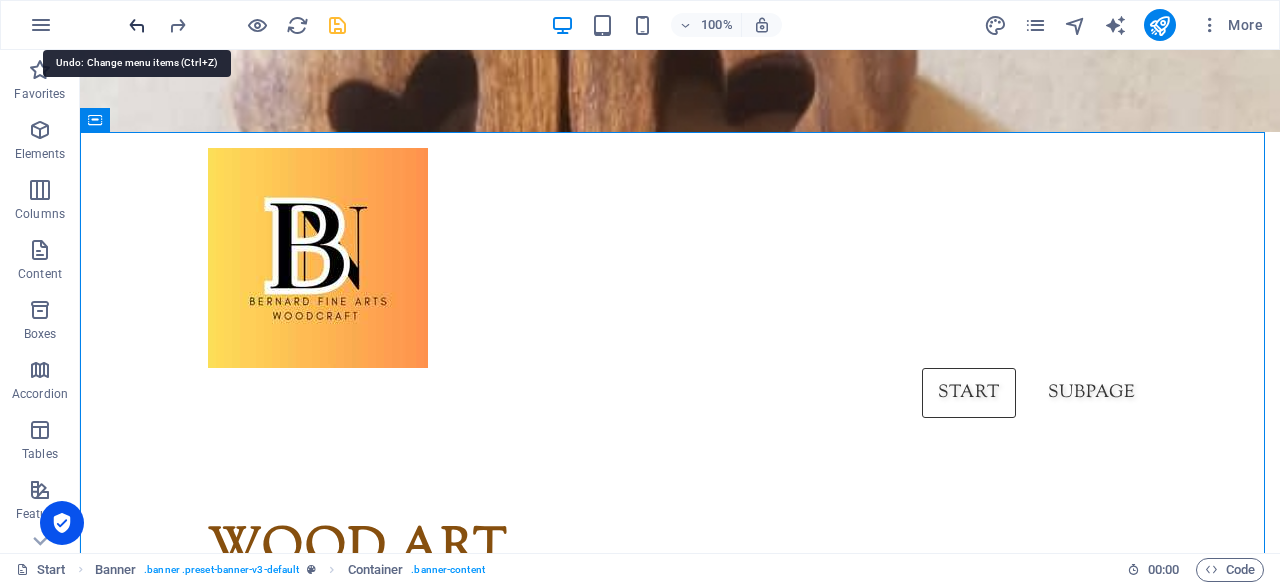 click at bounding box center [137, 25] 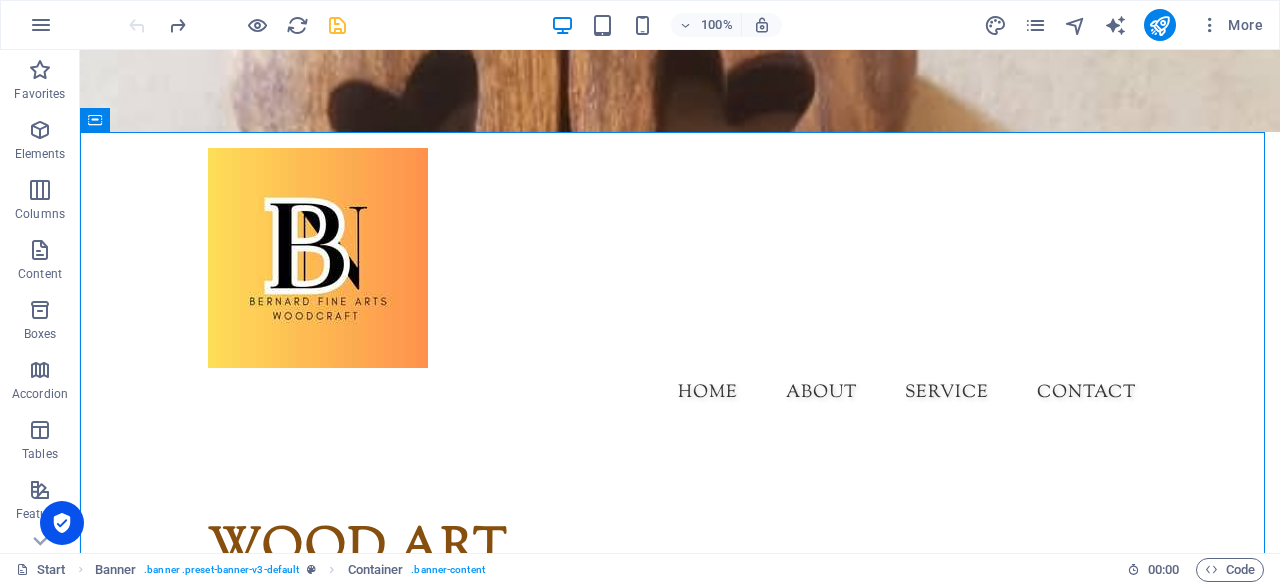 click at bounding box center [237, 25] 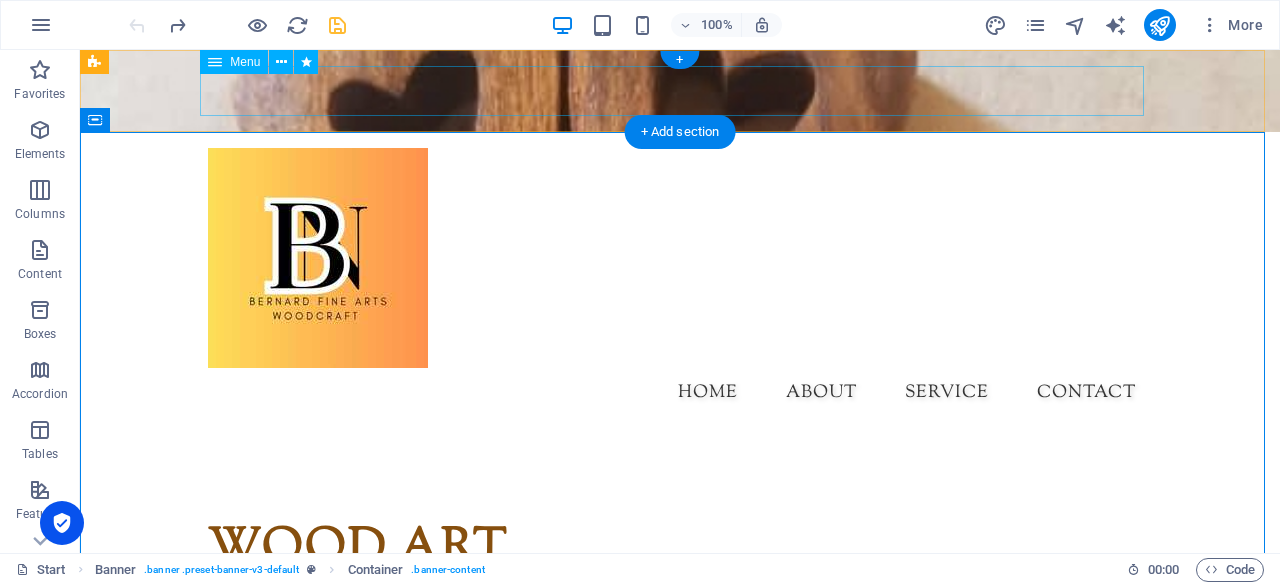 click on "Home About Service Contact" at bounding box center (680, 393) 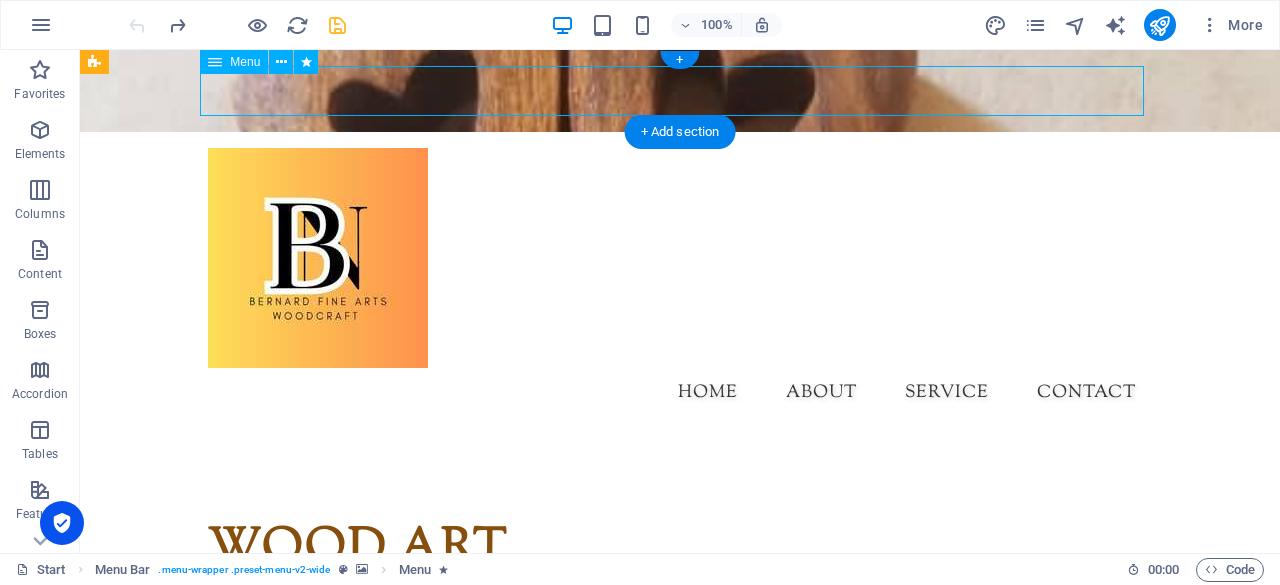 click on "Home About Service Contact" at bounding box center (680, 393) 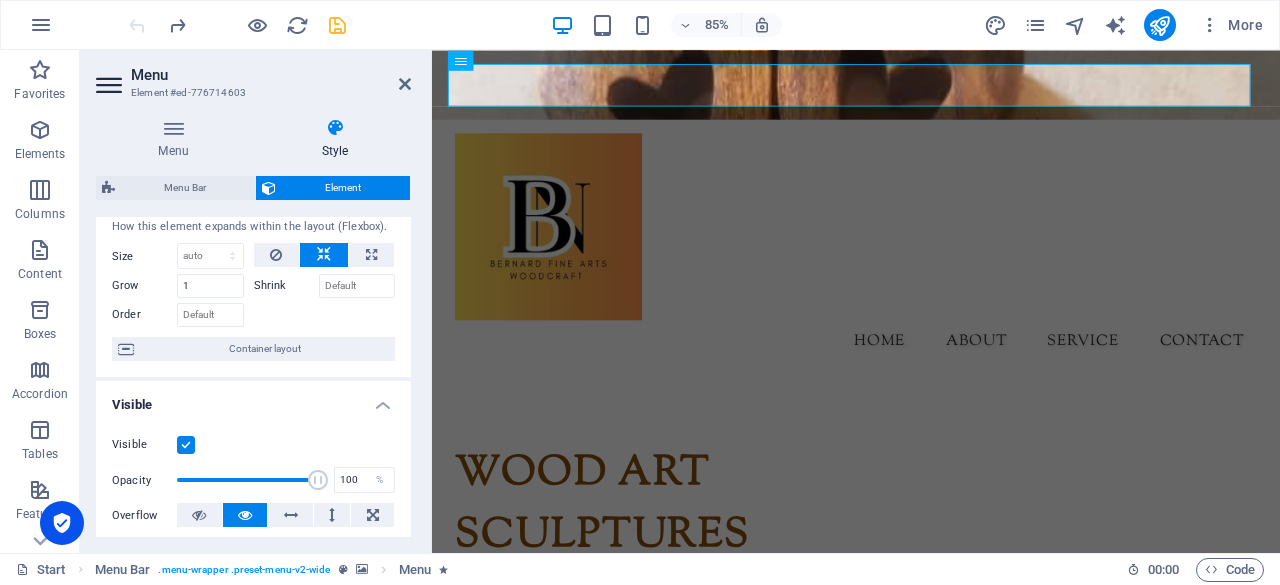 scroll, scrollTop: 0, scrollLeft: 0, axis: both 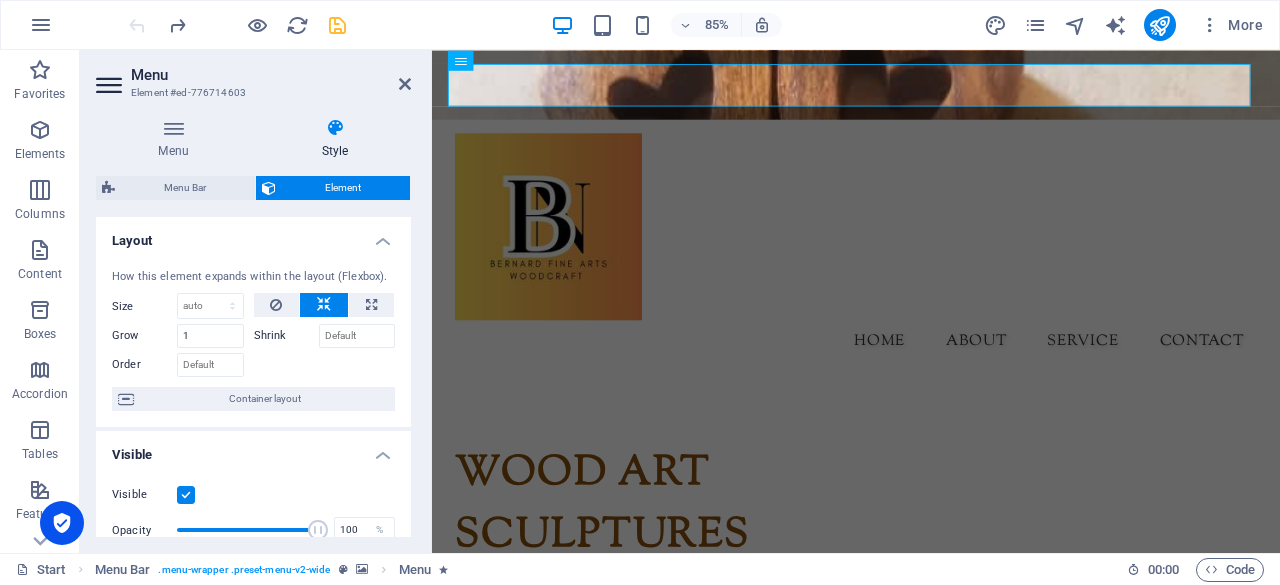 click on "Menu" at bounding box center [271, 75] 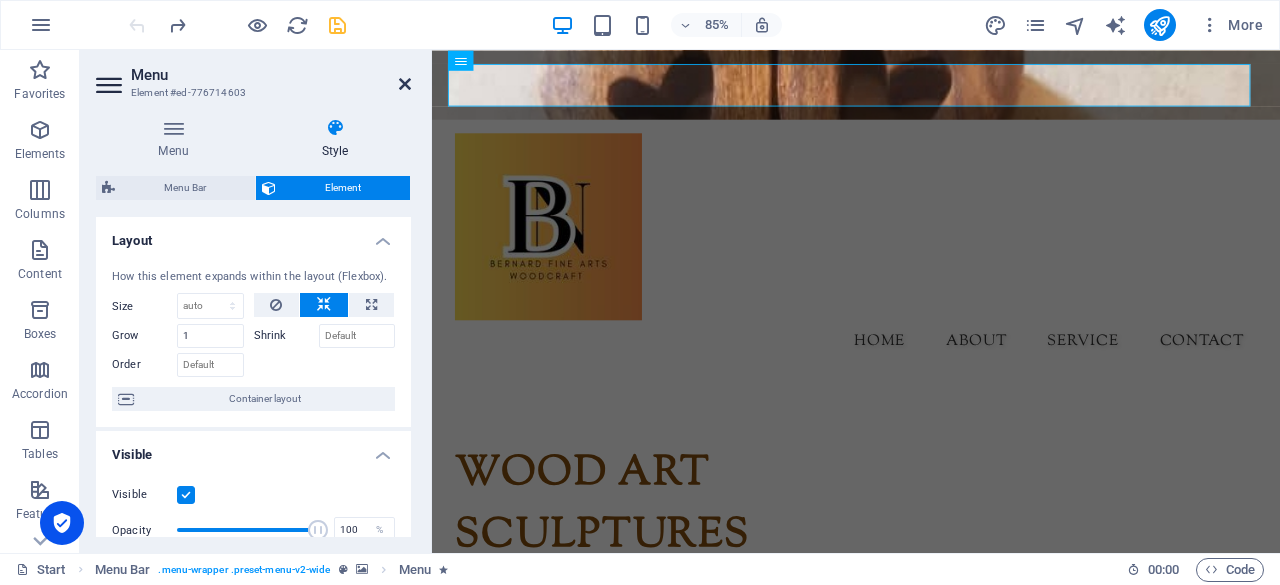 click at bounding box center [405, 84] 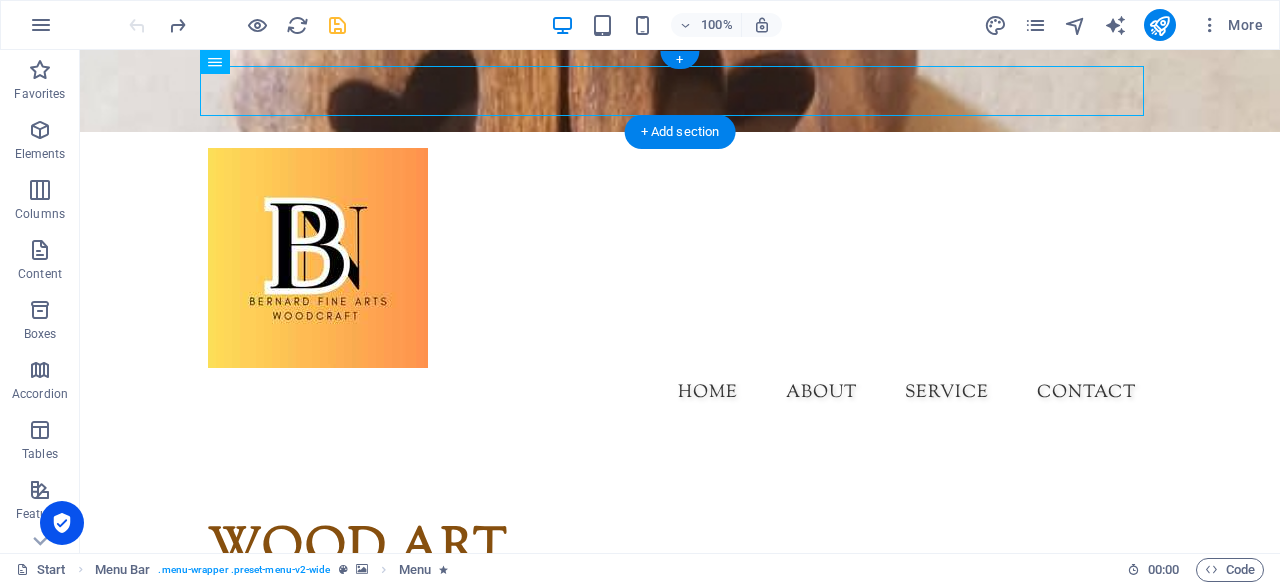 click at bounding box center (680, 91) 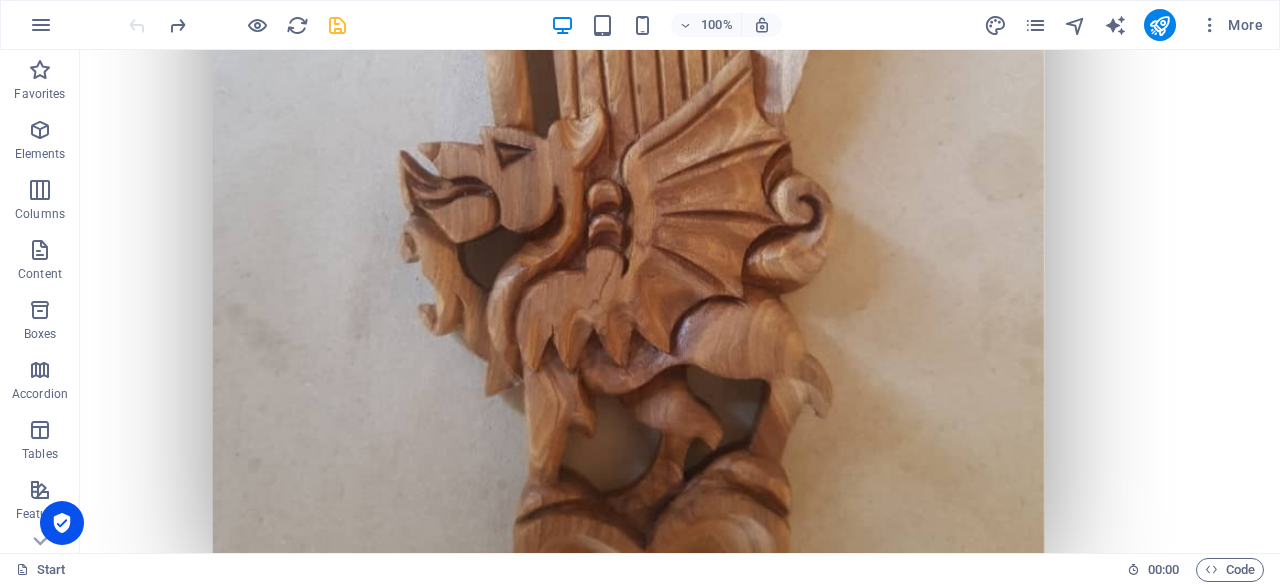scroll, scrollTop: 1321, scrollLeft: 0, axis: vertical 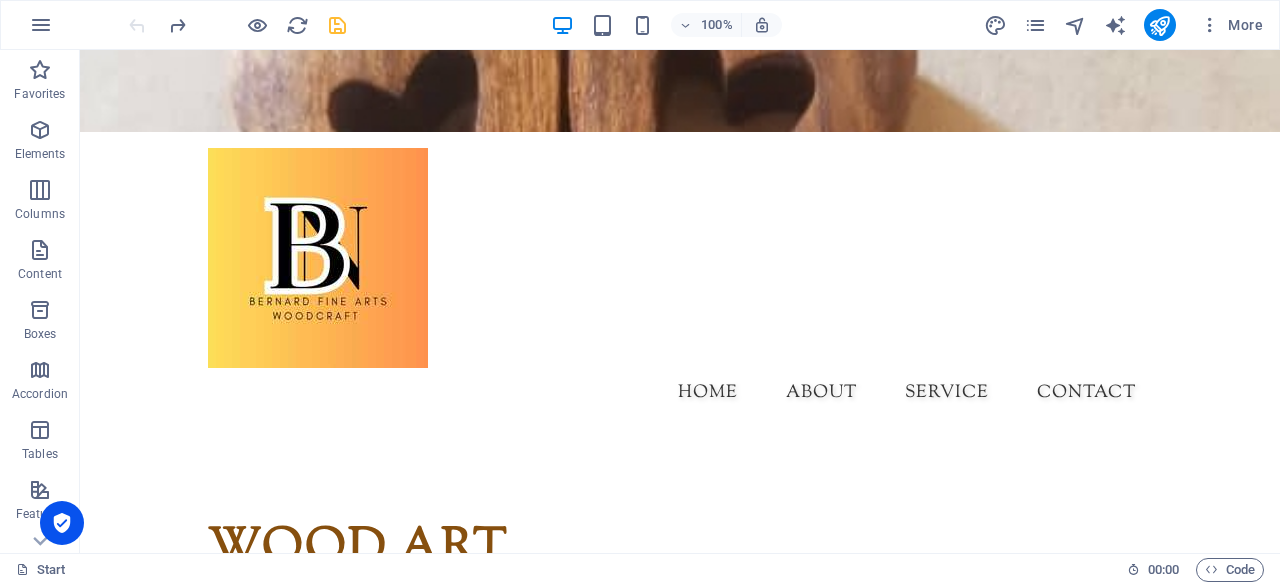drag, startPoint x: 1278, startPoint y: 158, endPoint x: 1352, endPoint y: 54, distance: 127.64012 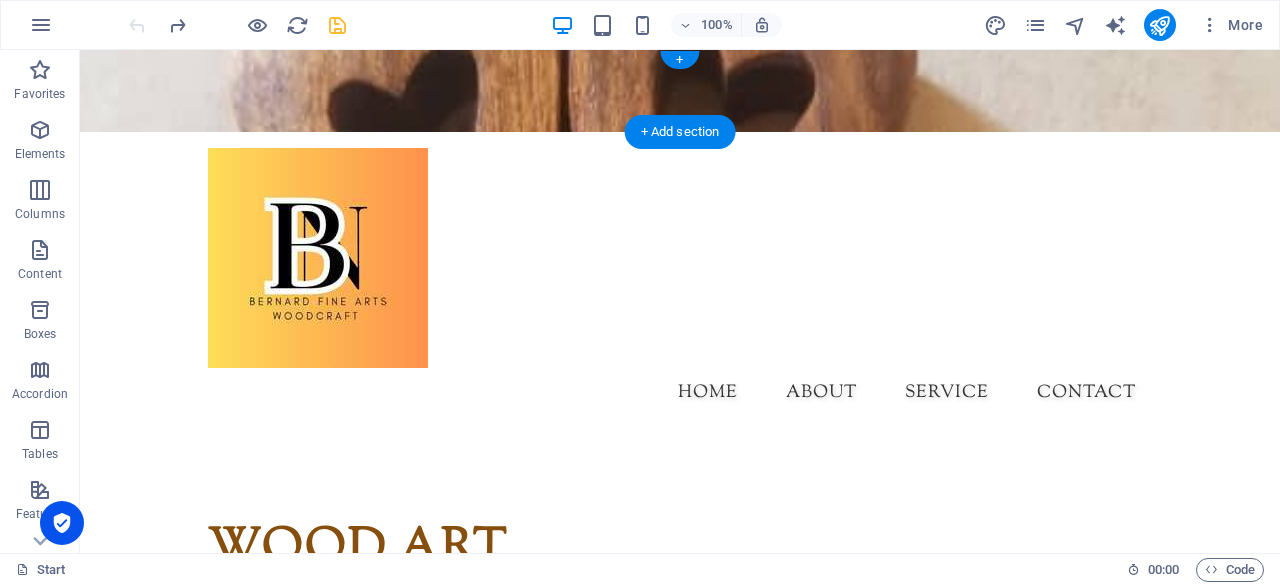 click at bounding box center [680, 91] 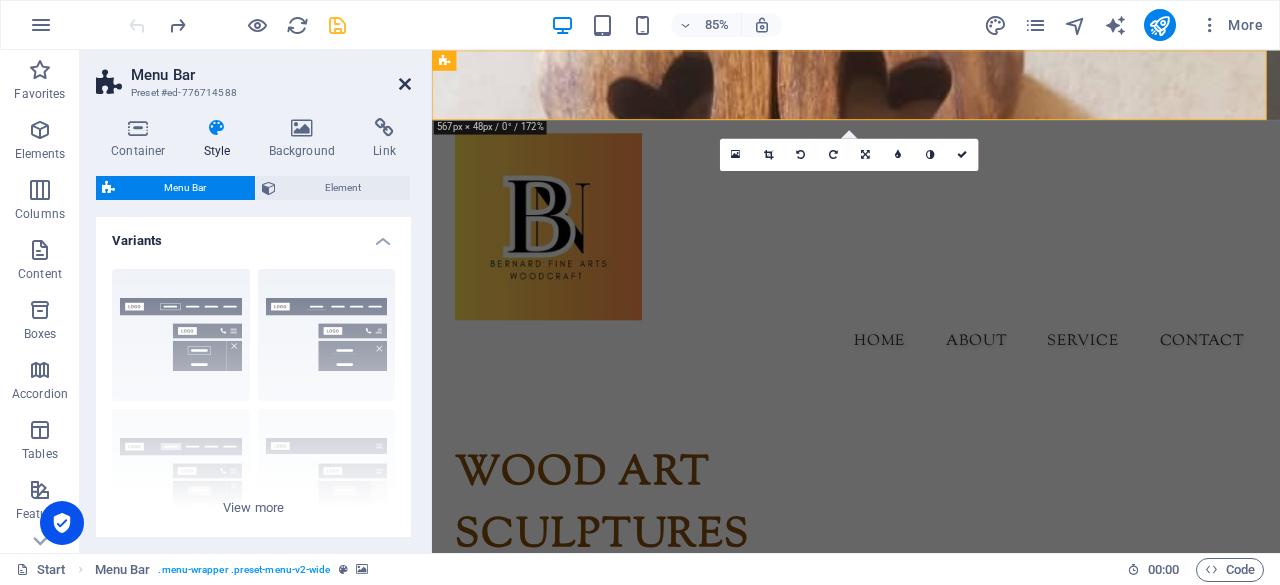click at bounding box center [405, 84] 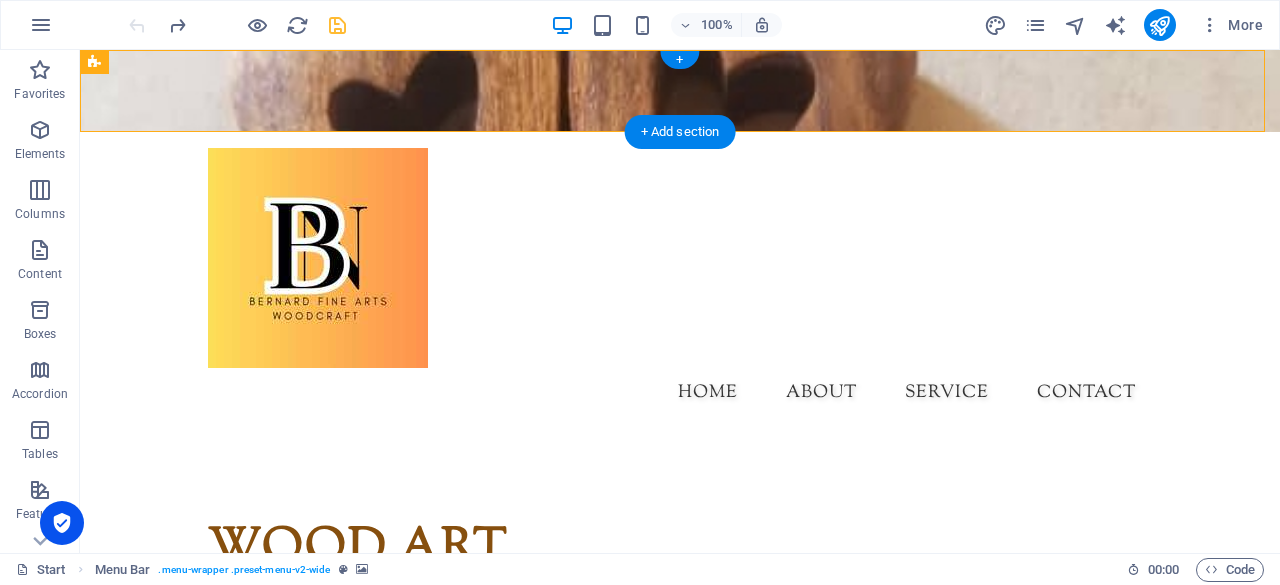 click at bounding box center [680, 91] 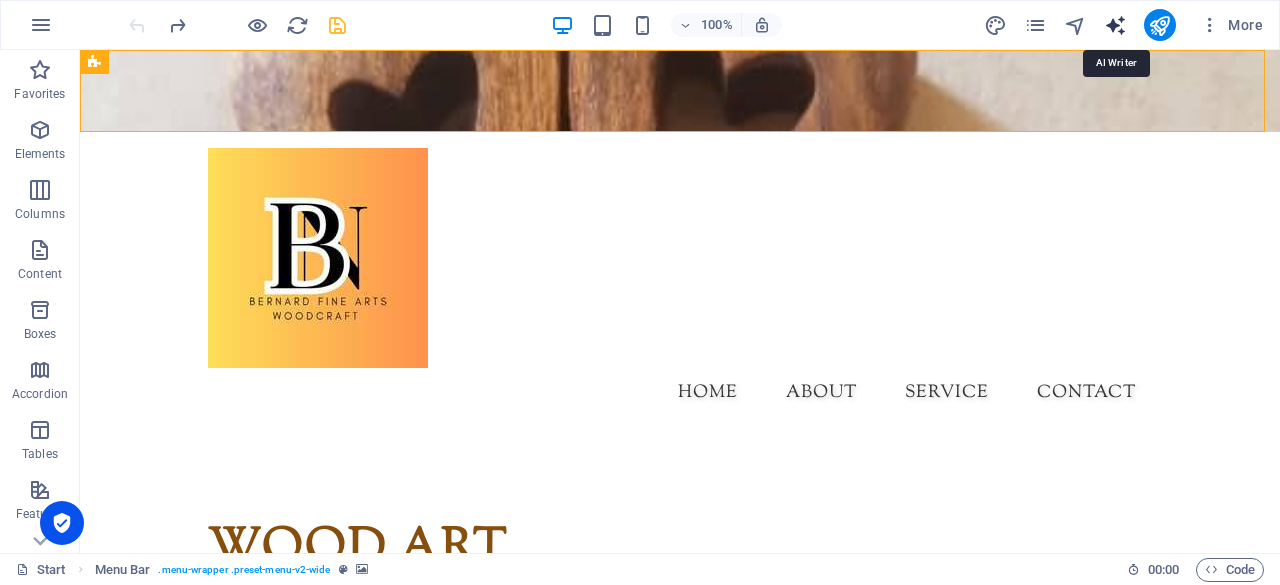 click at bounding box center (1115, 25) 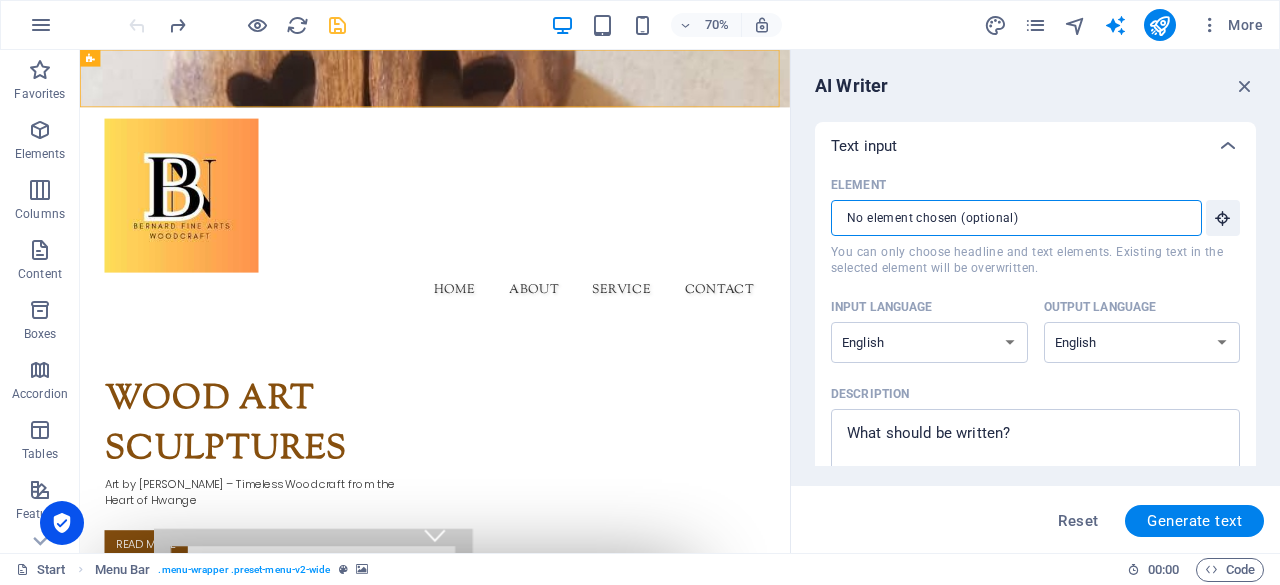 click on "Element ​ You can only choose headline and text elements. Existing text in the selected element will be overwritten." at bounding box center (1009, 218) 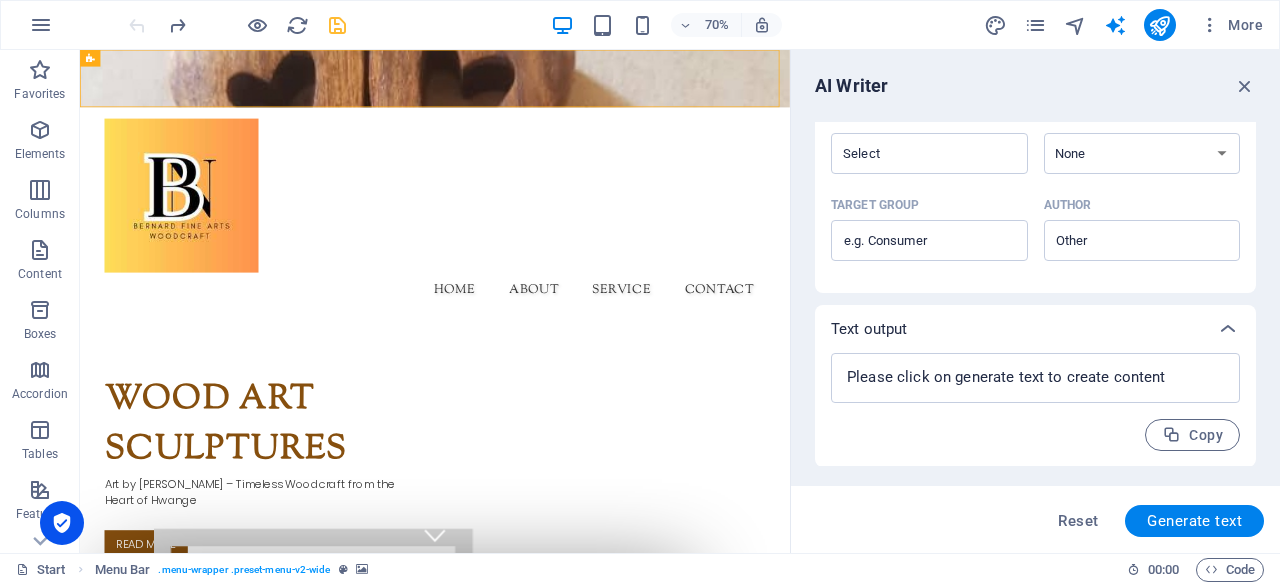 scroll, scrollTop: 0, scrollLeft: 0, axis: both 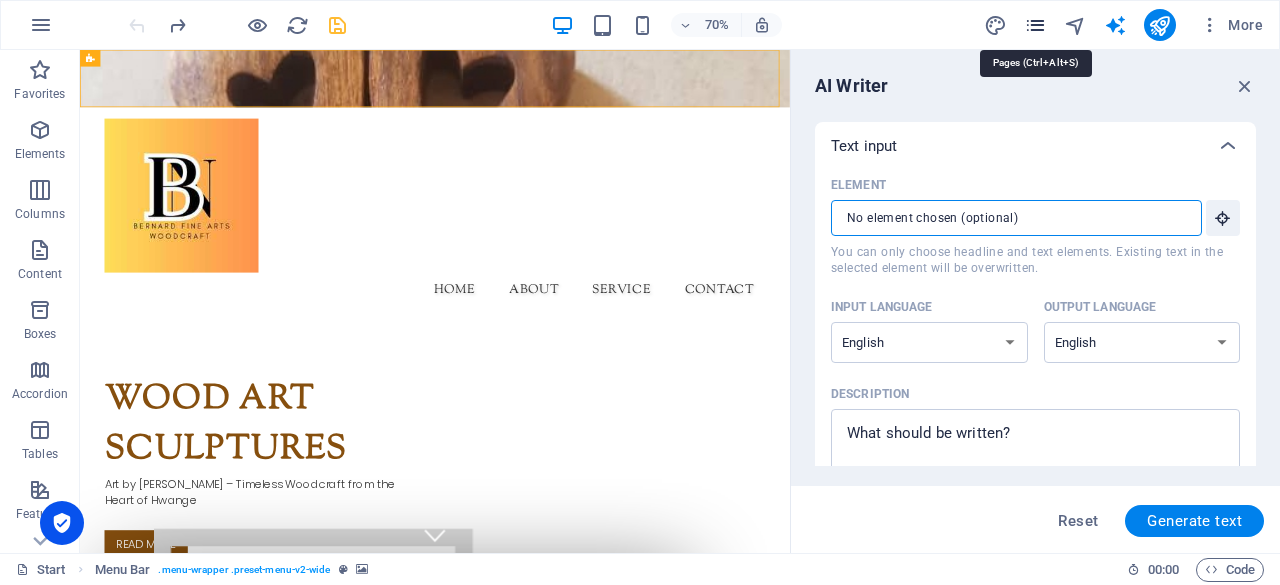 click at bounding box center (1035, 25) 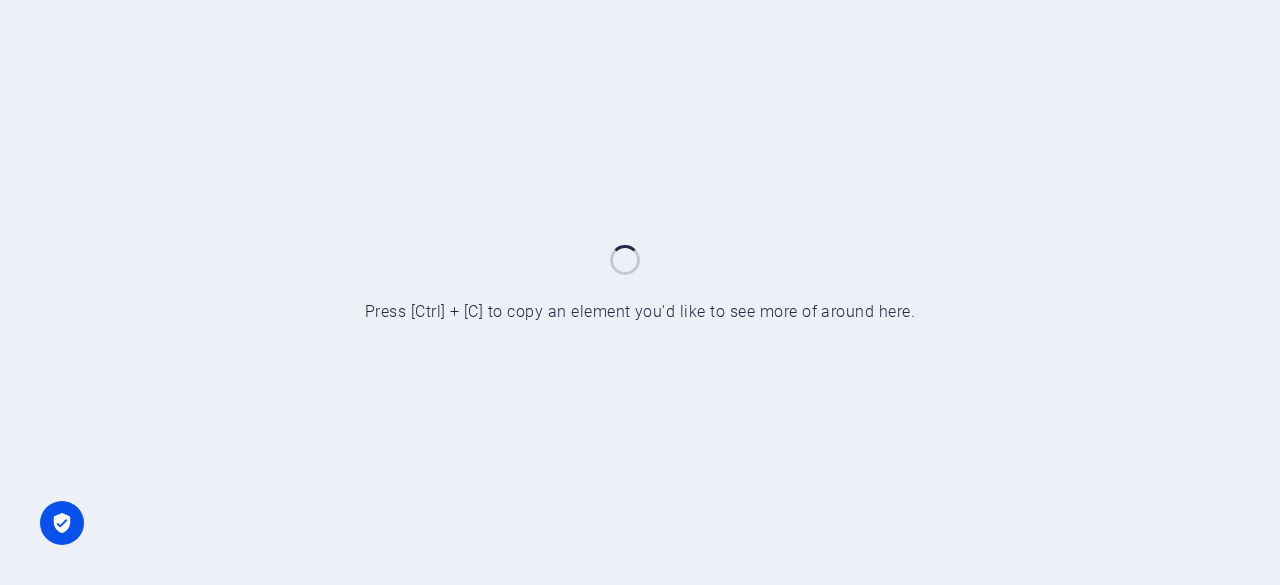 scroll, scrollTop: 0, scrollLeft: 0, axis: both 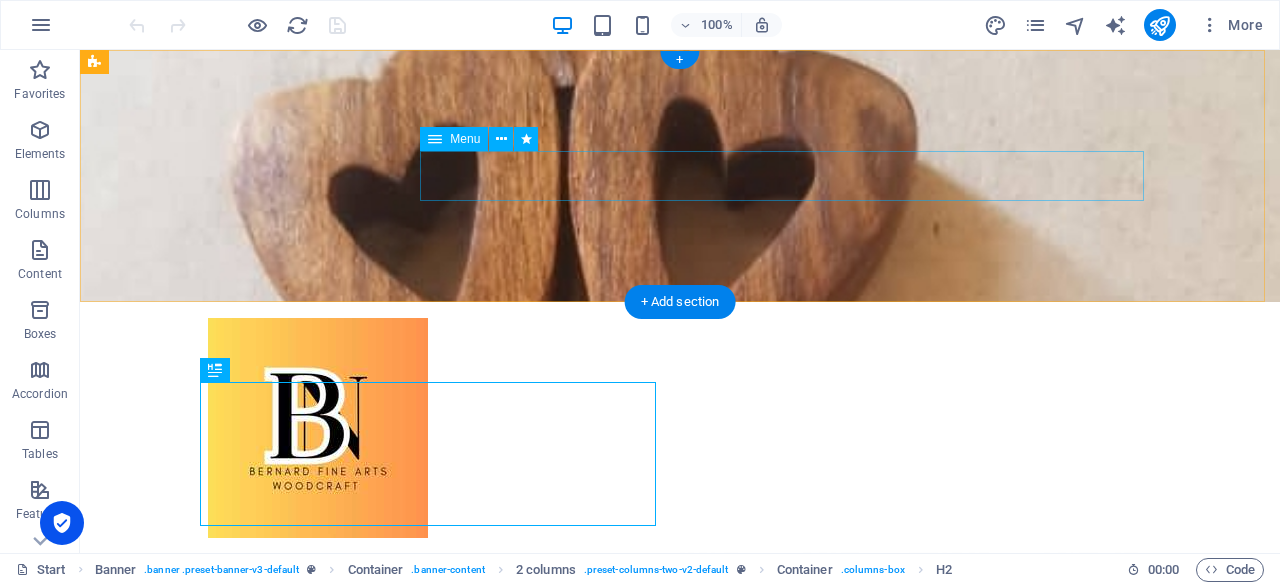 click on "Home About Service Contact" at bounding box center [680, 563] 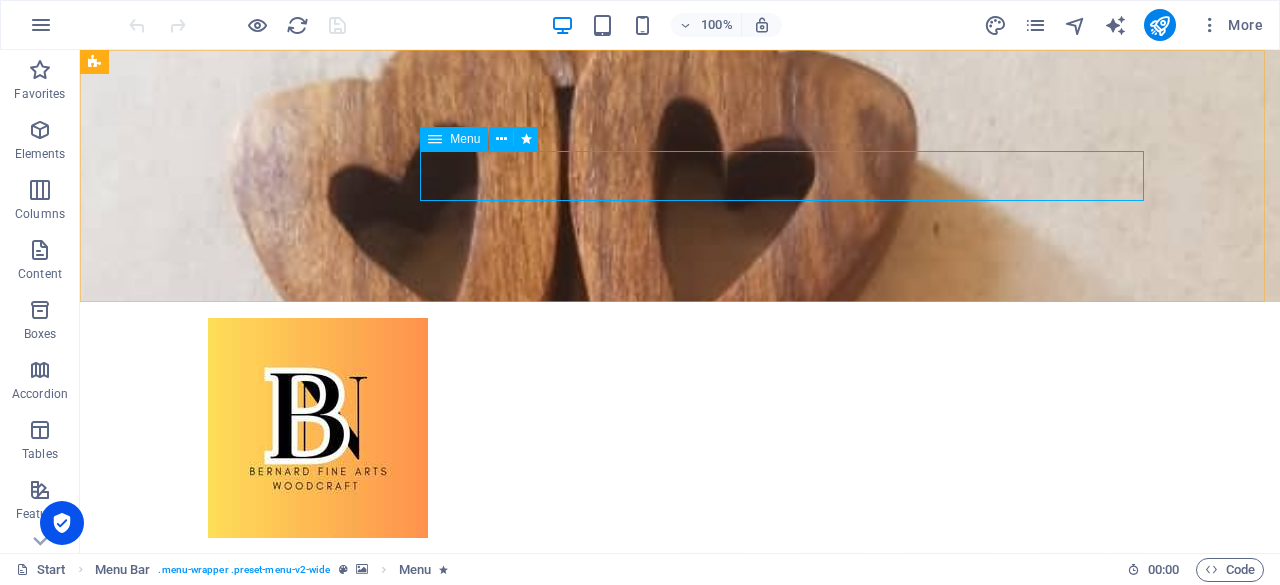 click at bounding box center (435, 139) 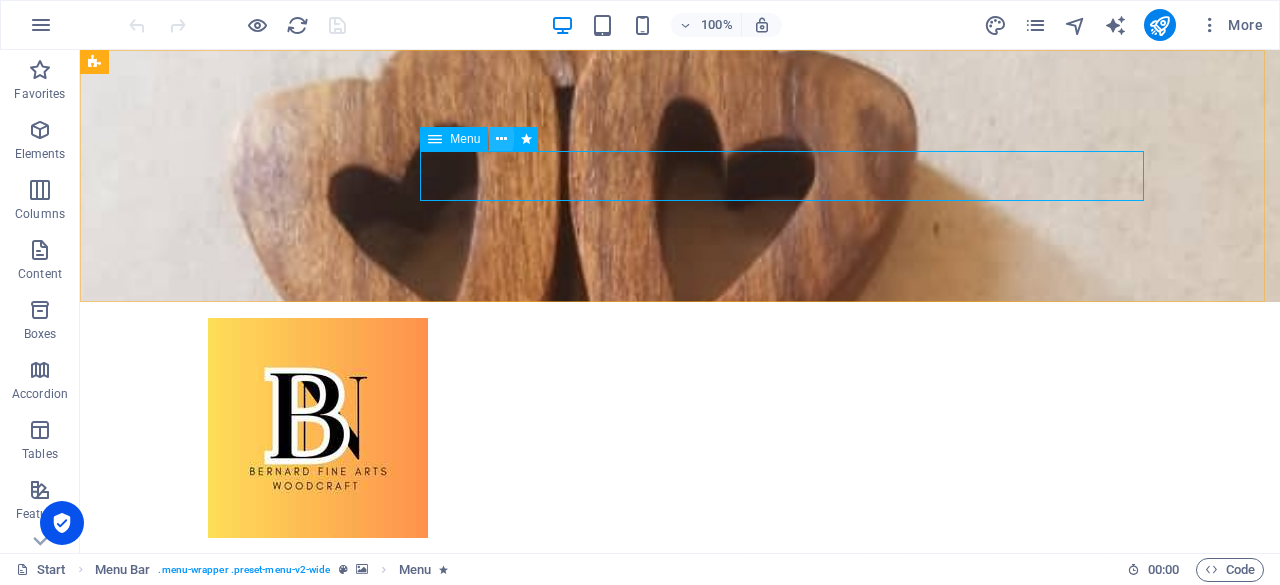 click at bounding box center (501, 139) 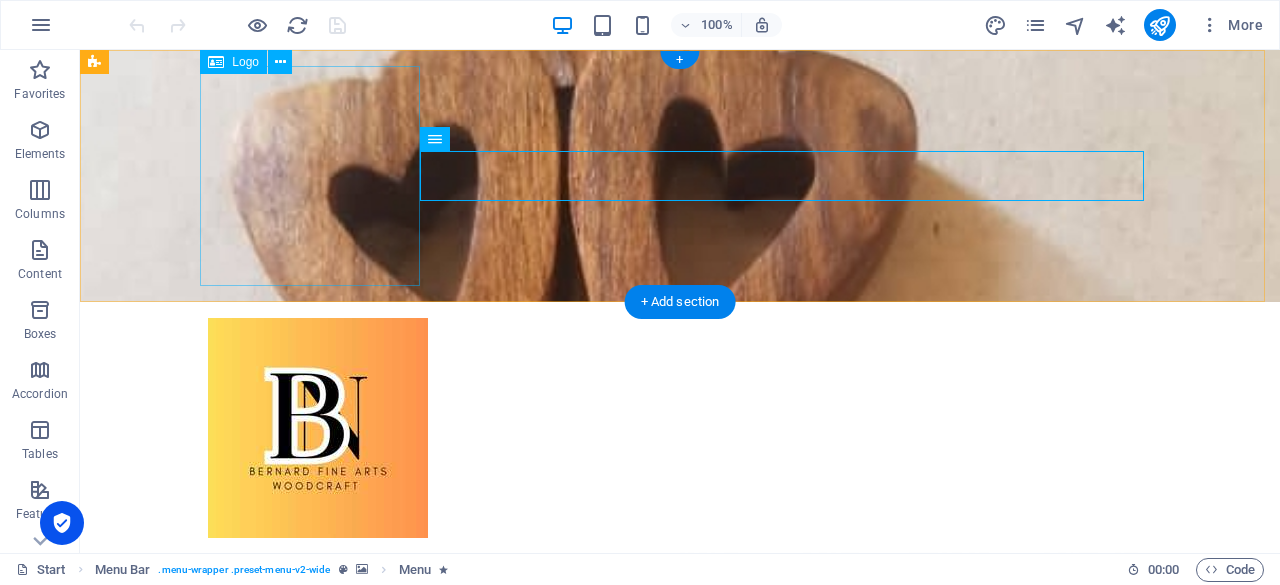 click at bounding box center (680, 428) 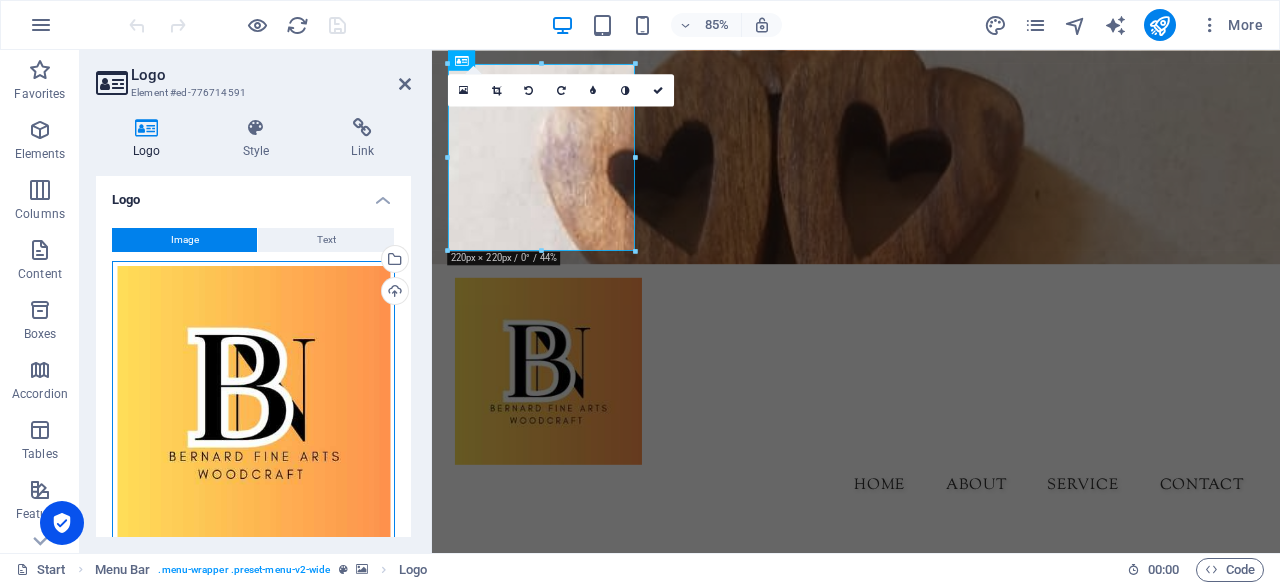 click on "Drag files here, click to choose files or select files from Files or our free stock photos & videos" at bounding box center [253, 402] 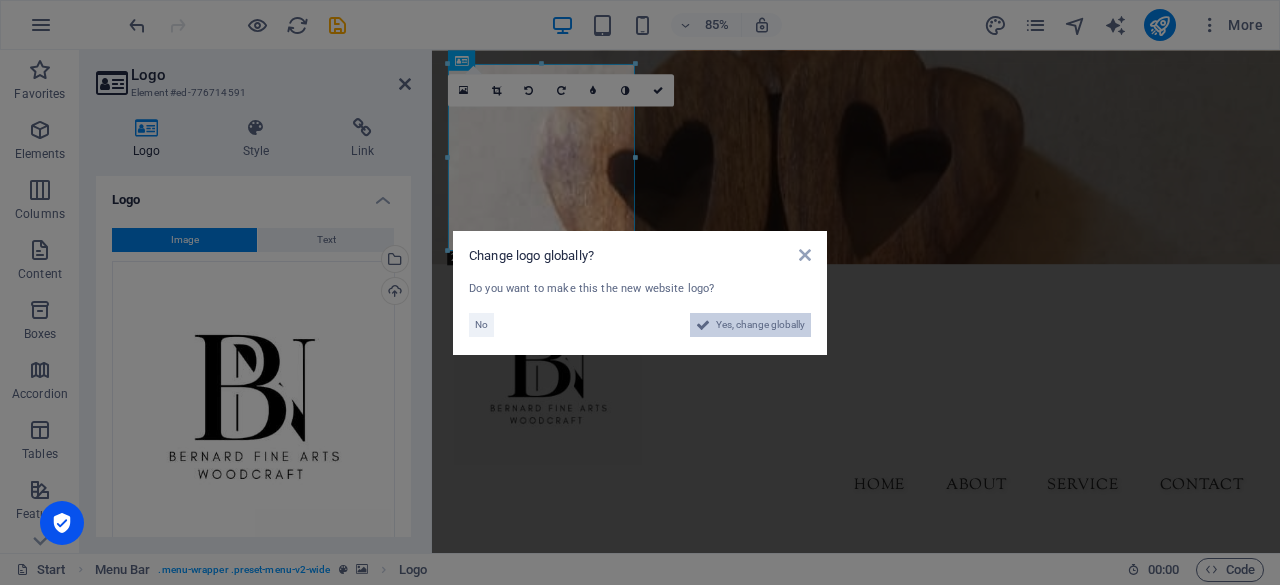 click on "Yes, change globally" at bounding box center (760, 325) 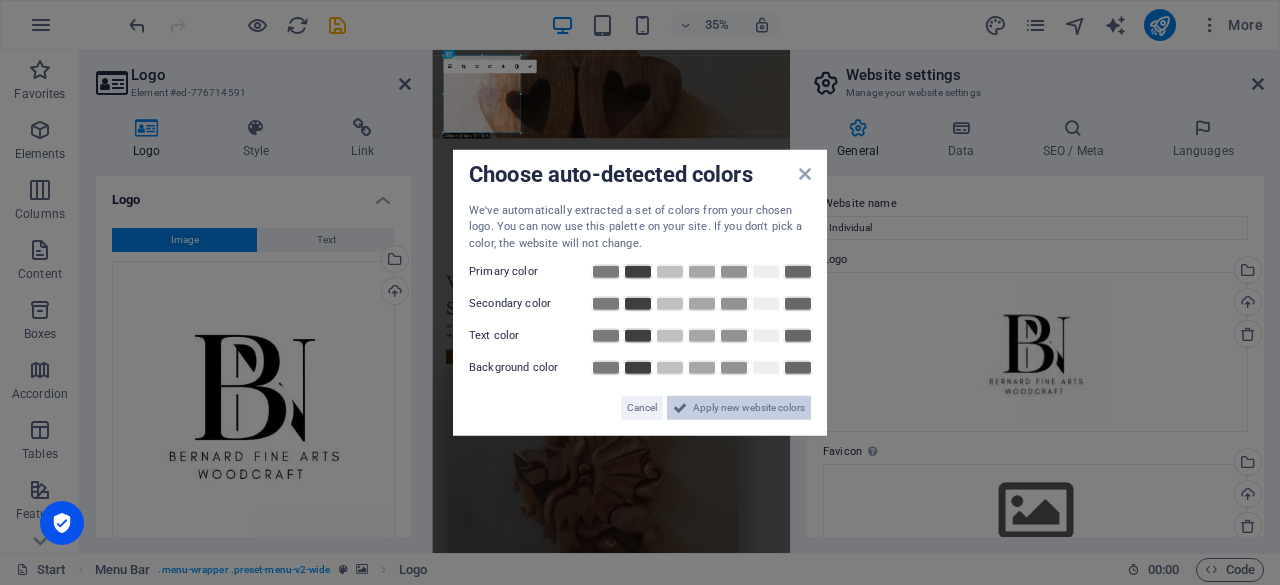 click on "Apply new website colors" at bounding box center [749, 408] 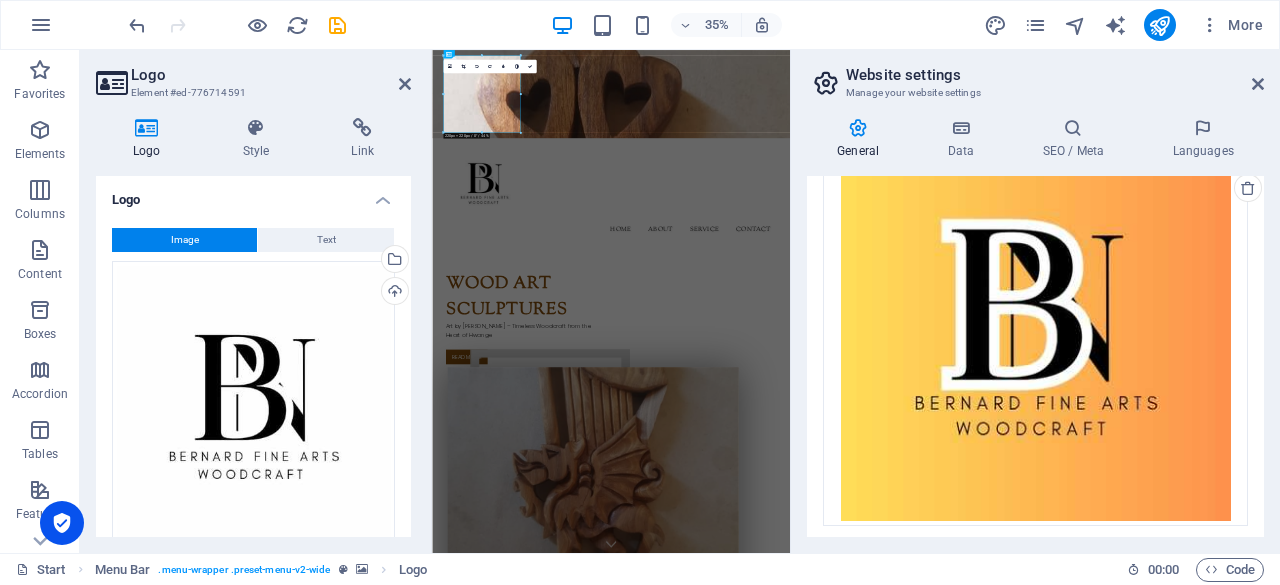 scroll, scrollTop: 556, scrollLeft: 0, axis: vertical 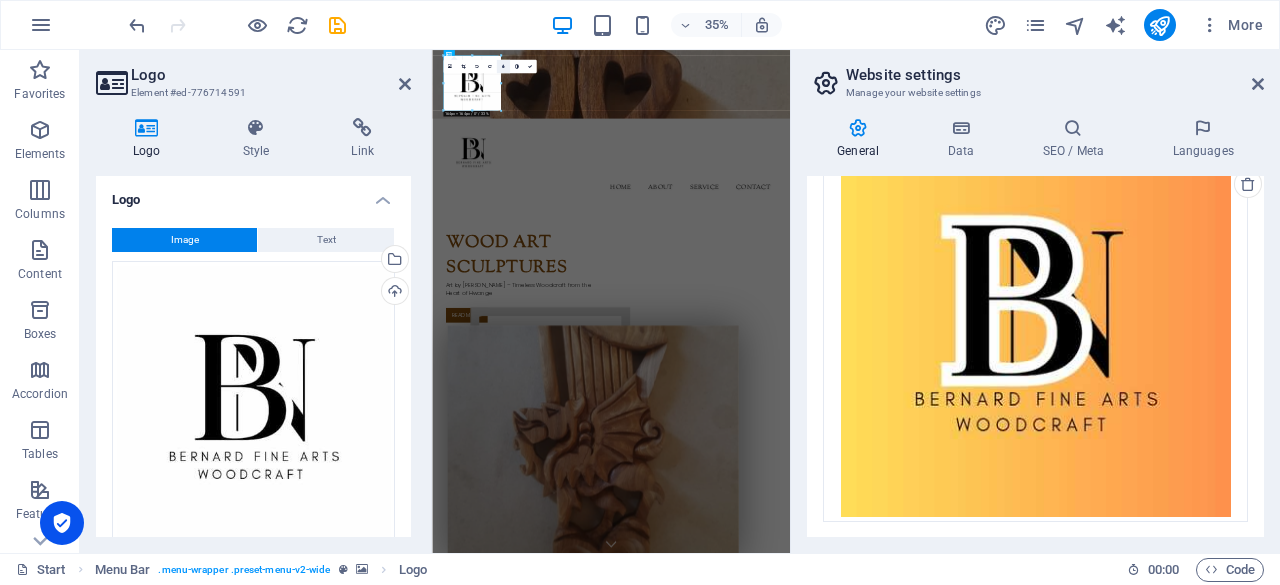 drag, startPoint x: 441, startPoint y: 131, endPoint x: 504, endPoint y: 68, distance: 89.09545 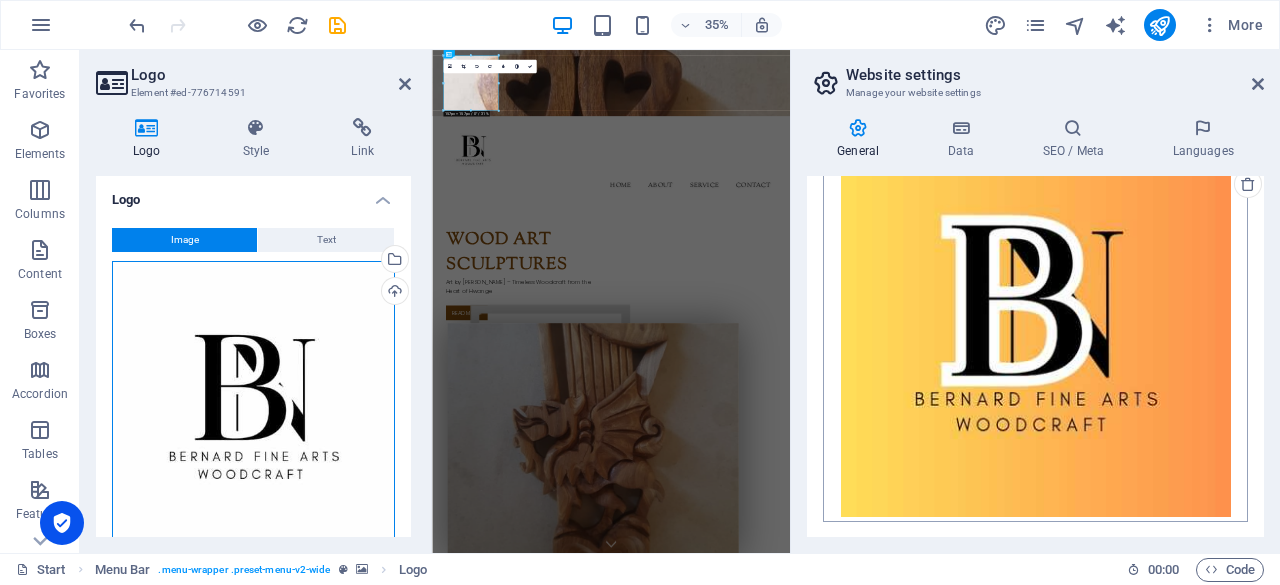 drag, startPoint x: 315, startPoint y: 393, endPoint x: 960, endPoint y: 319, distance: 649.2311 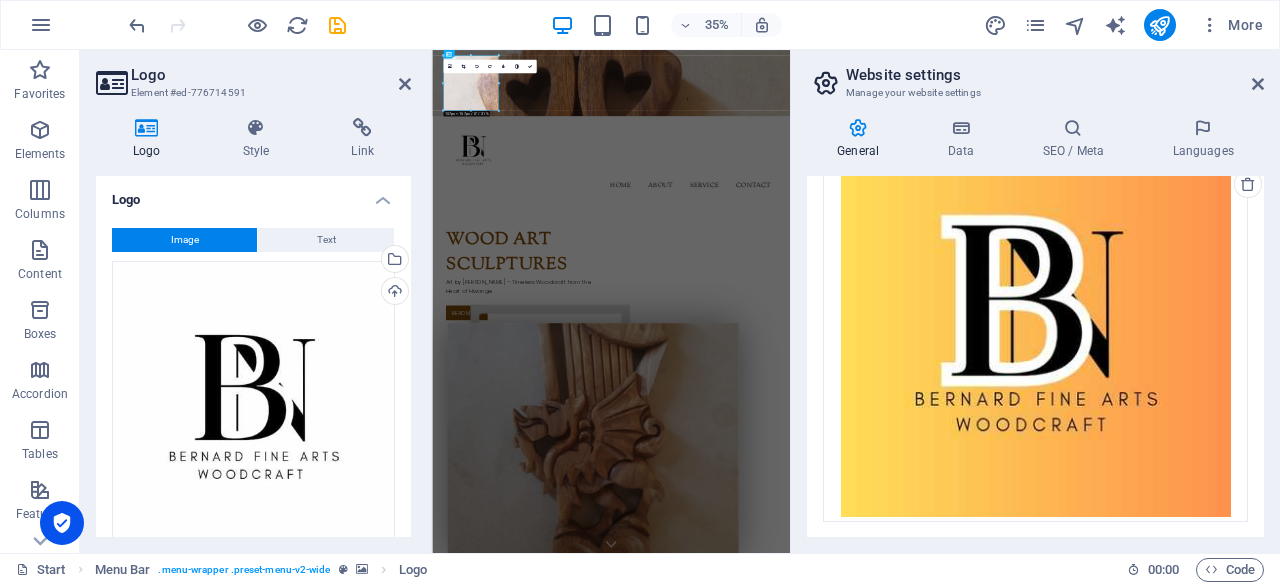 click on "General  Data  SEO / Meta  Languages Website name Individual Logo Drag files here, click to choose files or select files from Files or our free stock photos & videos Select files from the file manager, stock photos, or upload file(s) Upload Favicon Set the favicon of your website here. A favicon is a small icon shown in the browser tab next to your website title. It helps visitors identify your website. Drag files here, click to choose files or select files from Files or our free stock photos & videos Select files from the file manager, stock photos, or upload file(s) Upload Preview Image (Open Graph) This image will be shown when the website is shared on social networks Drag files here, click to choose files or select files from Files or our free stock photos & videos Select files from the file manager, stock photos, or upload file(s) Upload Contact data for this website. This can be used everywhere on the website and will update automatically. Company Art by Bernard First name Last name Street ZIP code Fax" at bounding box center (1035, 327) 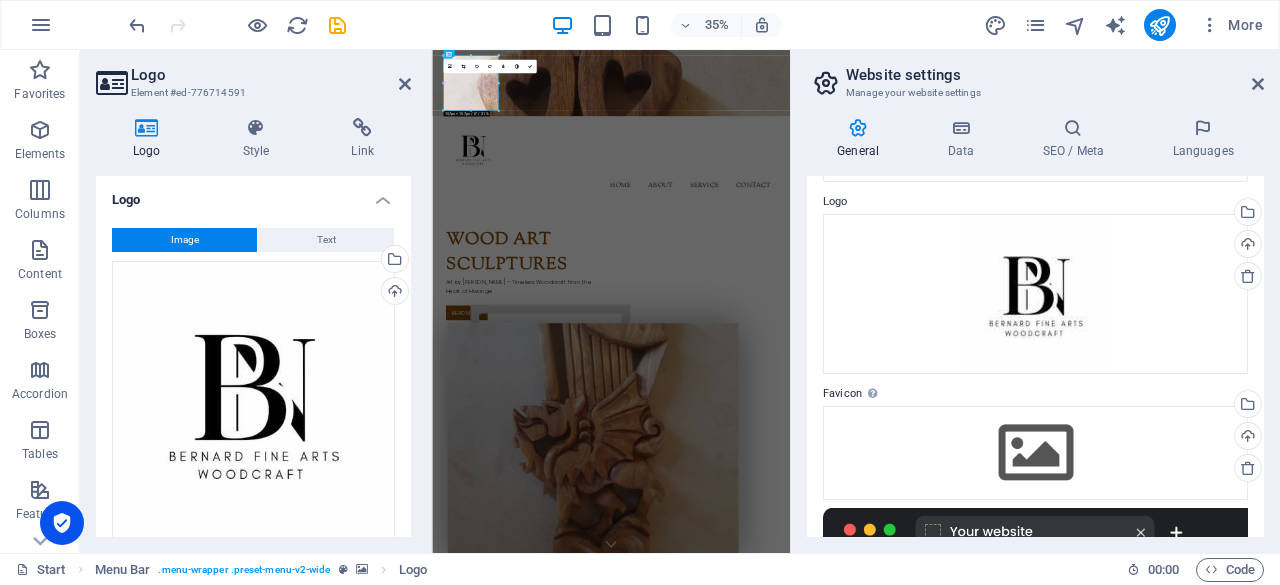 scroll, scrollTop: 40, scrollLeft: 0, axis: vertical 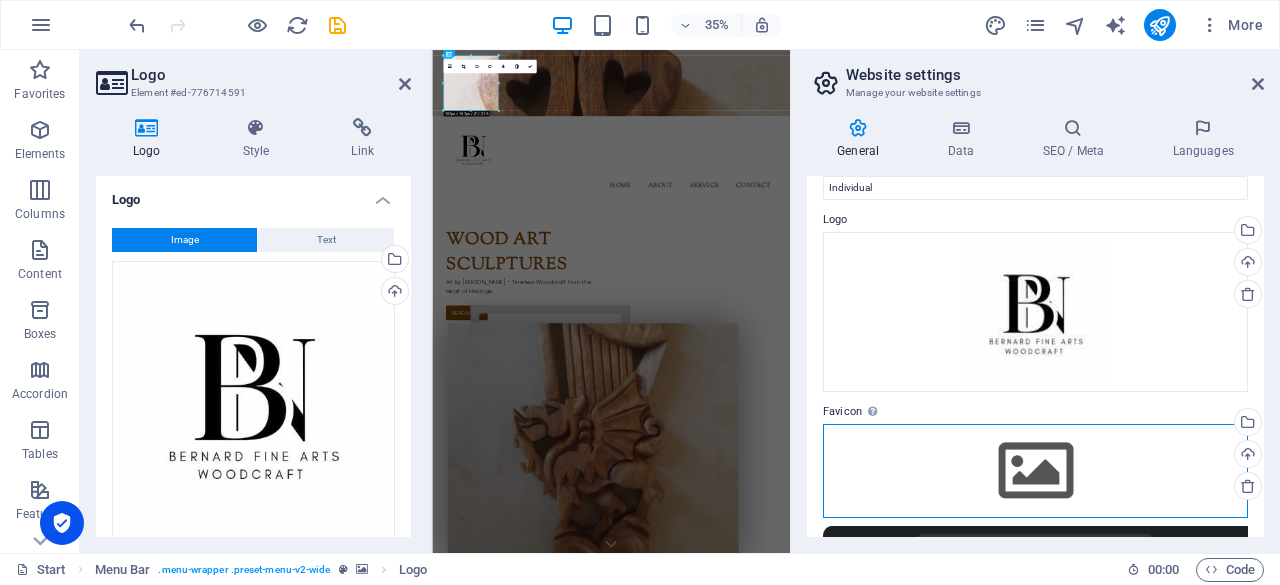 click on "Drag files here, click to choose files or select files from Files or our free stock photos & videos" at bounding box center (1035, 471) 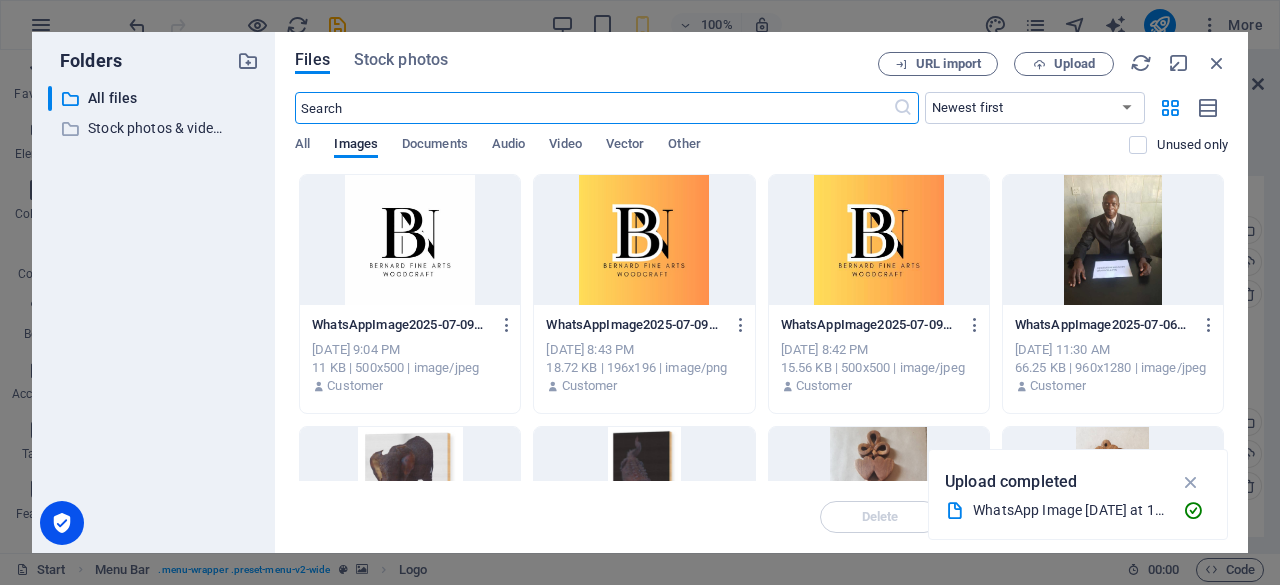 click at bounding box center (410, 240) 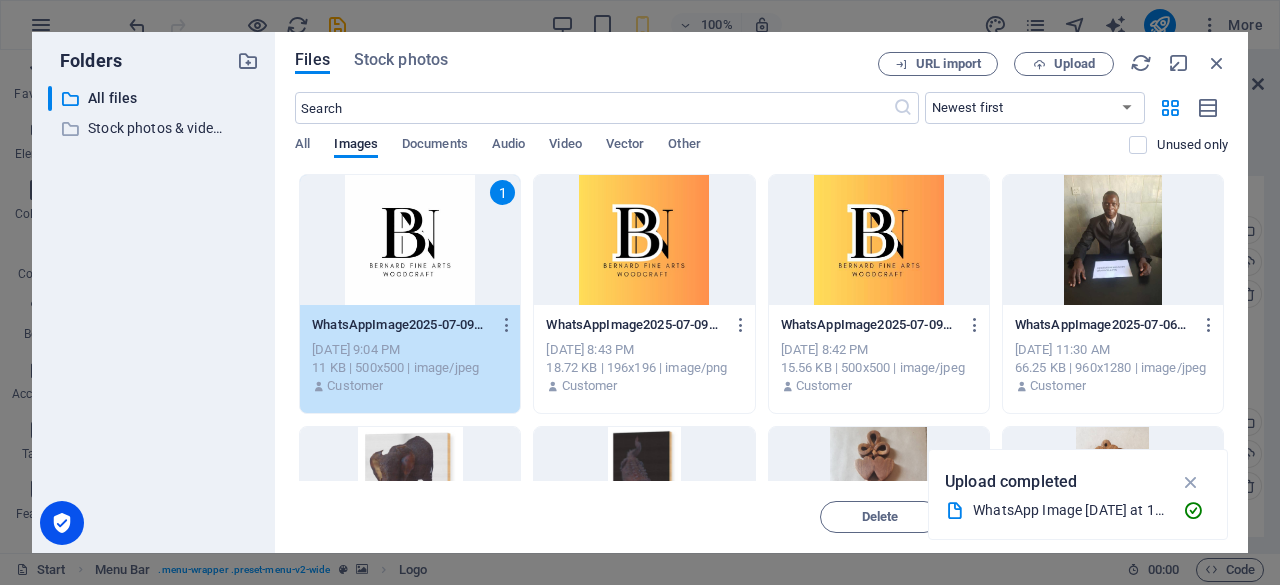 click on "1" at bounding box center (410, 240) 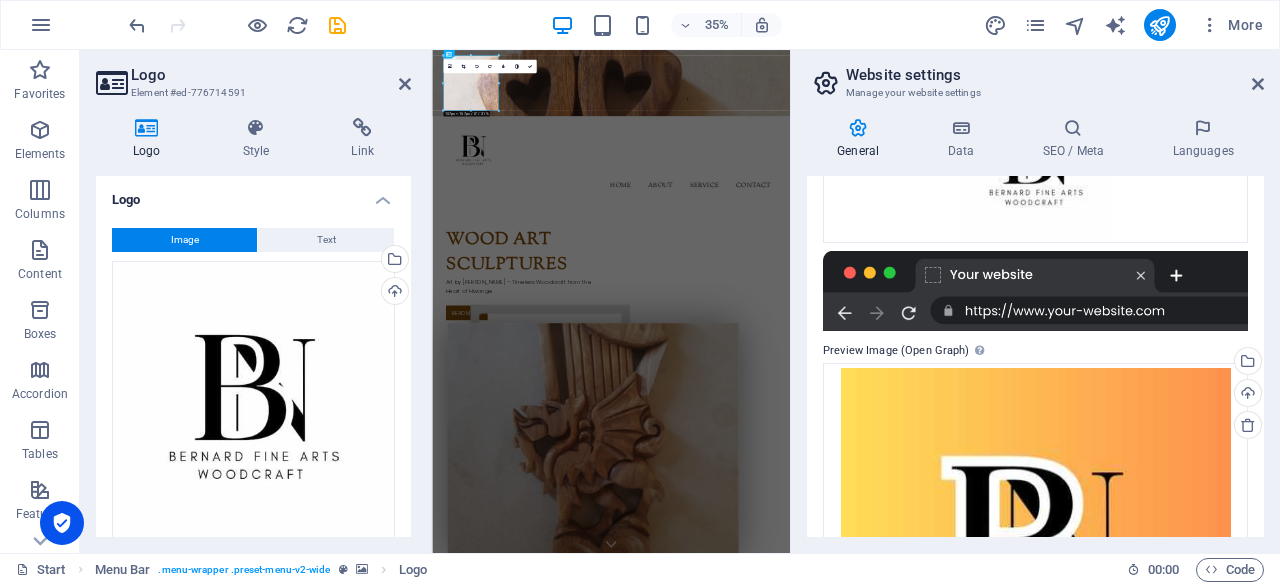scroll, scrollTop: 382, scrollLeft: 0, axis: vertical 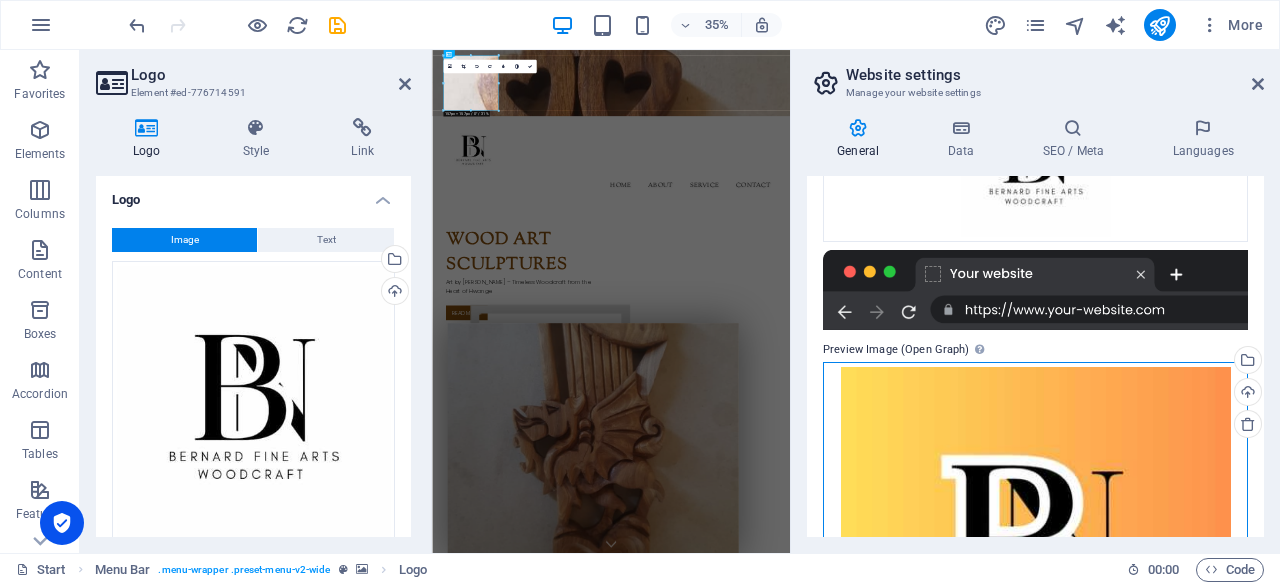 click on "Drag files here, click to choose files or select files from Files or our free stock photos & videos" at bounding box center [1035, 562] 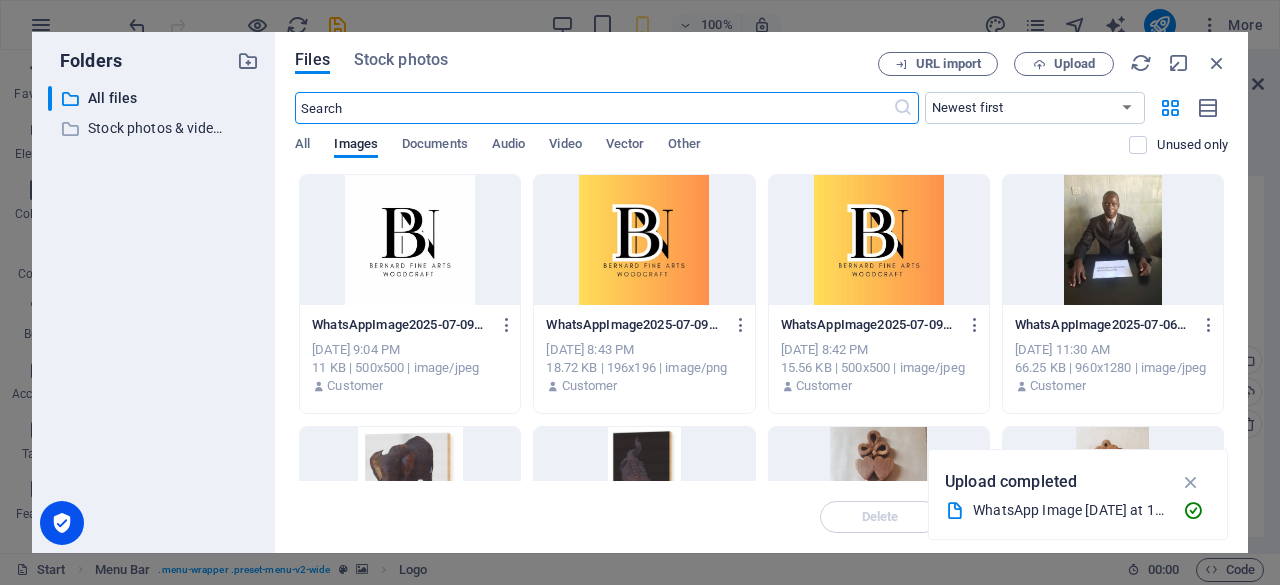 click at bounding box center [410, 240] 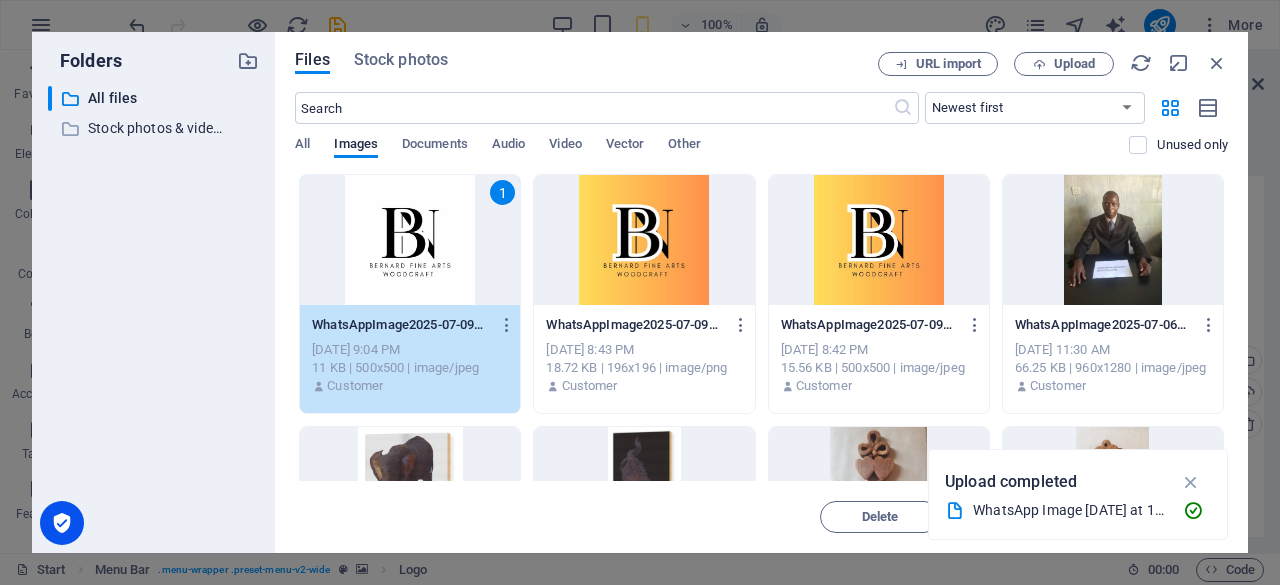 click on "1" at bounding box center [410, 240] 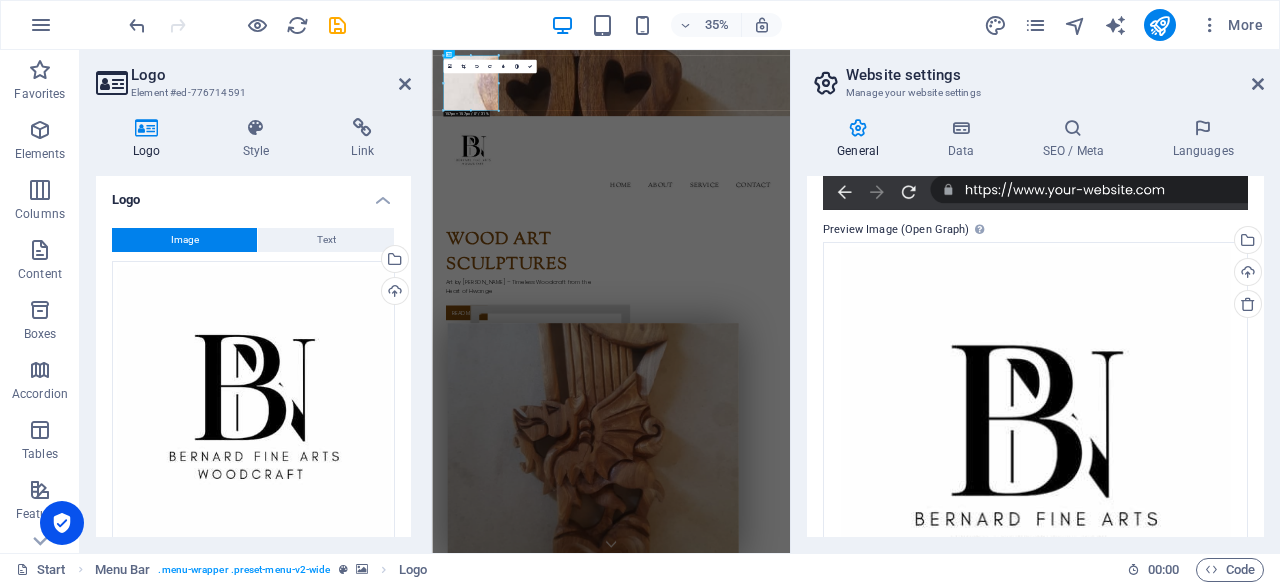 scroll, scrollTop: 622, scrollLeft: 0, axis: vertical 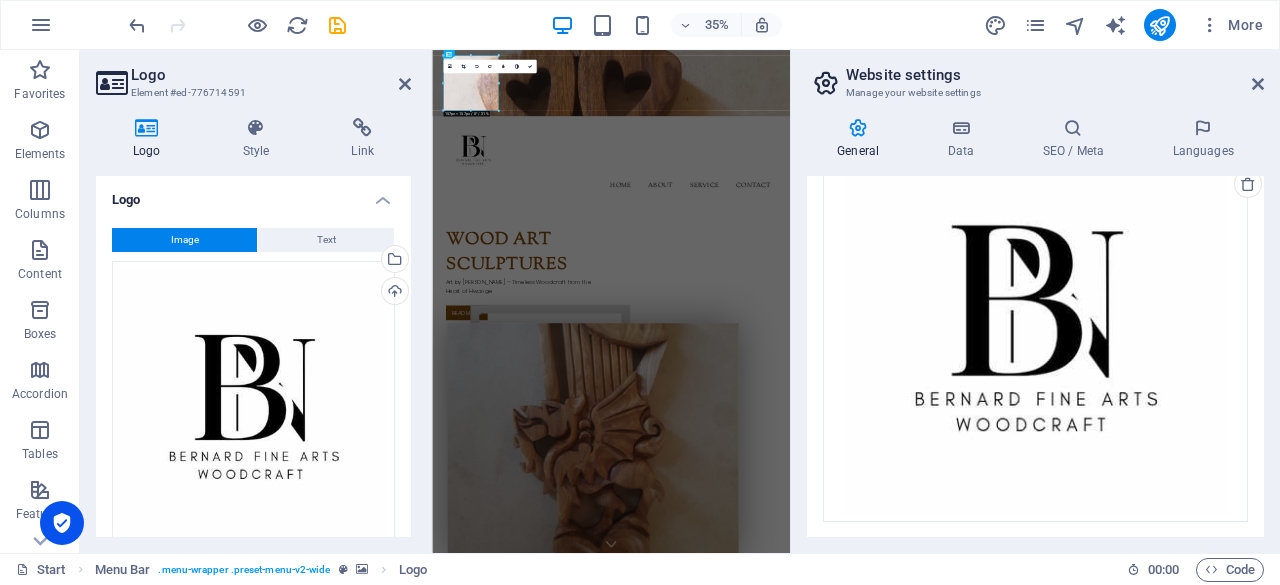 click at bounding box center [237, 25] 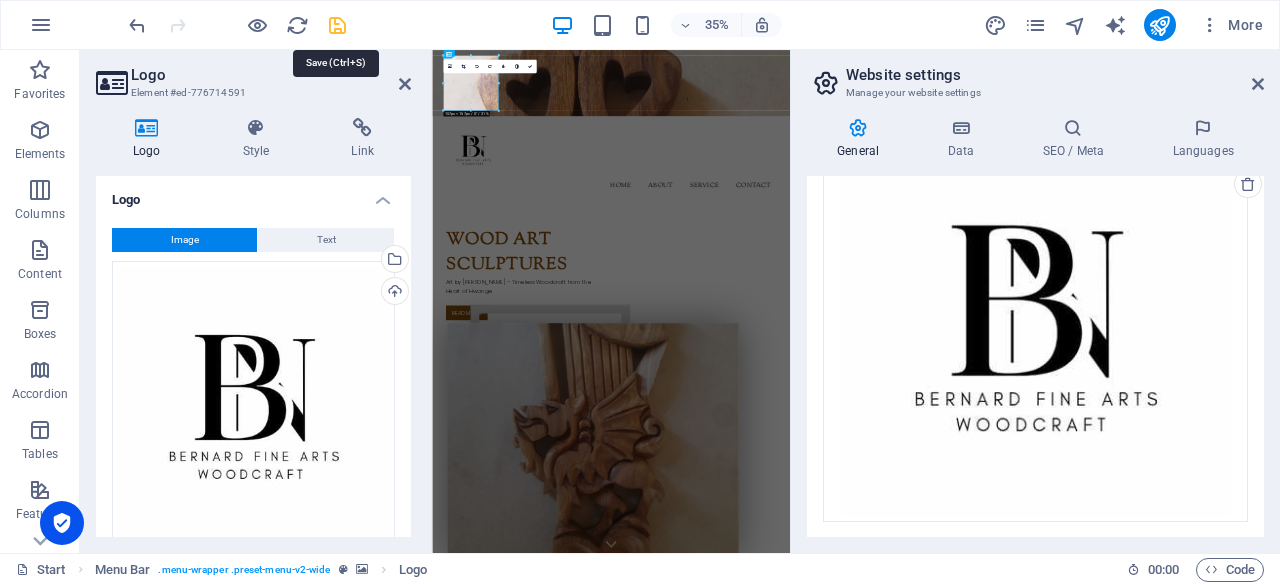 click at bounding box center (337, 25) 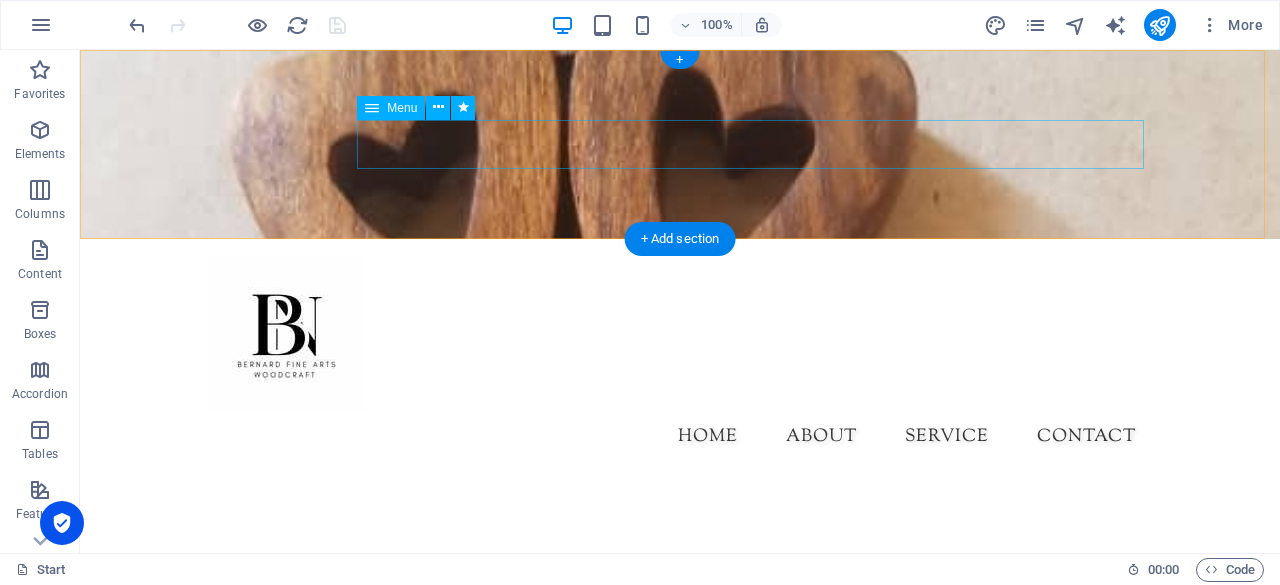 click on "Home About Service Contact" at bounding box center (680, 437) 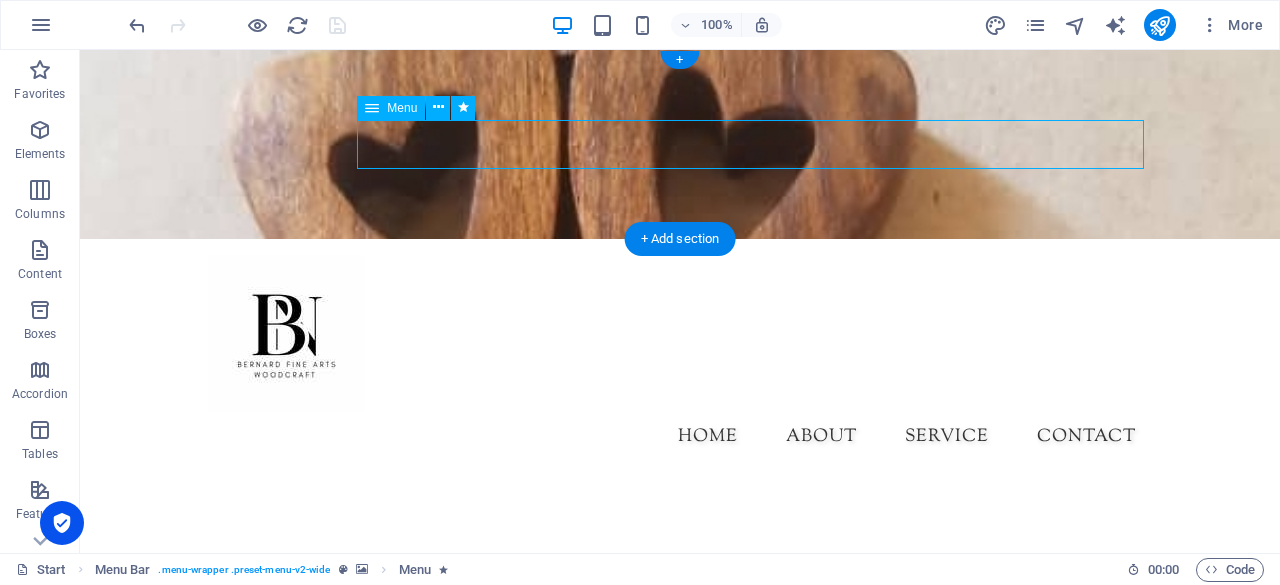 click on "Home About Service Contact" at bounding box center (680, 437) 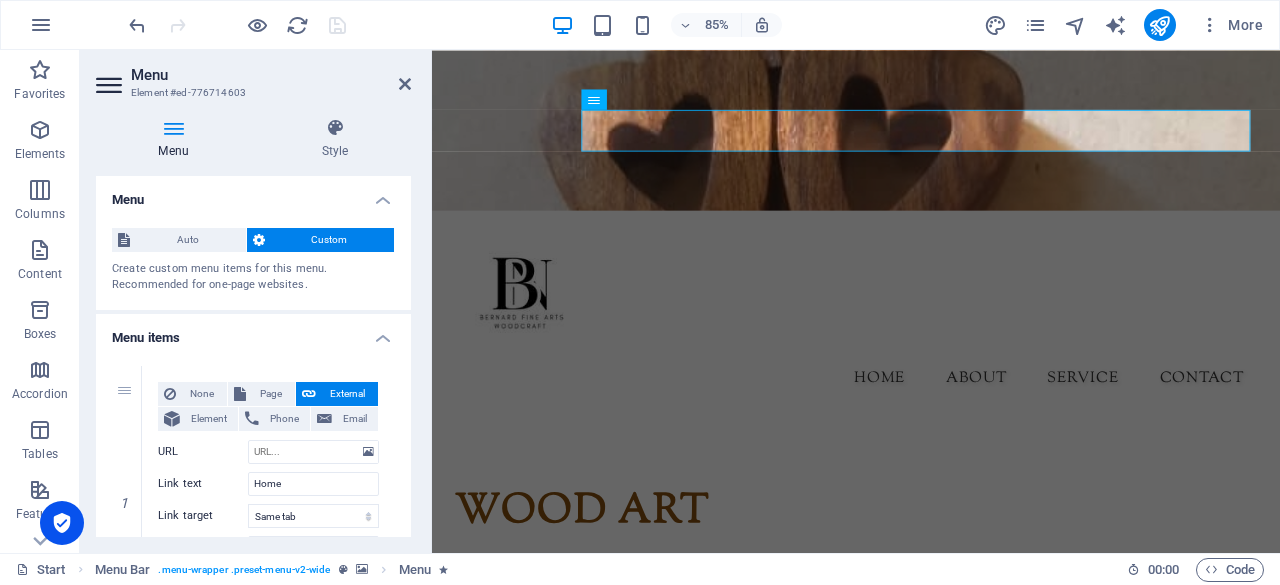 click on "Custom" at bounding box center (330, 240) 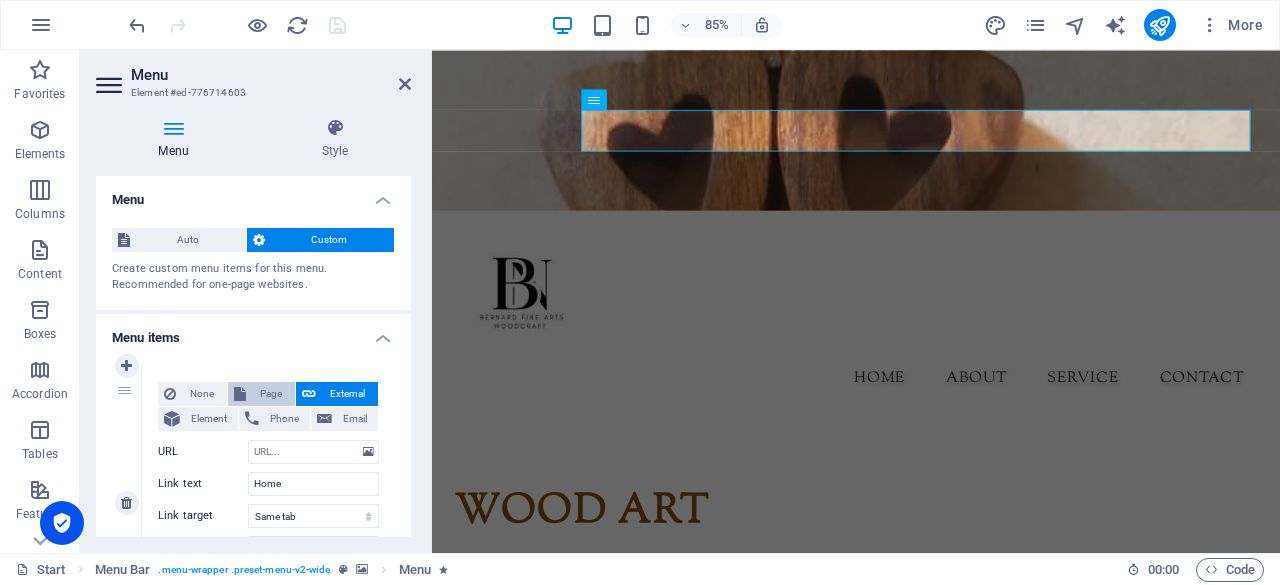 click on "Page" at bounding box center (270, 394) 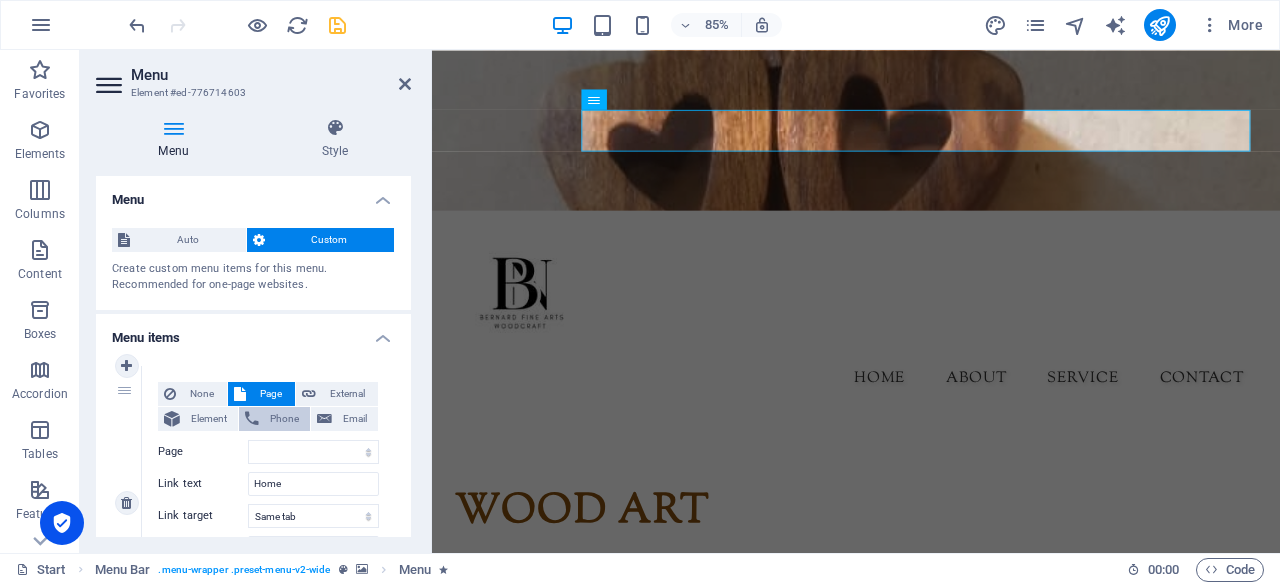 click on "Phone" at bounding box center (284, 419) 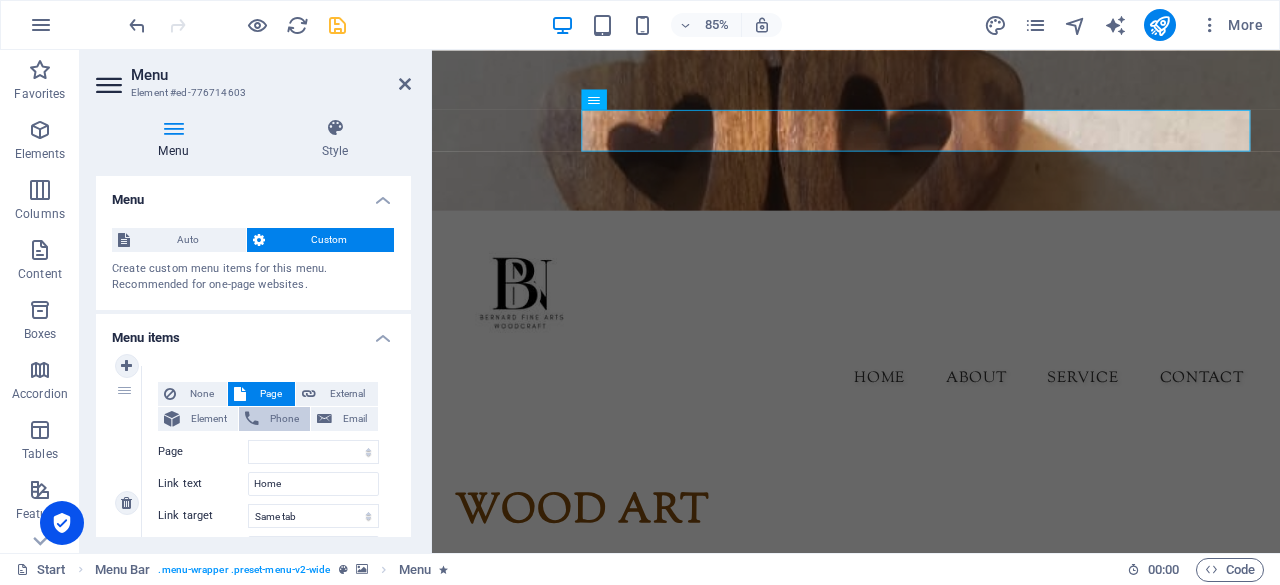 select 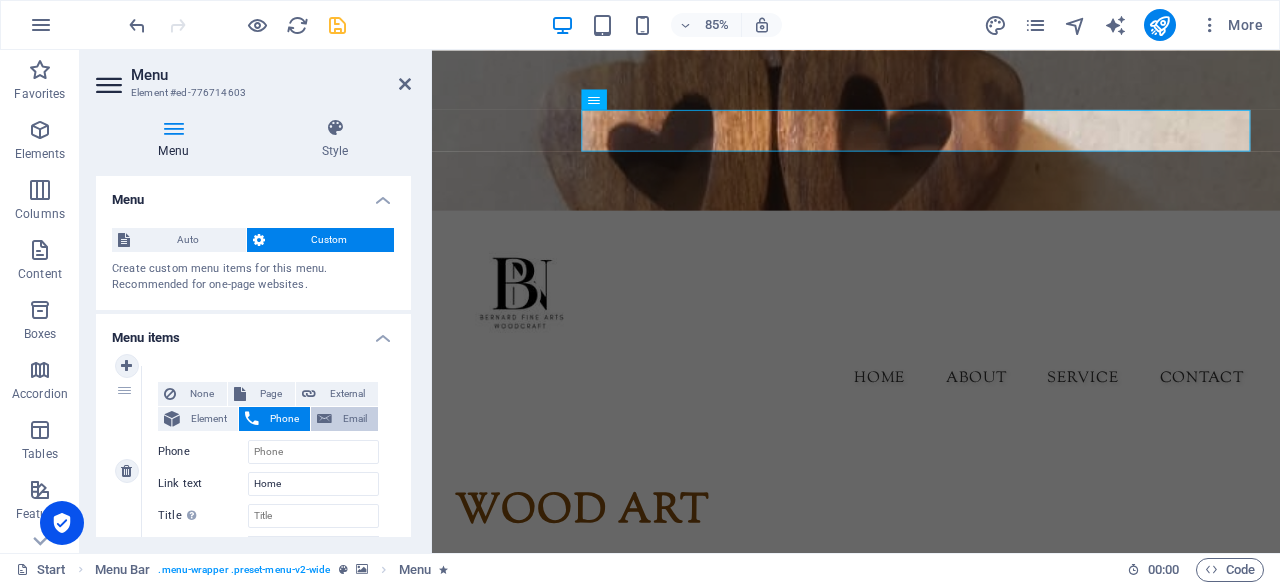 click on "Email" at bounding box center (355, 419) 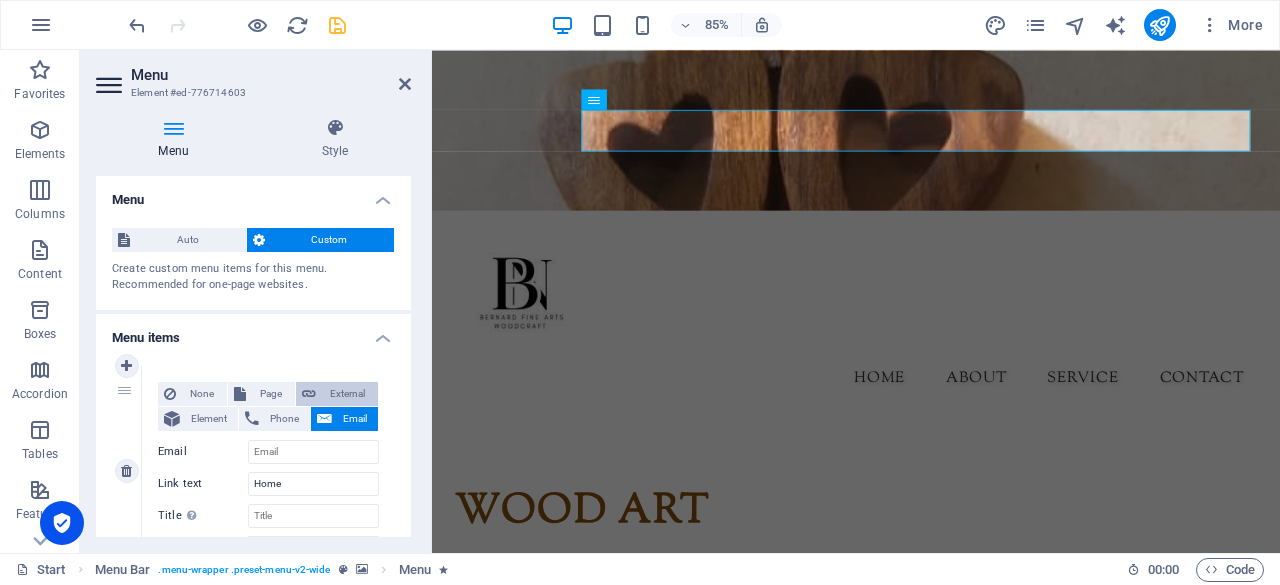 click on "External" at bounding box center (347, 394) 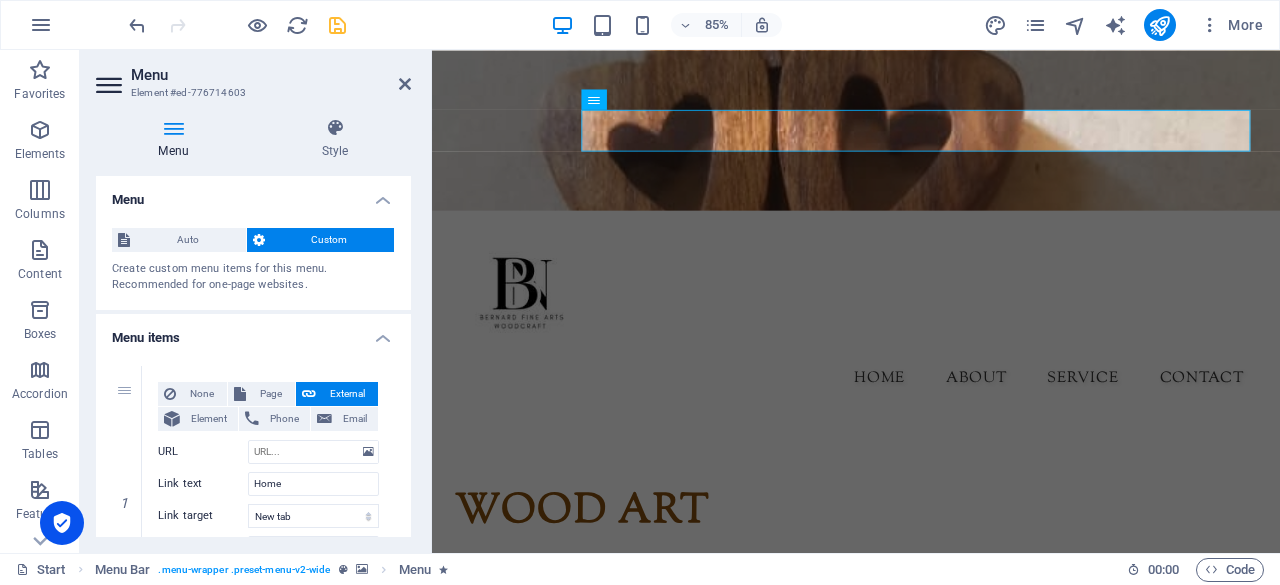 drag, startPoint x: 412, startPoint y: 266, endPoint x: 414, endPoint y: 308, distance: 42.047592 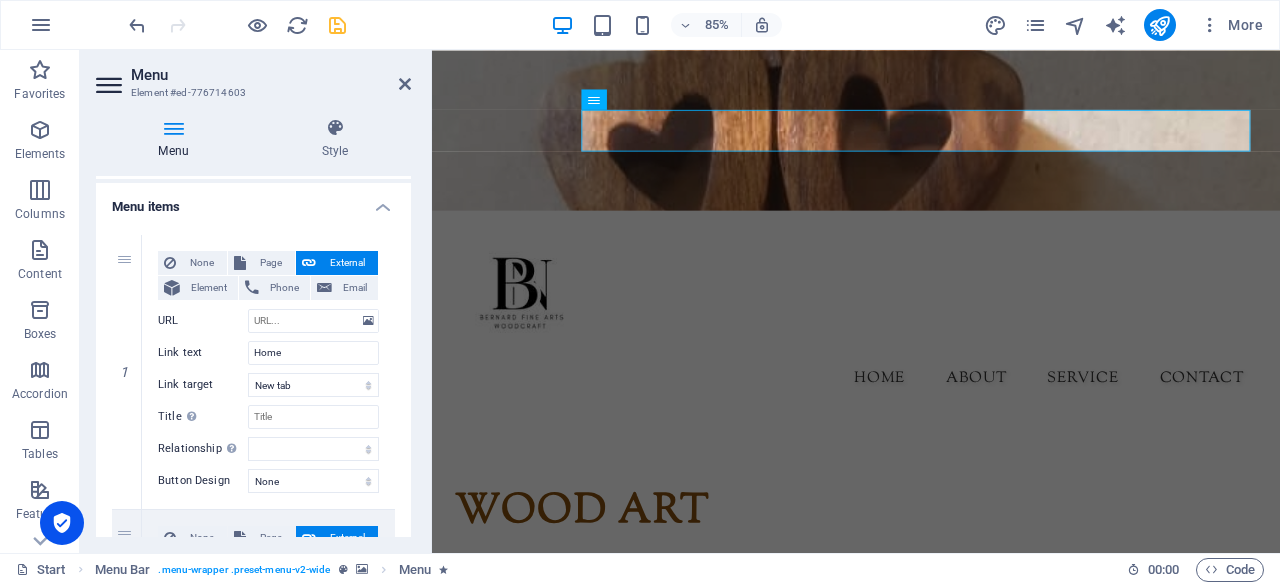 scroll, scrollTop: 133, scrollLeft: 0, axis: vertical 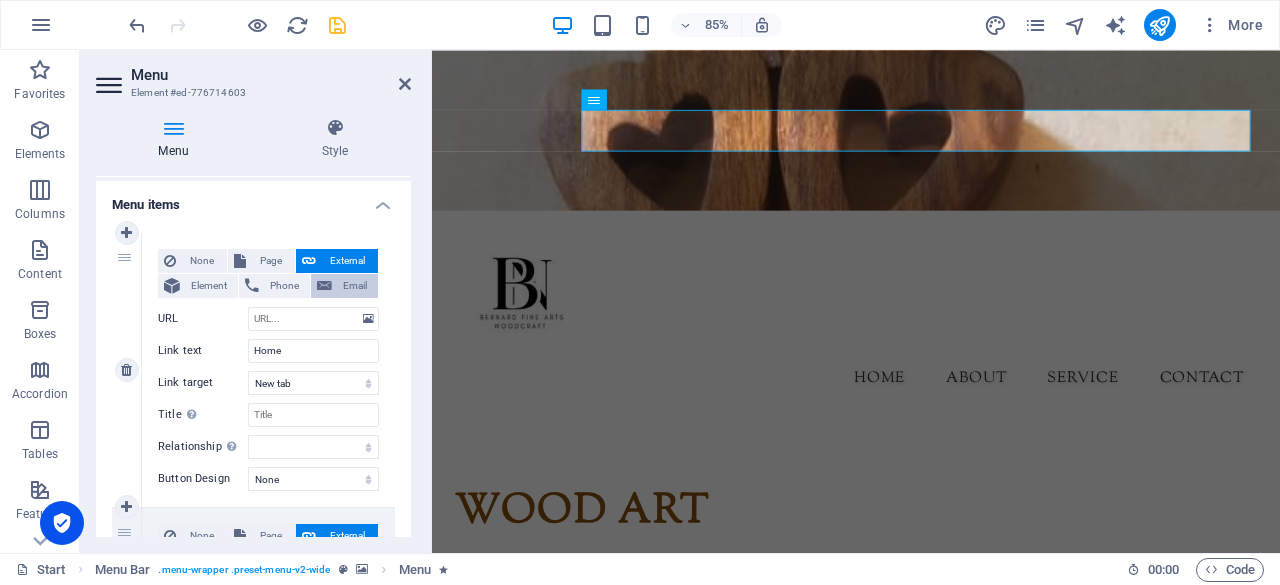 click on "Email" at bounding box center [344, 286] 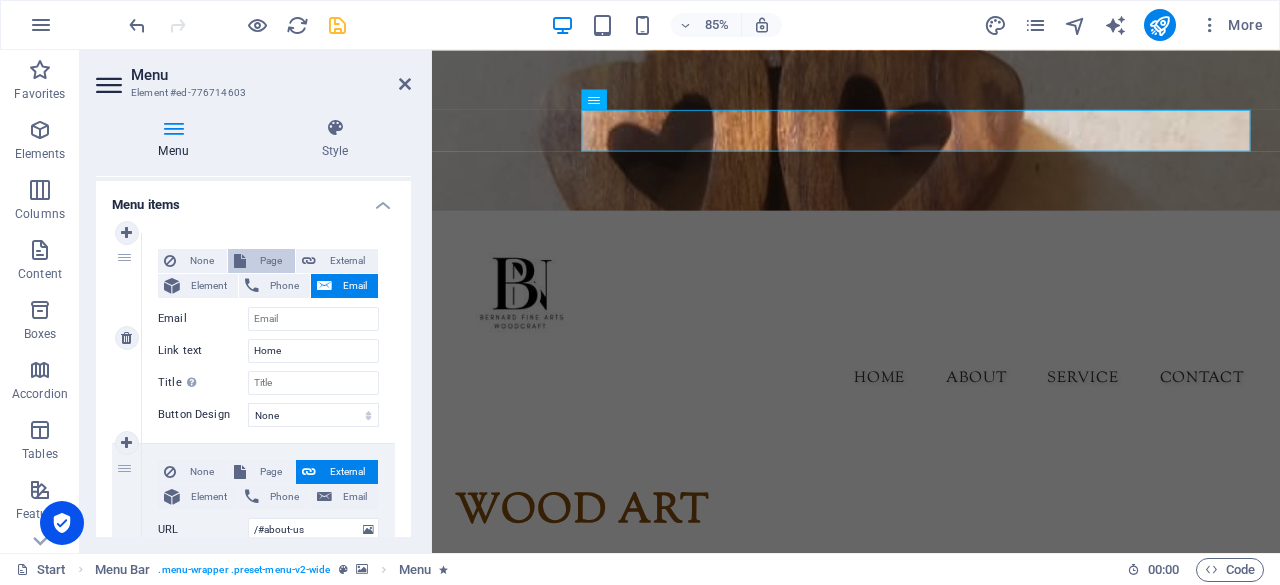 click on "Page" at bounding box center (270, 261) 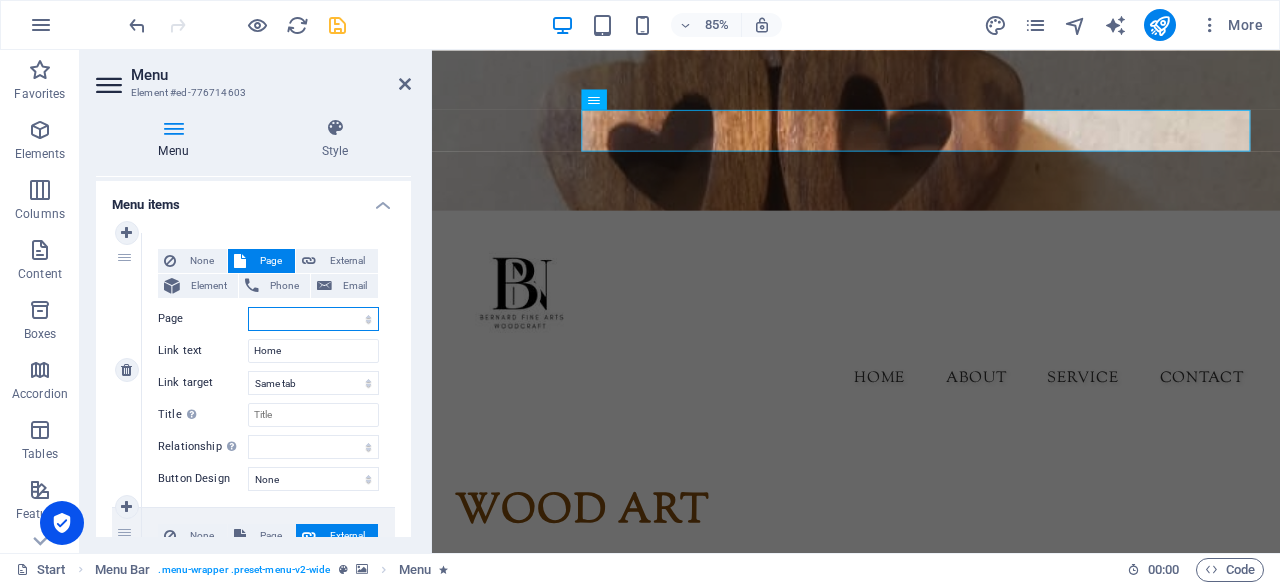 select 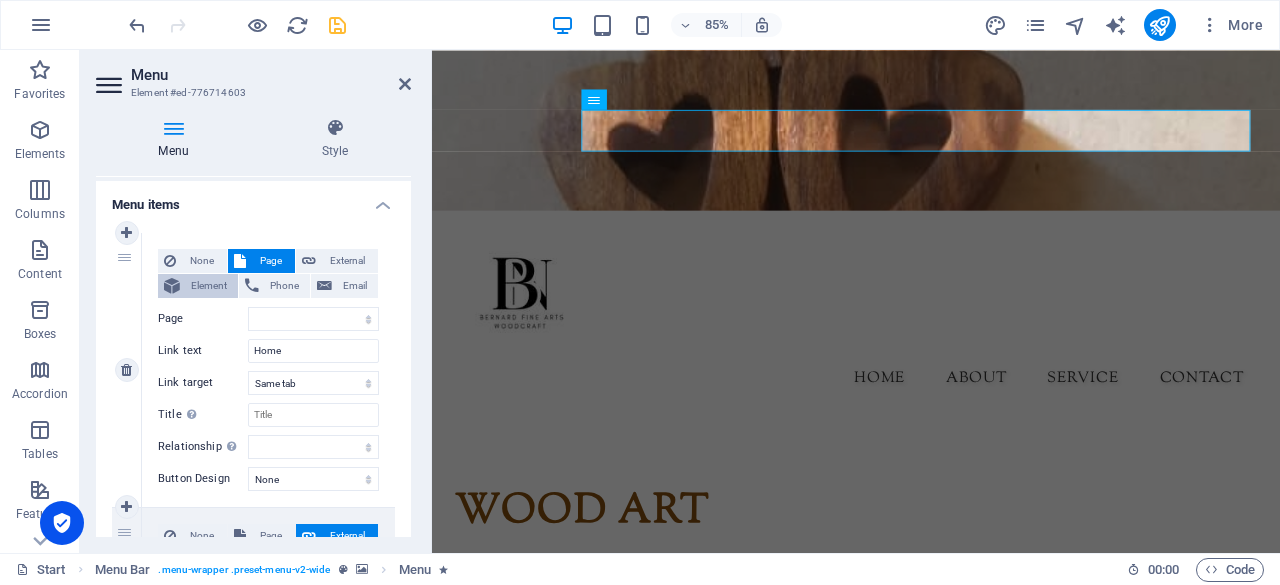 click on "Element" at bounding box center [209, 286] 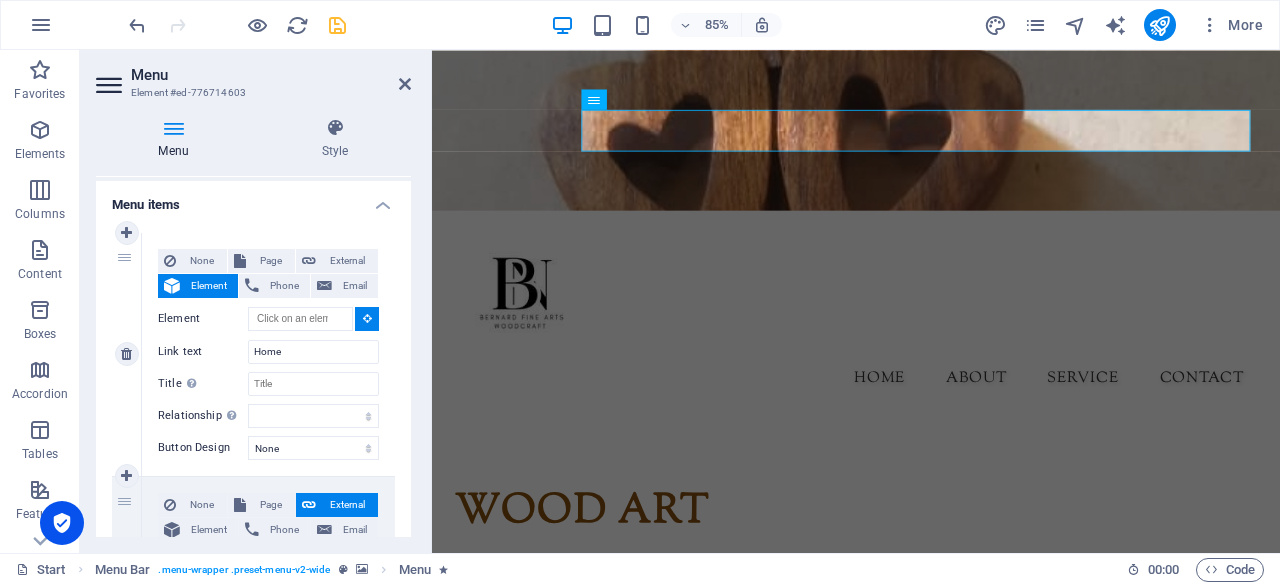 click on "1" at bounding box center [127, 354] 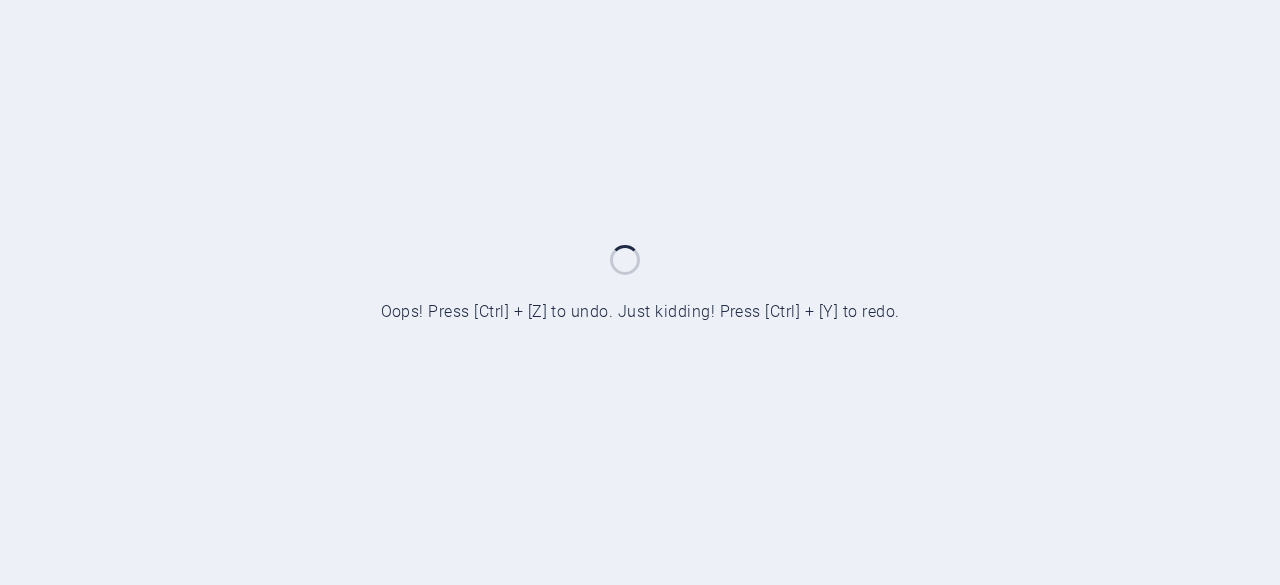 scroll, scrollTop: 0, scrollLeft: 0, axis: both 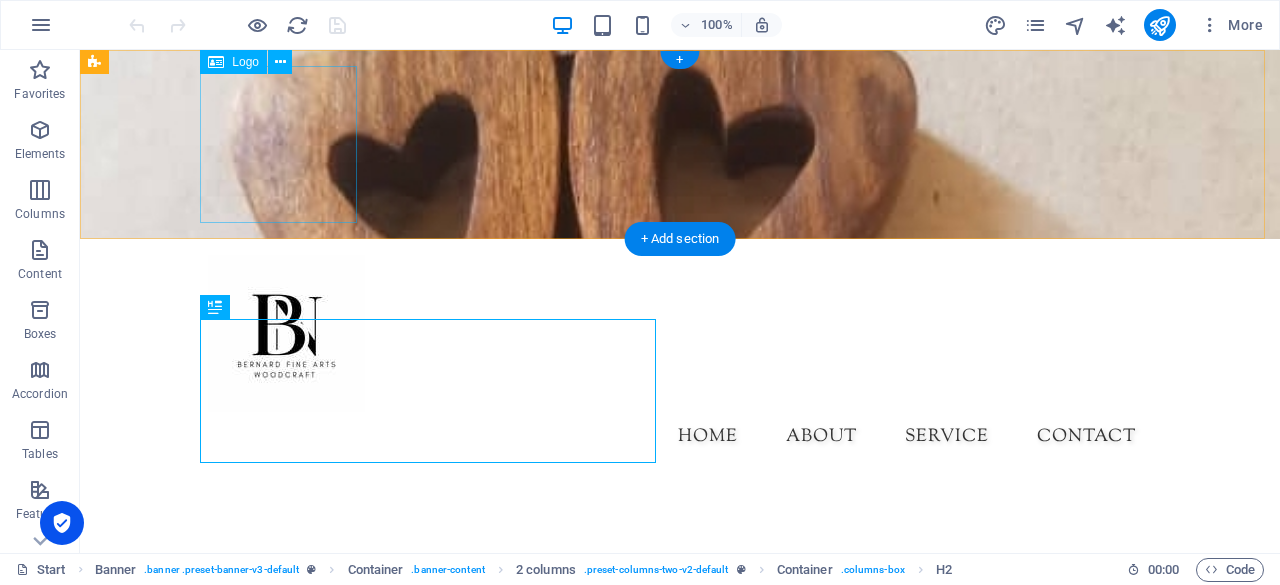 click at bounding box center [680, 333] 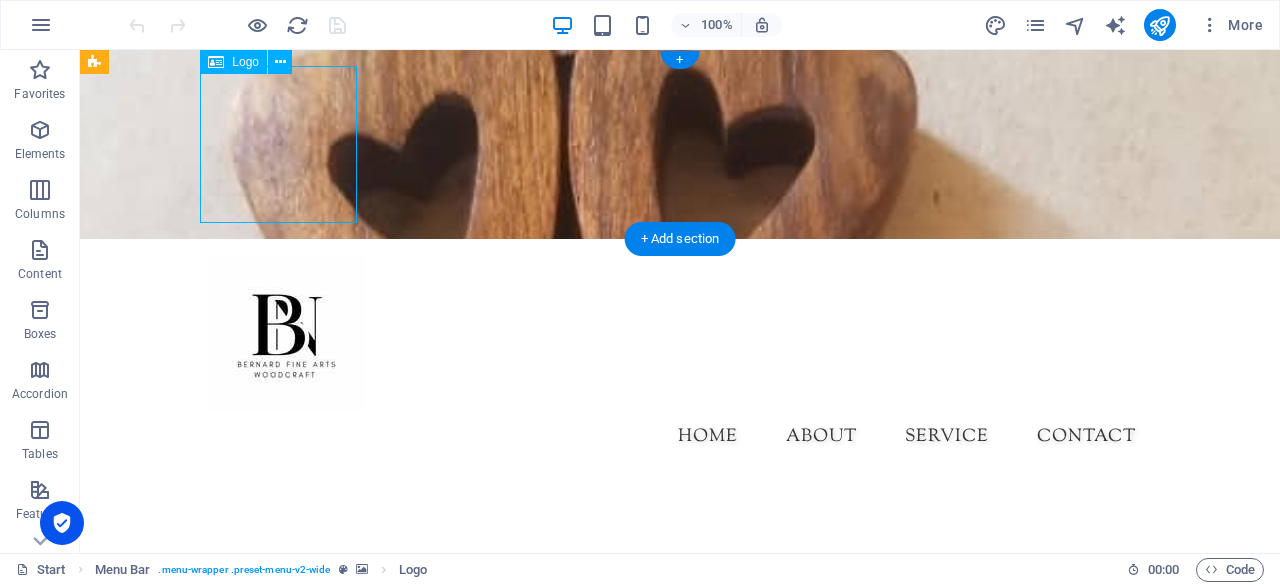 click at bounding box center (680, 333) 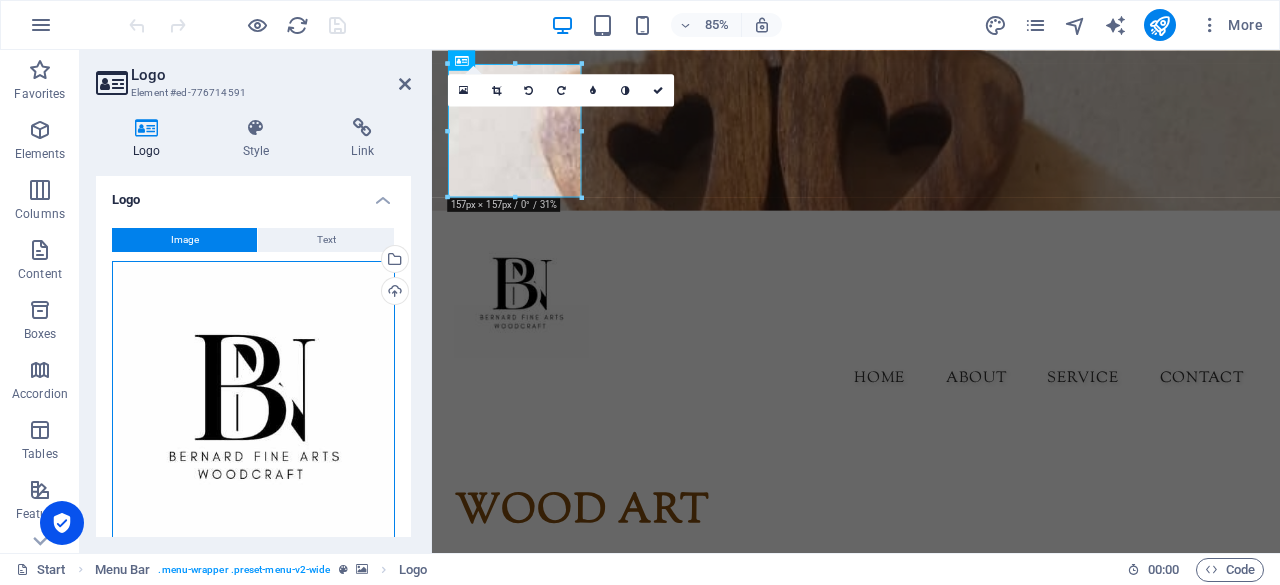 click on "Drag files here, click to choose files or select files from Files or our free stock photos & videos" at bounding box center [253, 402] 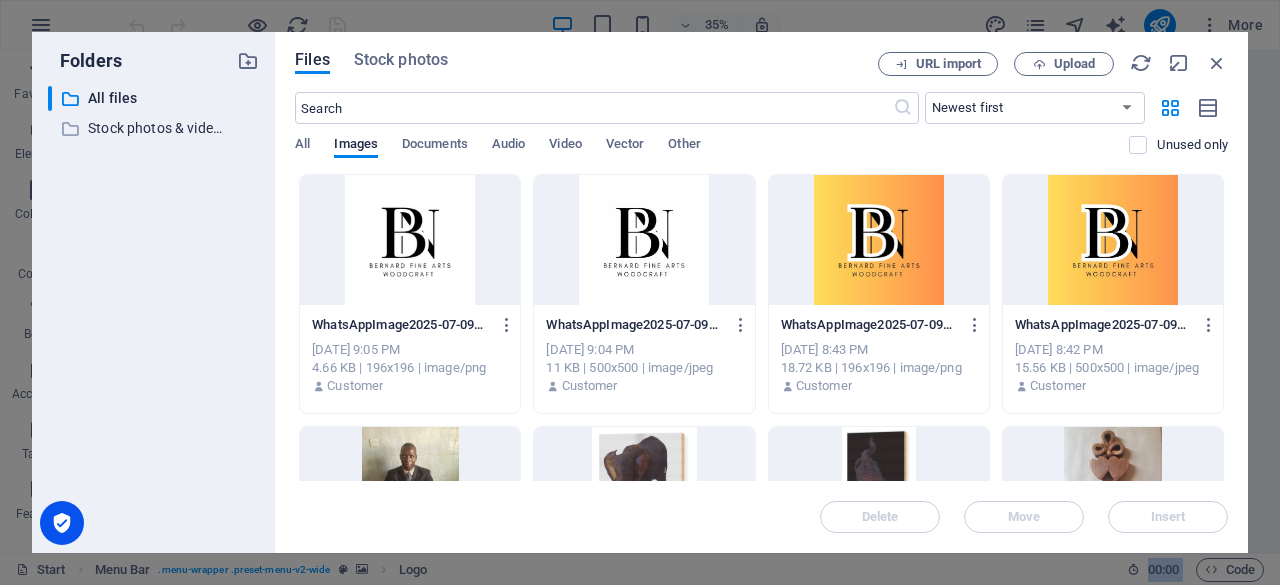 click on "​ All files All files ​ Stock photos & videos Stock photos & videos" at bounding box center [153, 311] 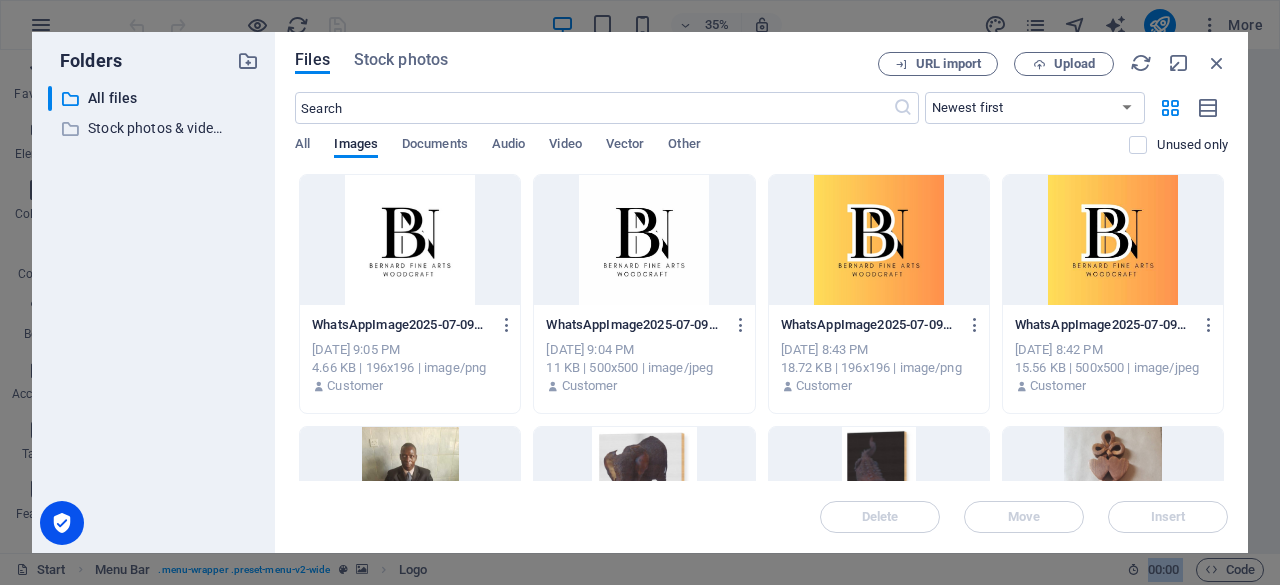 click at bounding box center (879, 240) 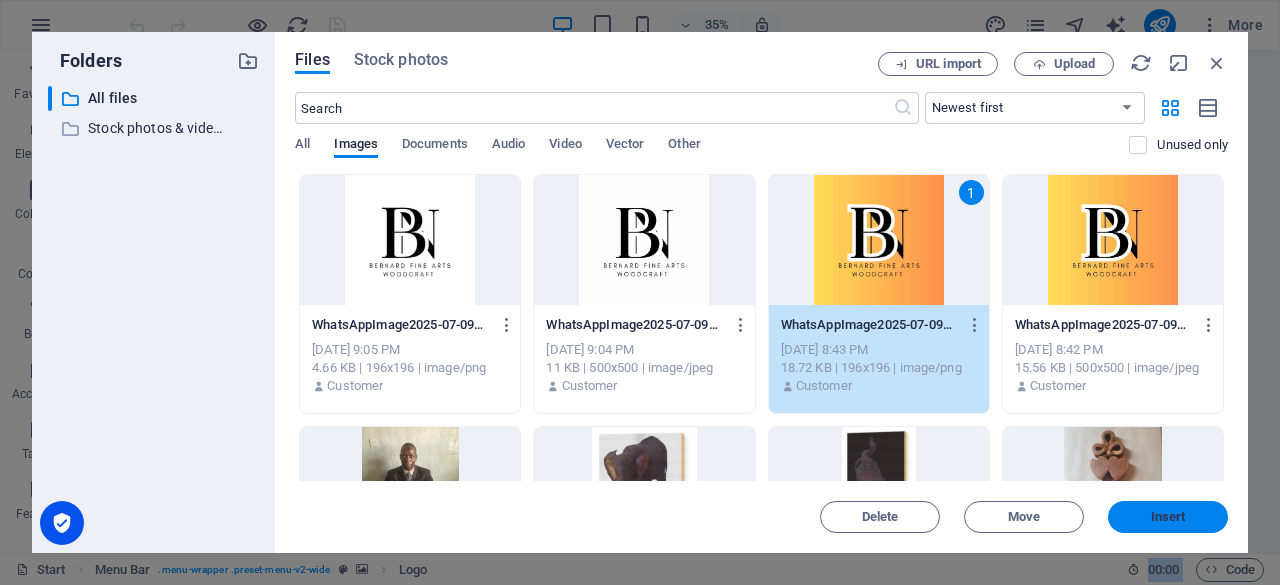 click on "Insert" at bounding box center [1168, 517] 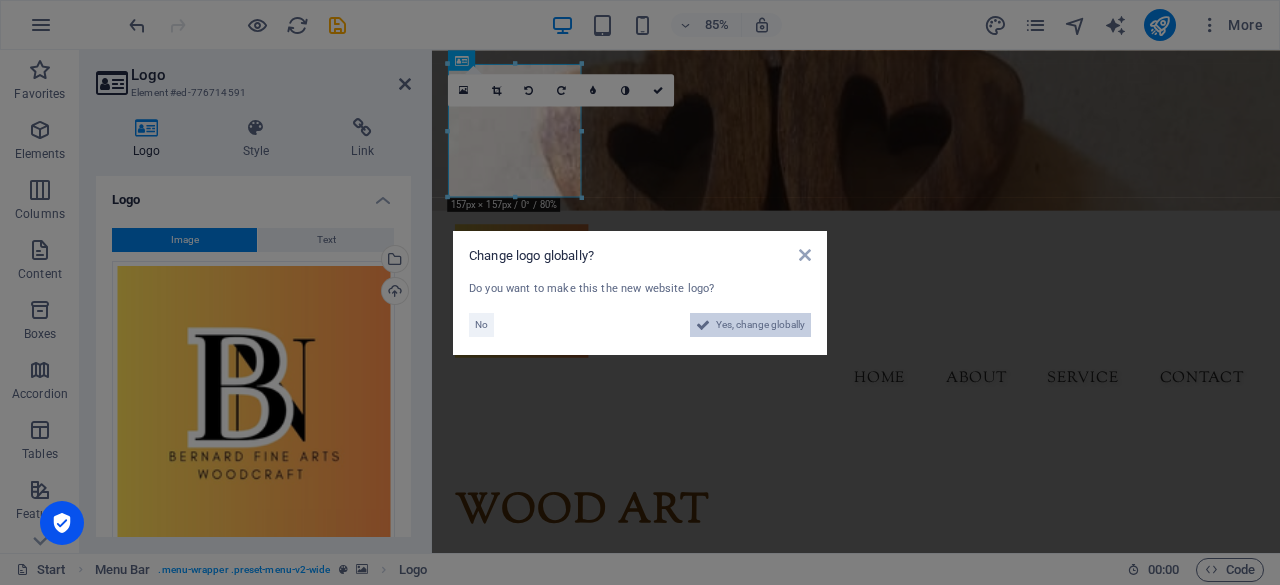 click on "Yes, change globally" at bounding box center (760, 325) 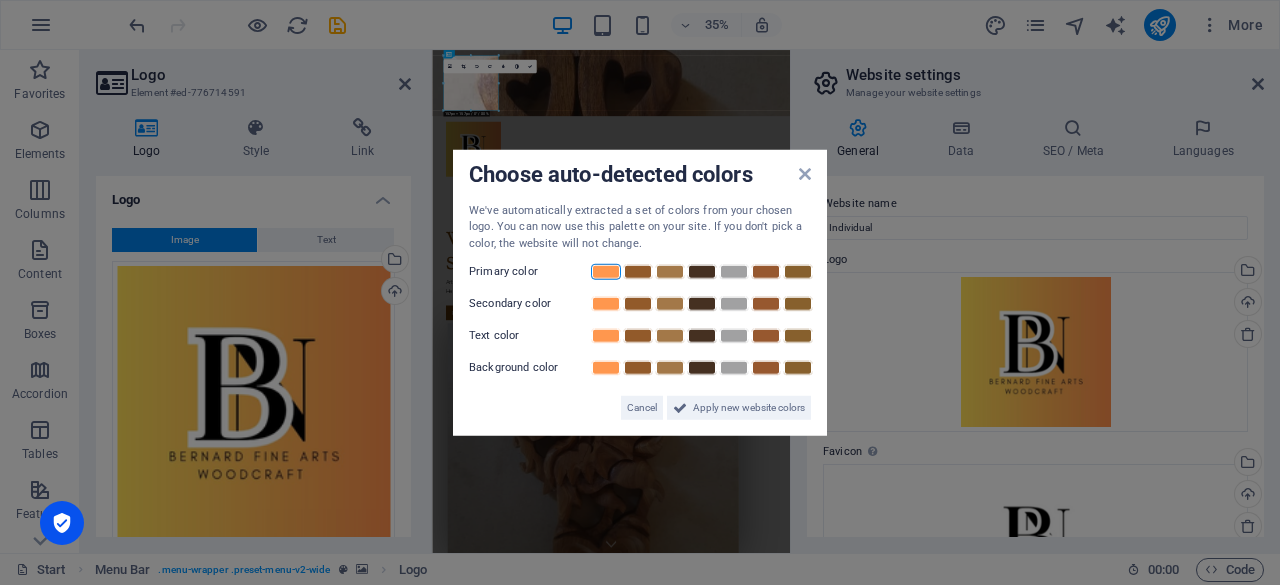 click at bounding box center (606, 272) 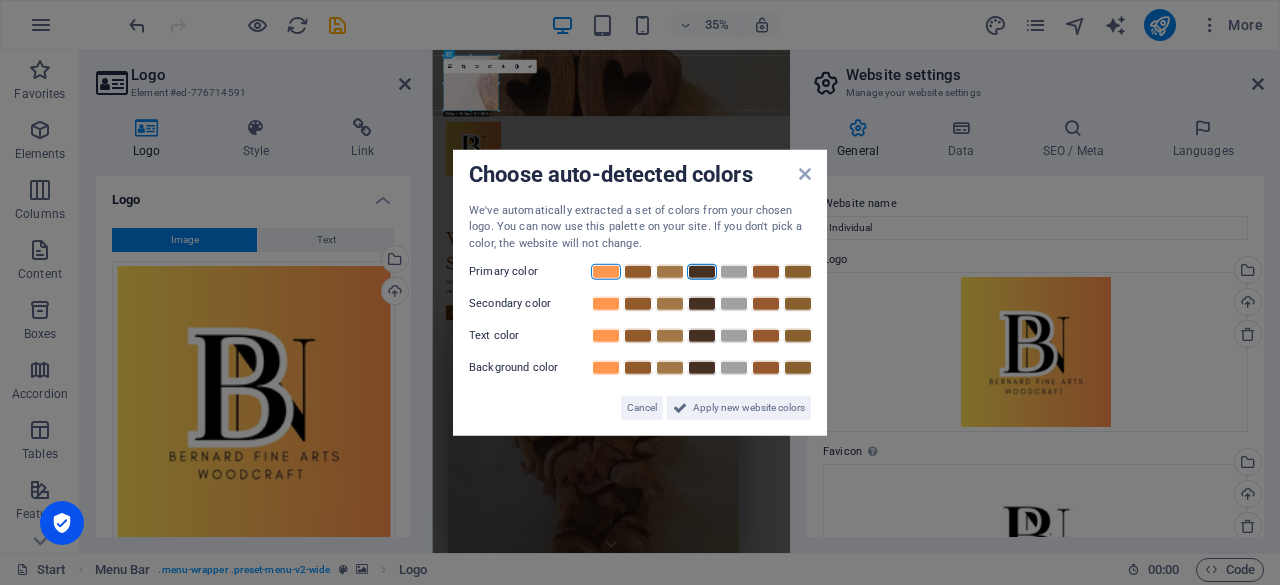 click at bounding box center [702, 272] 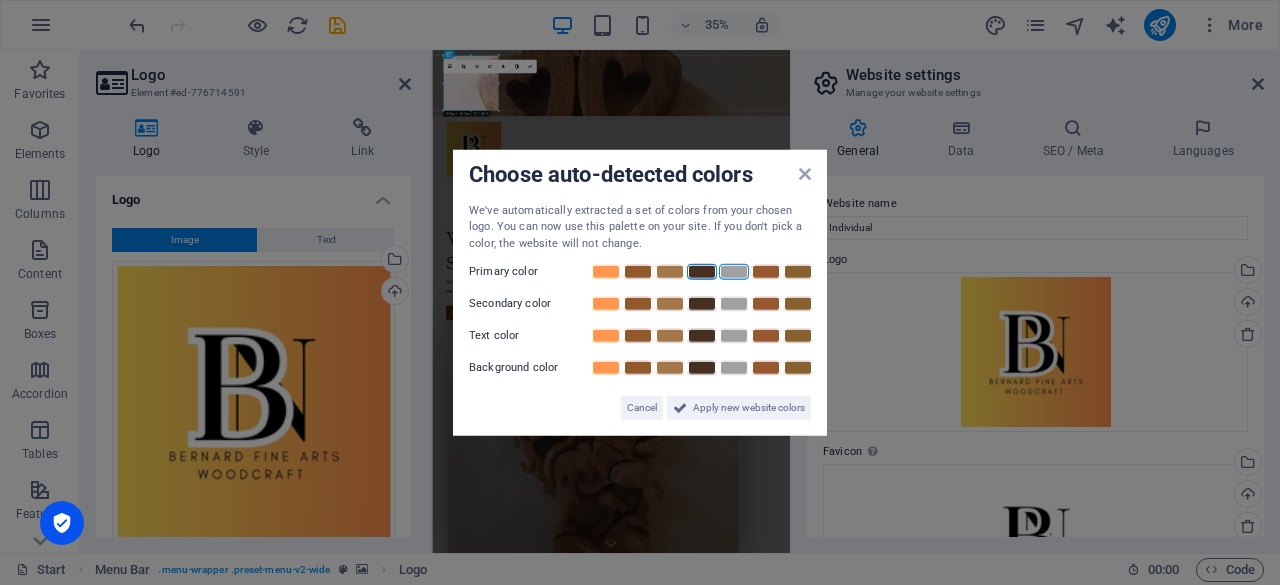 click at bounding box center [734, 272] 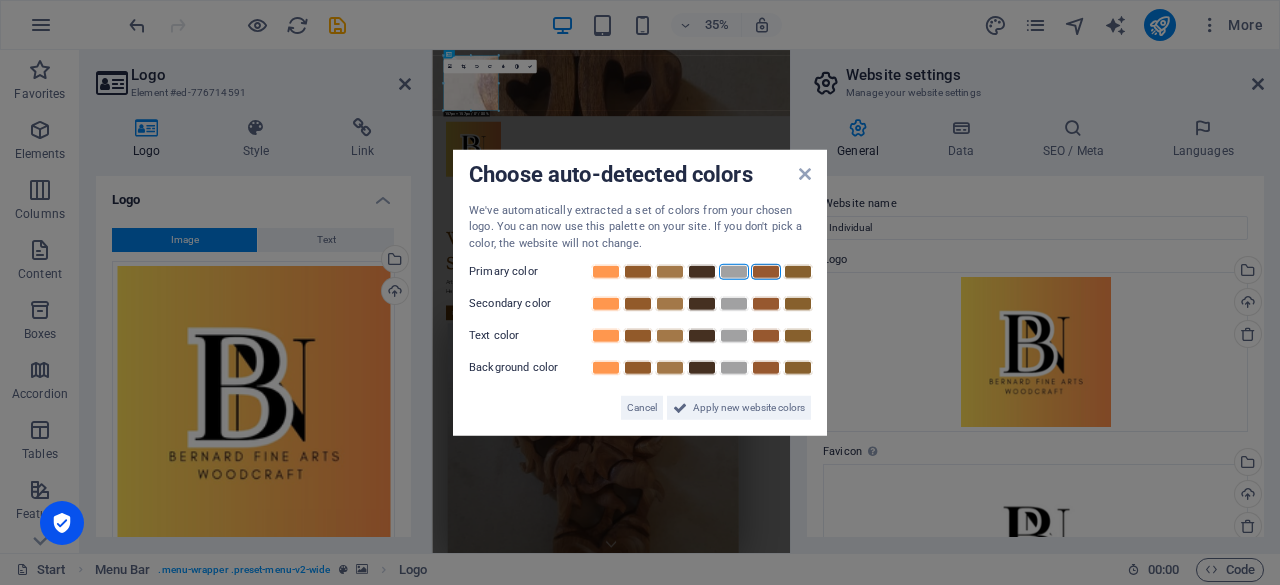 click at bounding box center [766, 272] 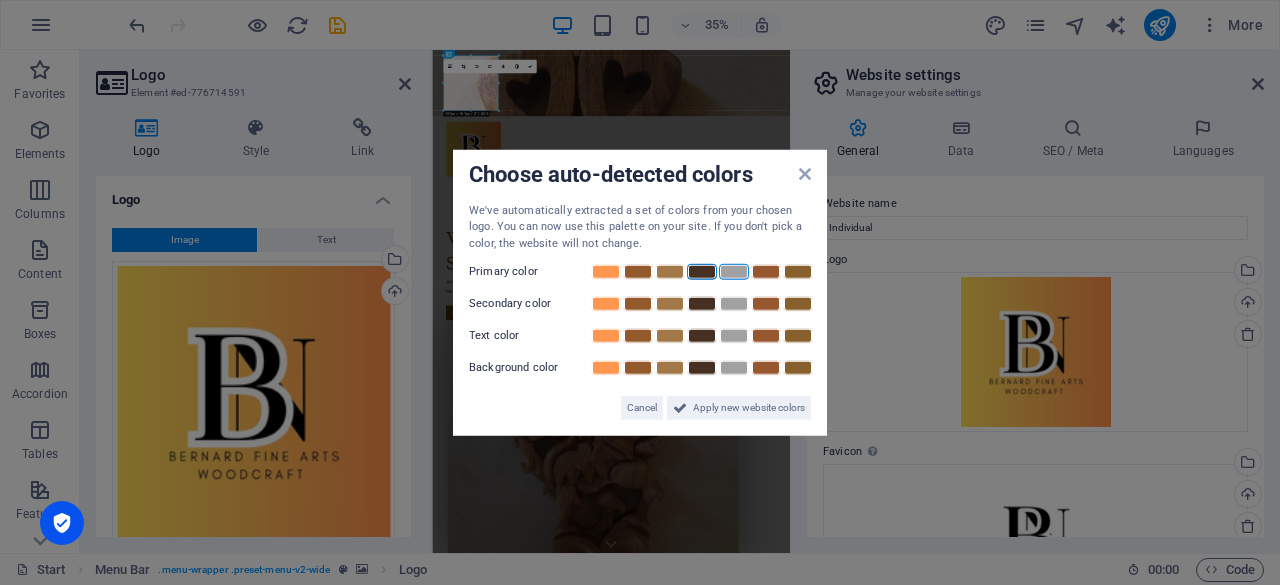 click at bounding box center (702, 272) 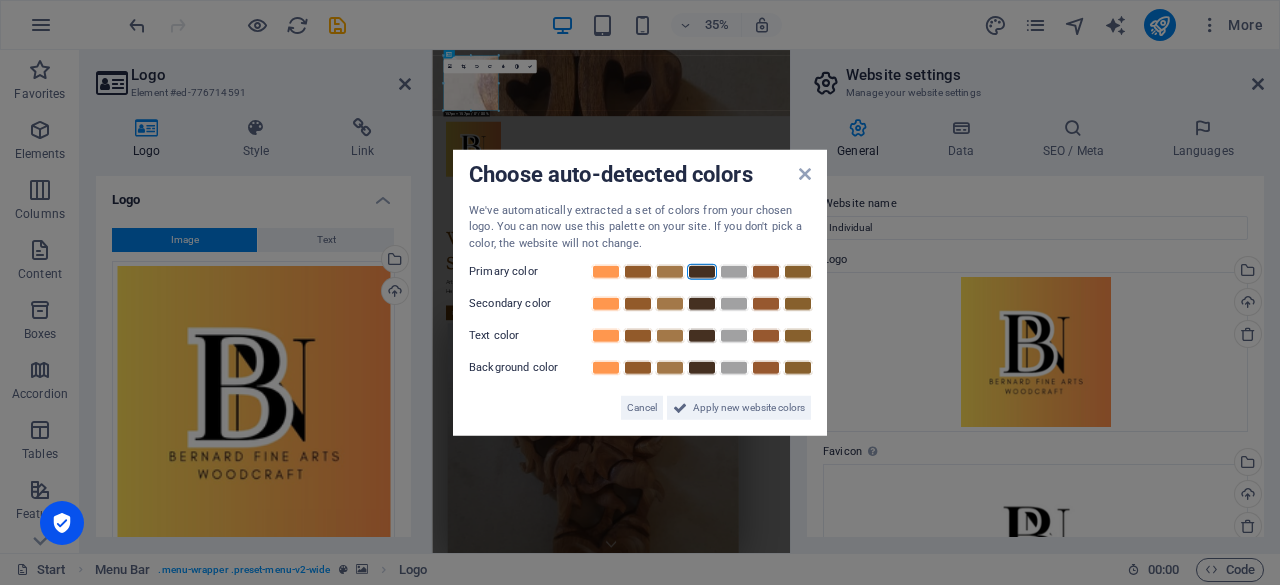 click at bounding box center [702, 272] 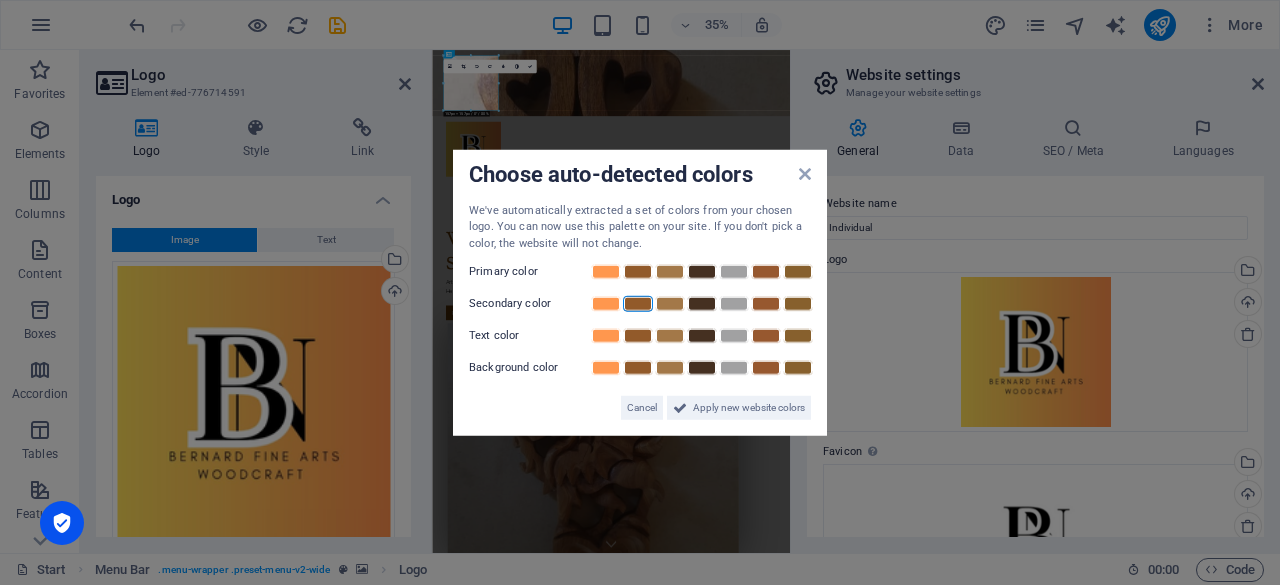 click at bounding box center [638, 304] 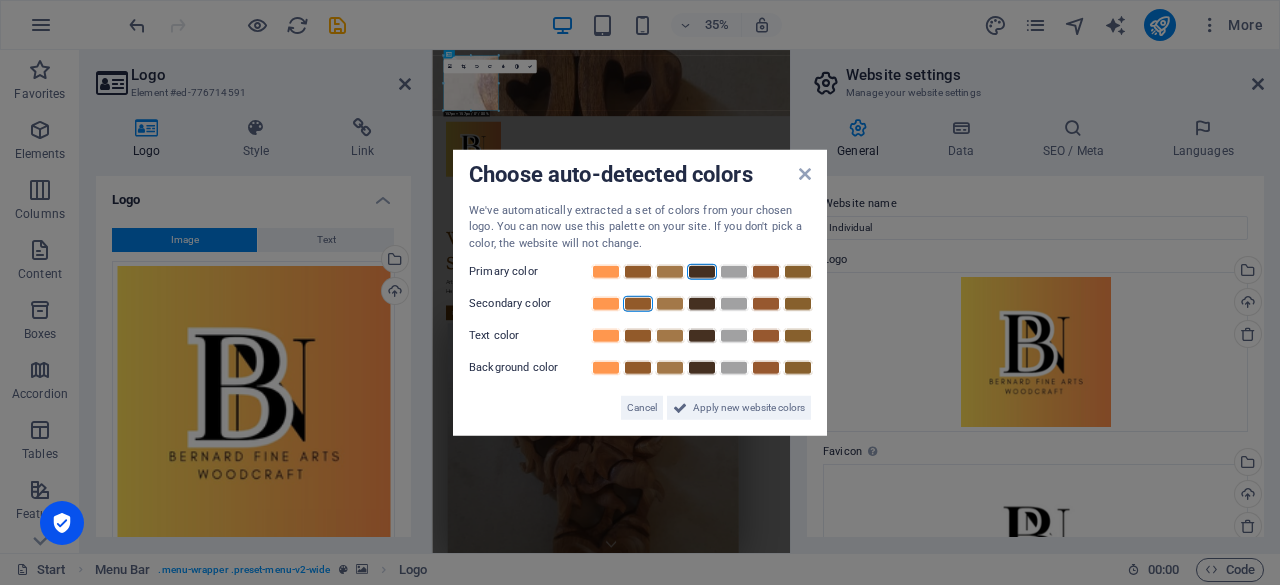 click at bounding box center (702, 272) 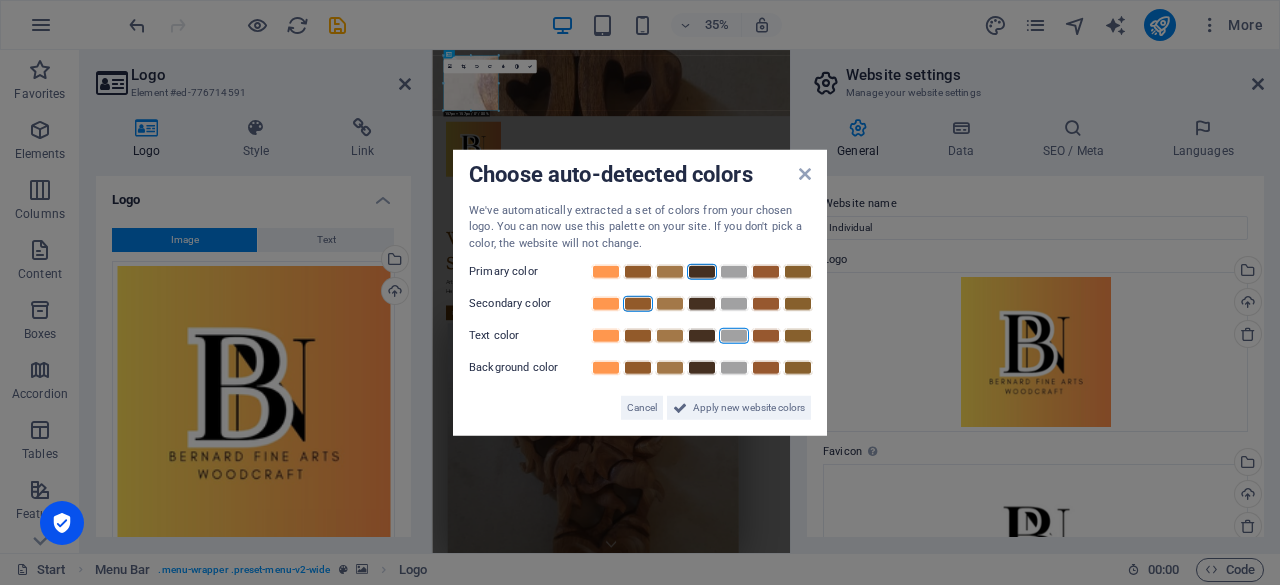 click at bounding box center (734, 336) 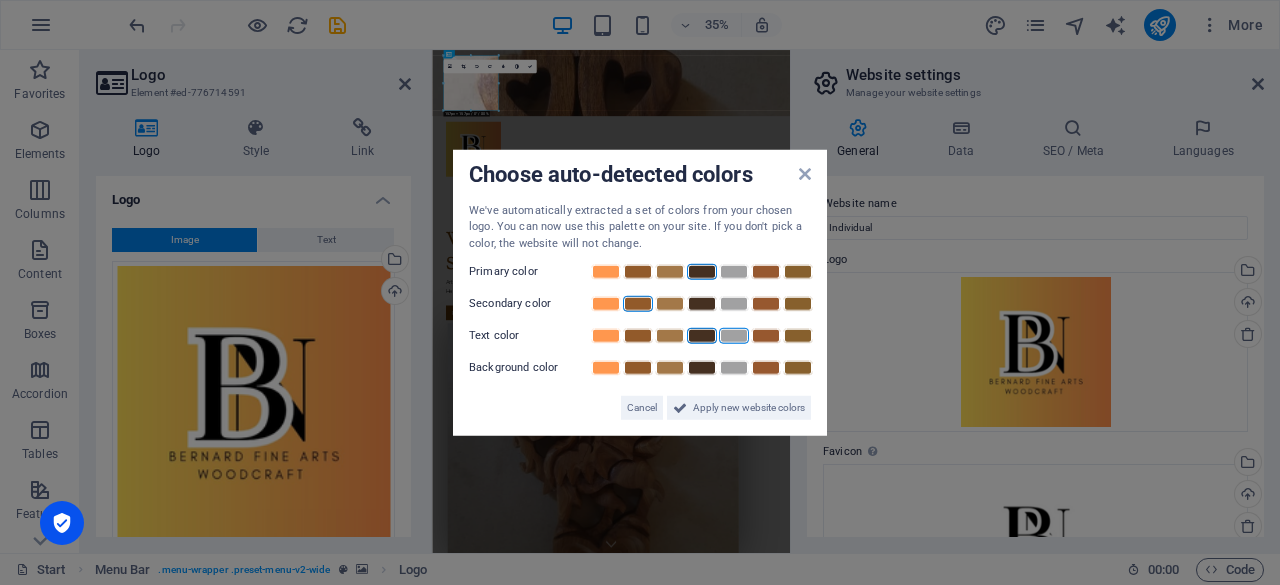 click at bounding box center [702, 336] 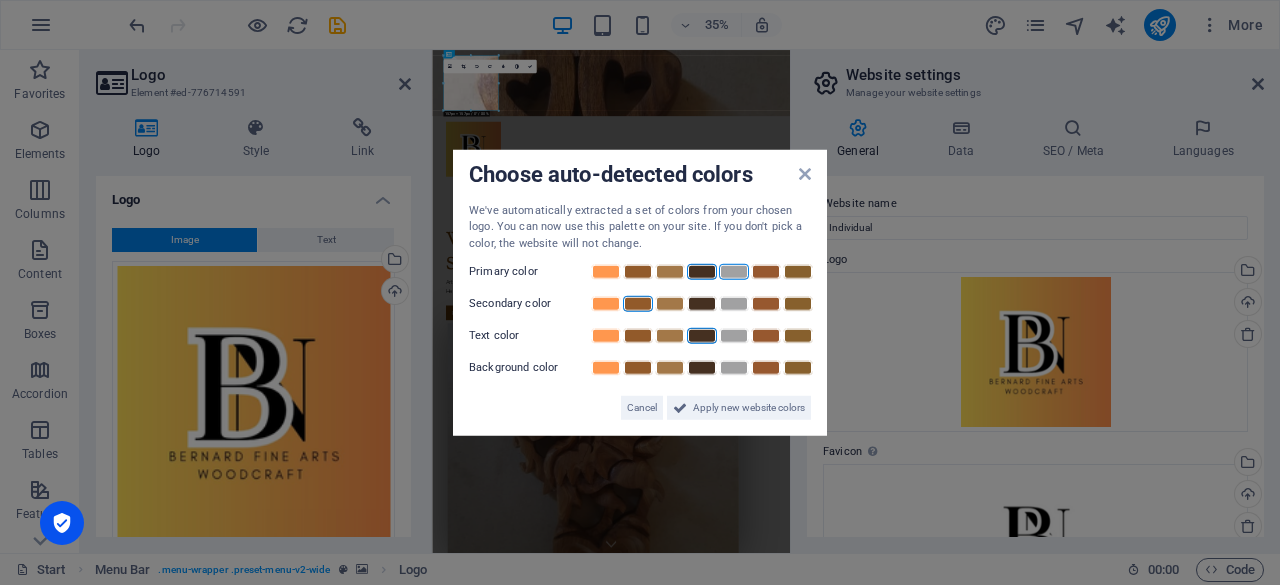 click at bounding box center (734, 272) 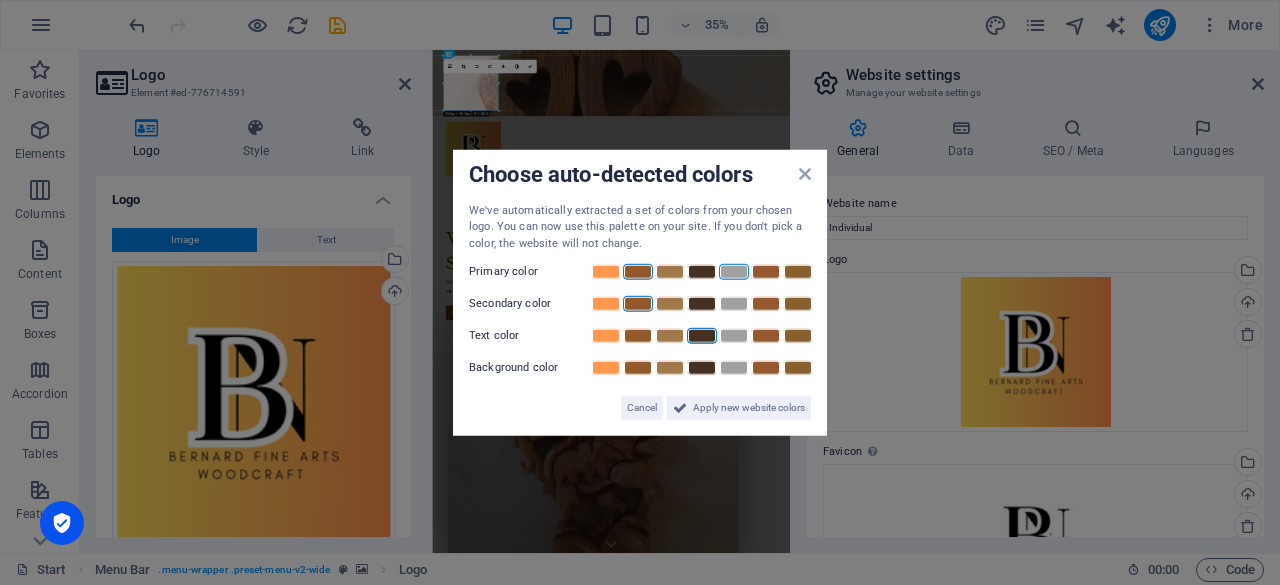 click at bounding box center (638, 272) 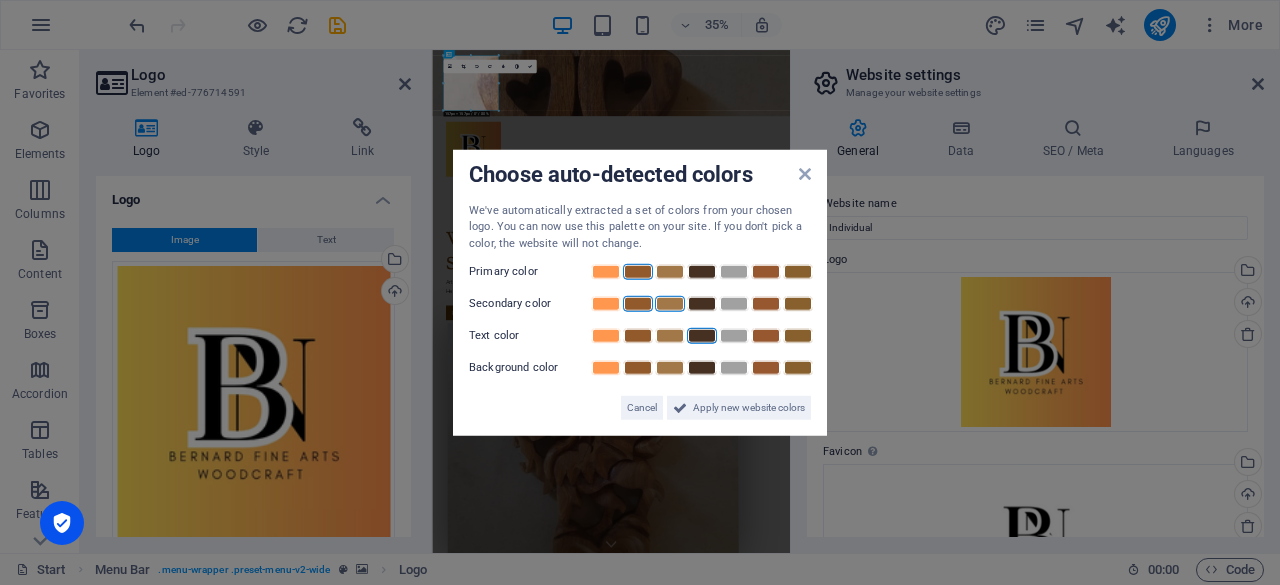 click at bounding box center [670, 304] 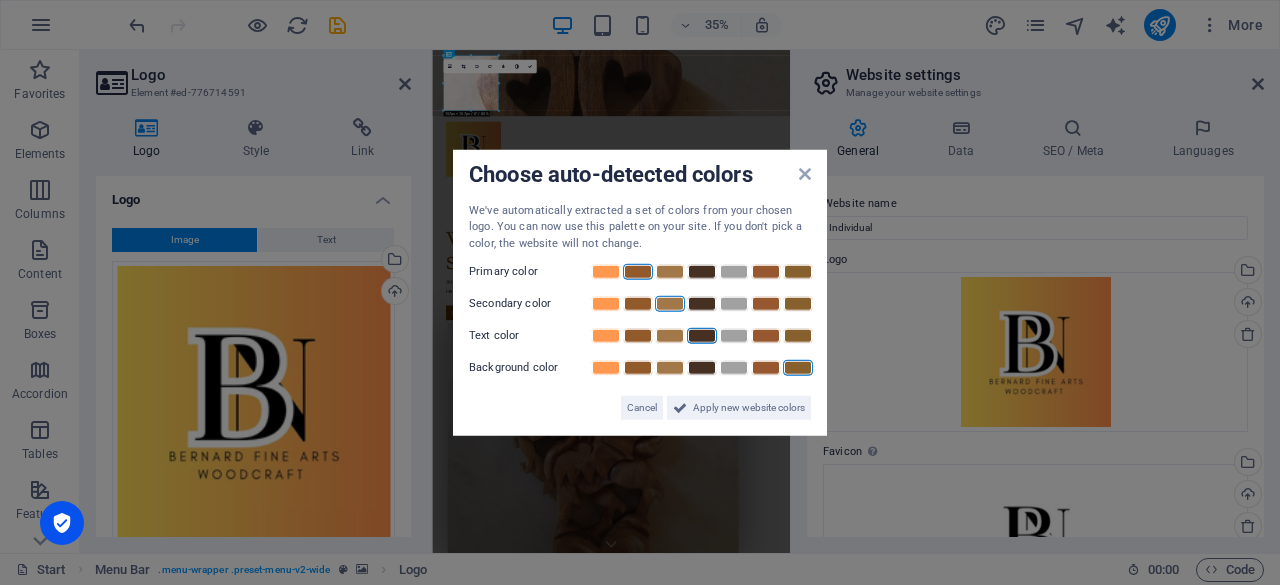 click at bounding box center [798, 368] 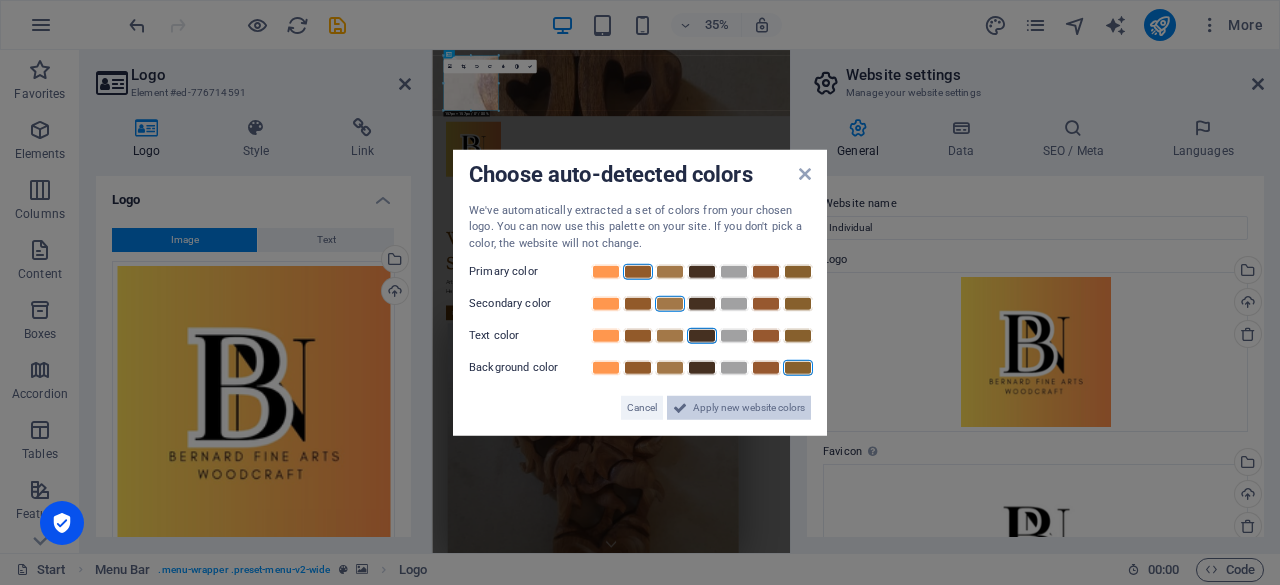 click on "Apply new website colors" at bounding box center (749, 408) 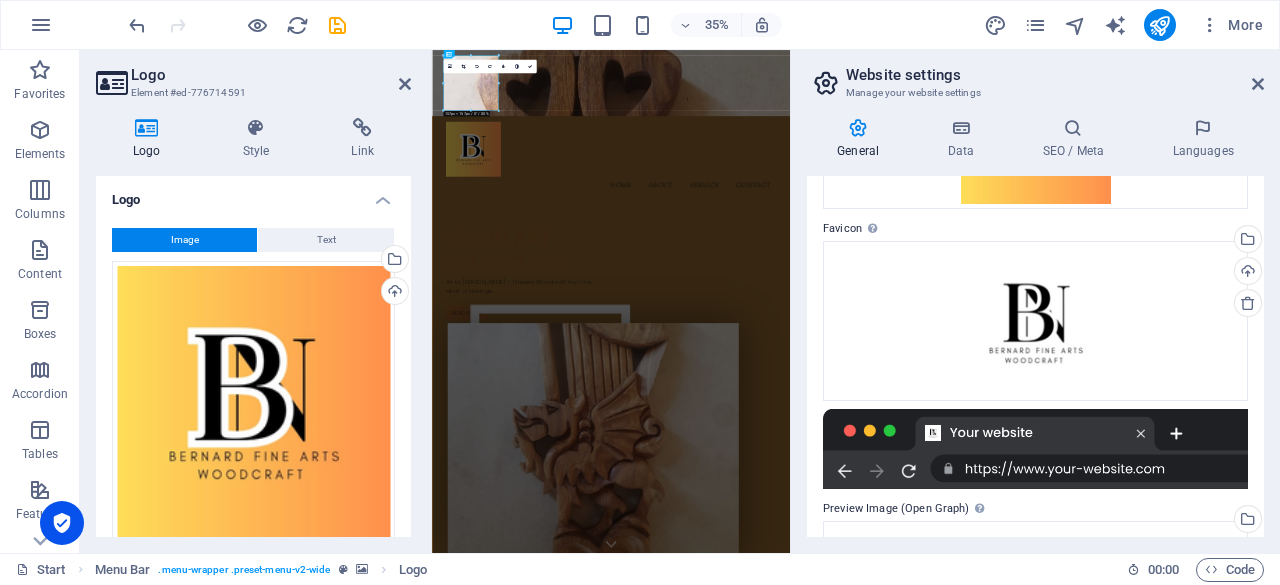 scroll, scrollTop: 219, scrollLeft: 0, axis: vertical 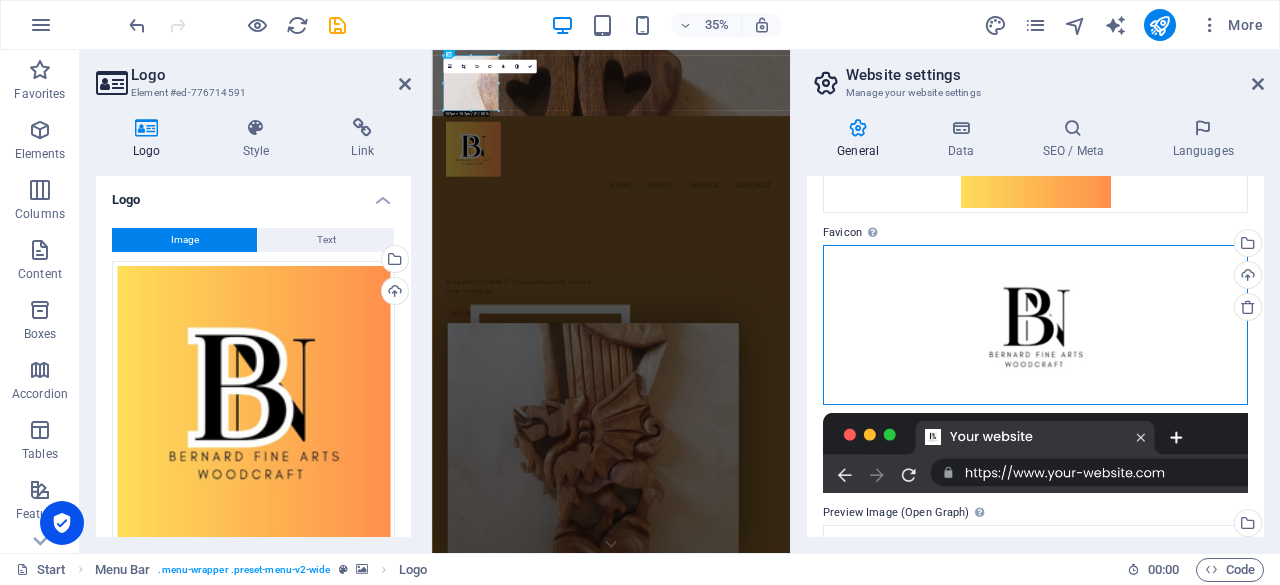 click on "Drag files here, click to choose files or select files from Files or our free stock photos & videos" at bounding box center (1035, 325) 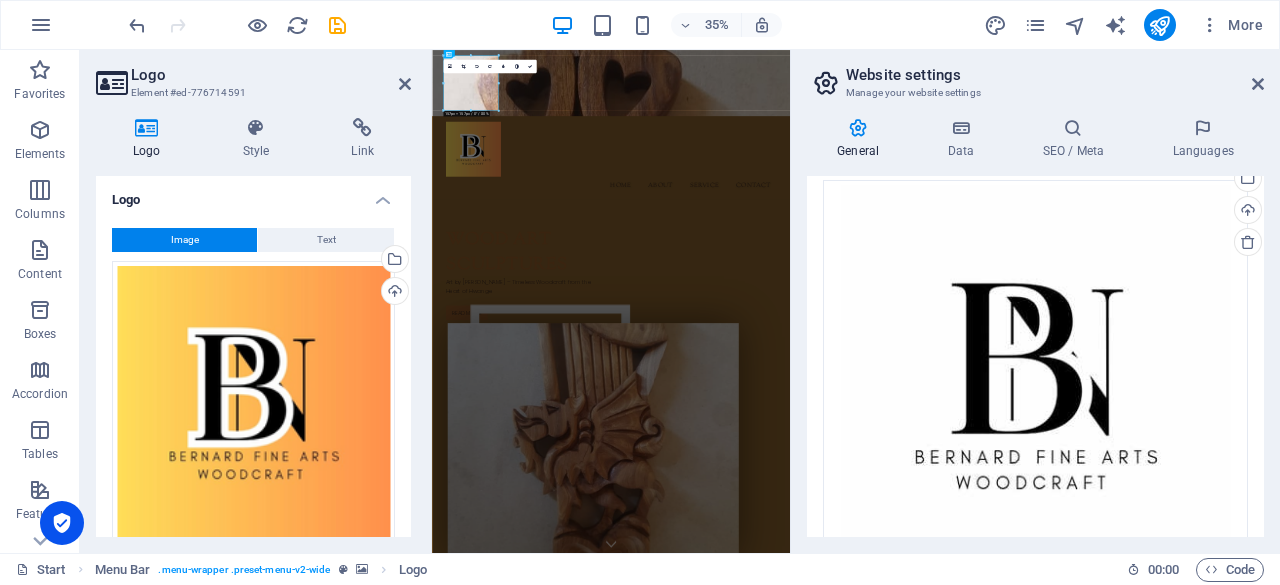 scroll, scrollTop: 571, scrollLeft: 0, axis: vertical 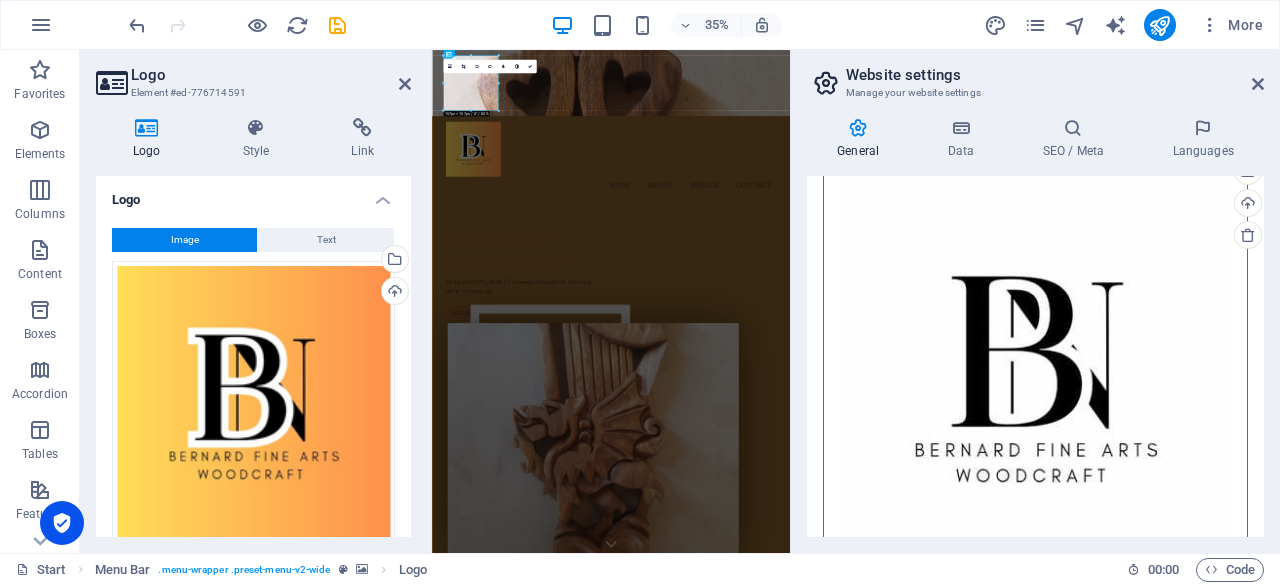 click on "Drag files here, click to choose files or select files from Files or our free stock photos & videos" at bounding box center (1035, 373) 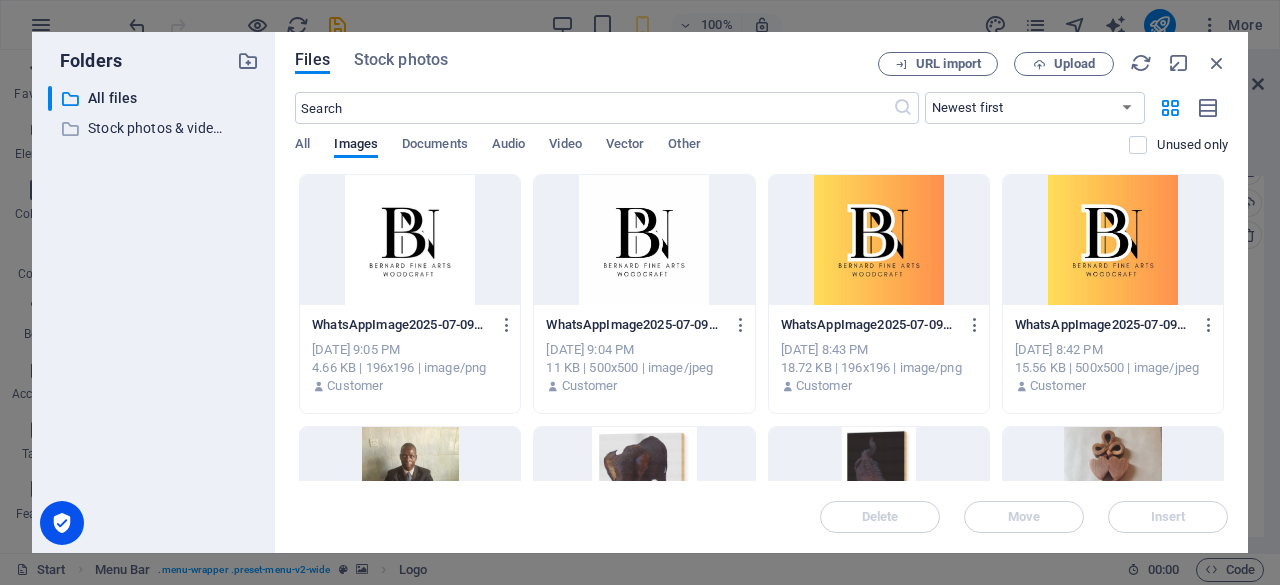 click on "WhatsAppImage2025-07-09at20.09.29_e820d9a6-80V24bgYLh-z9N8X5npK7Q-lDL2HNdbfJsu14emqwcpuA.png WhatsAppImage2025-07-09at20.09.29_e820d9a6-80V24bgYLh-z9N8X5npK7Q-lDL2HNdbfJsu14emqwcpuA.png [DATE] 8:43 PM 18.72 KB | 196x196 | image/png Customer" at bounding box center [879, 356] 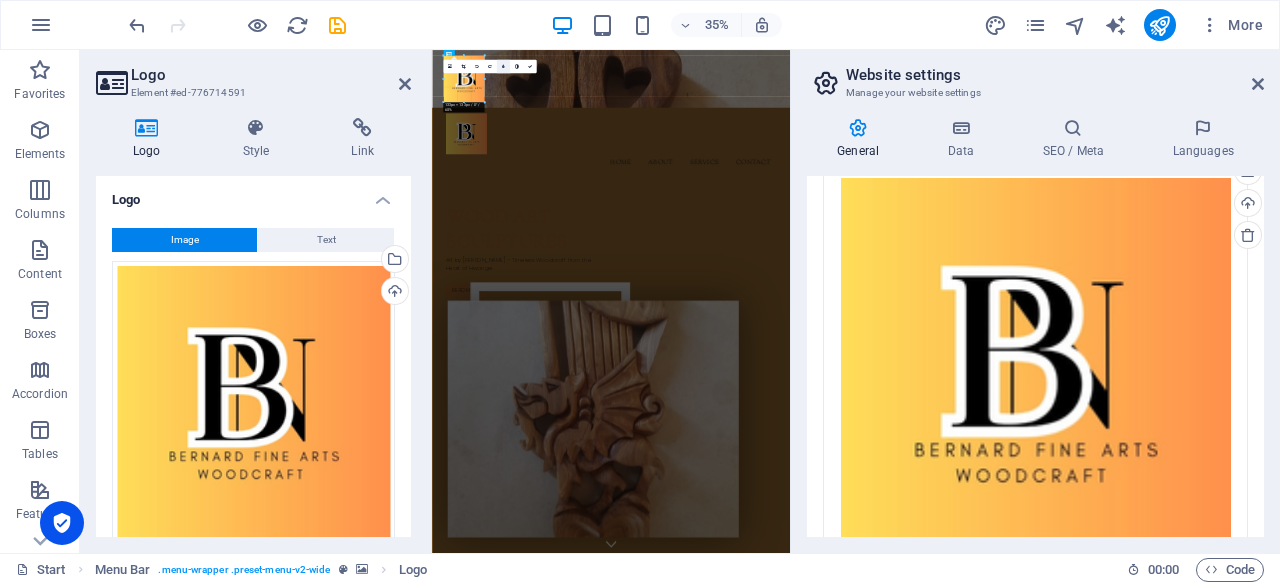 drag, startPoint x: 445, startPoint y: 109, endPoint x: 496, endPoint y: 69, distance: 64.815125 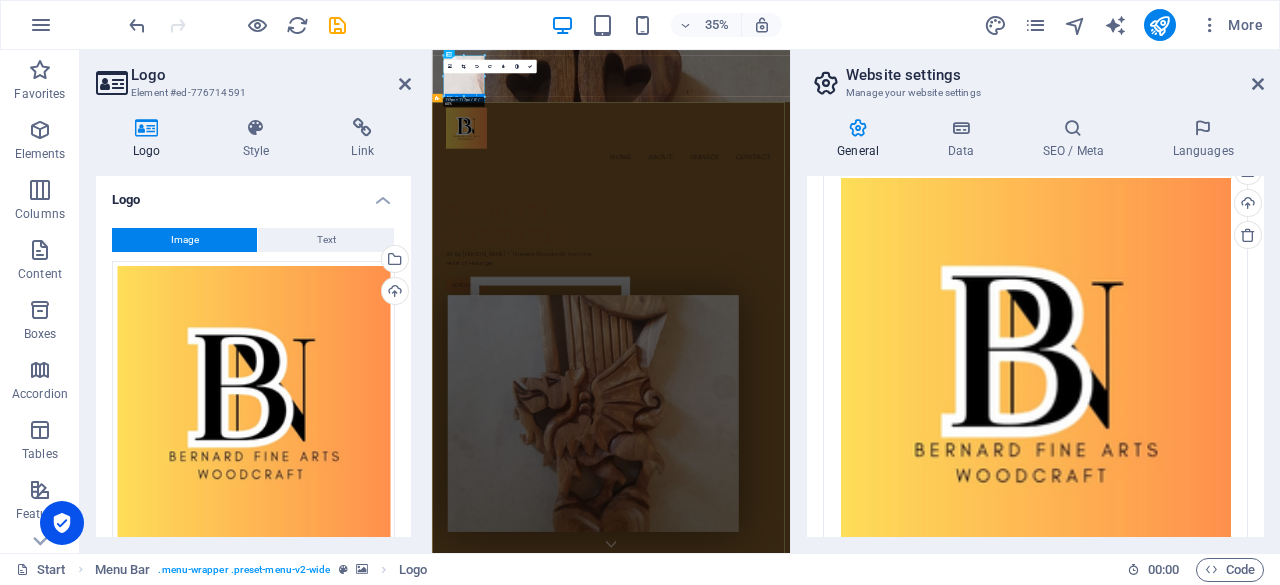 click on "WOOD Art Sculptures Art by [PERSON_NAME] – Timeless Woodcraft from the Heart of Hwange Read more" at bounding box center [943, 950] 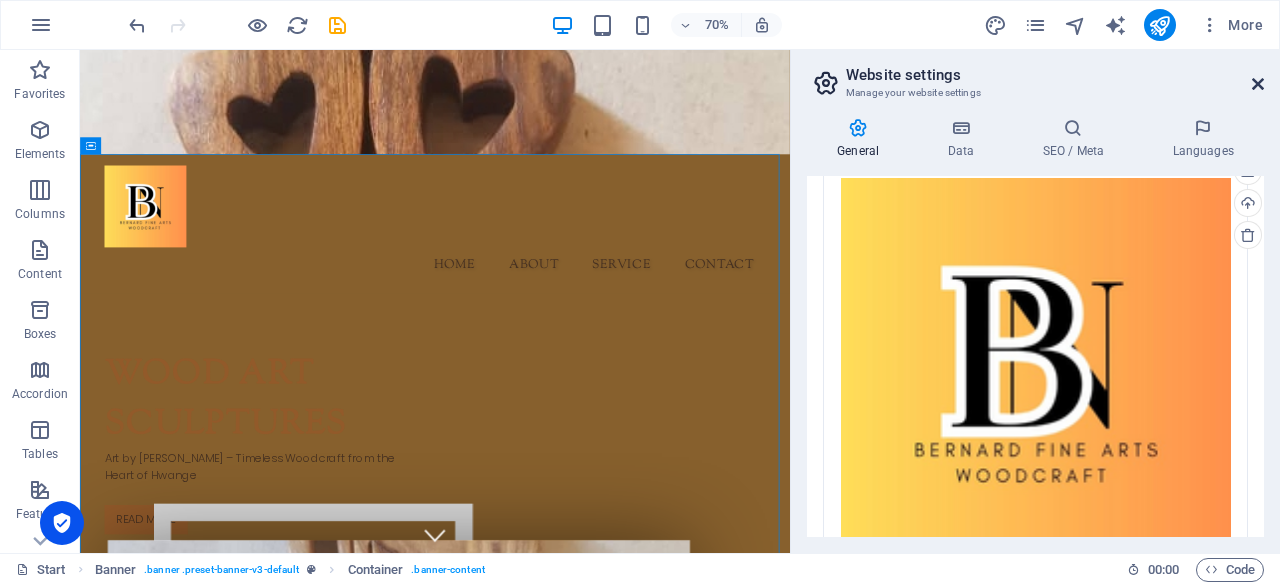 click at bounding box center [1258, 84] 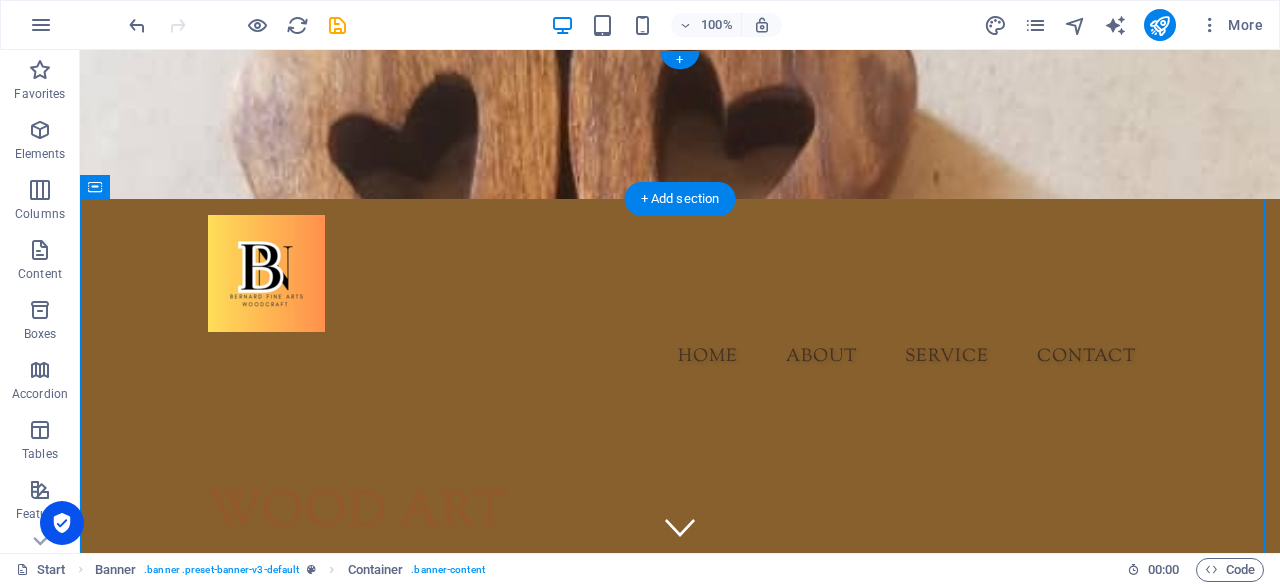 click at bounding box center [680, 124] 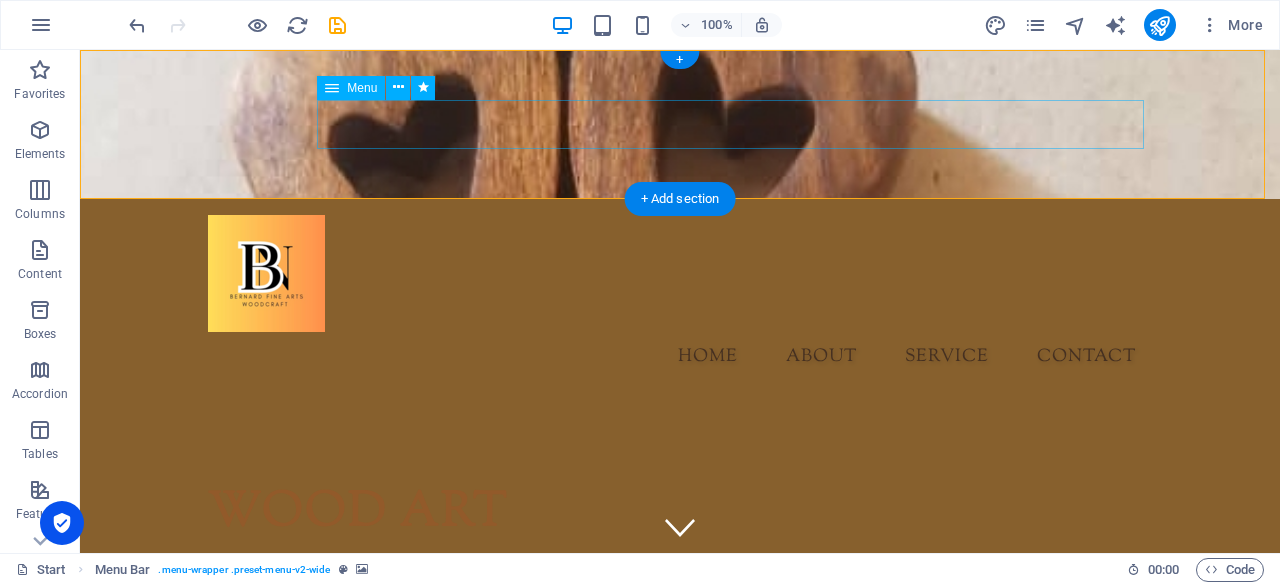 click on "Home About Service Contact" at bounding box center [680, 357] 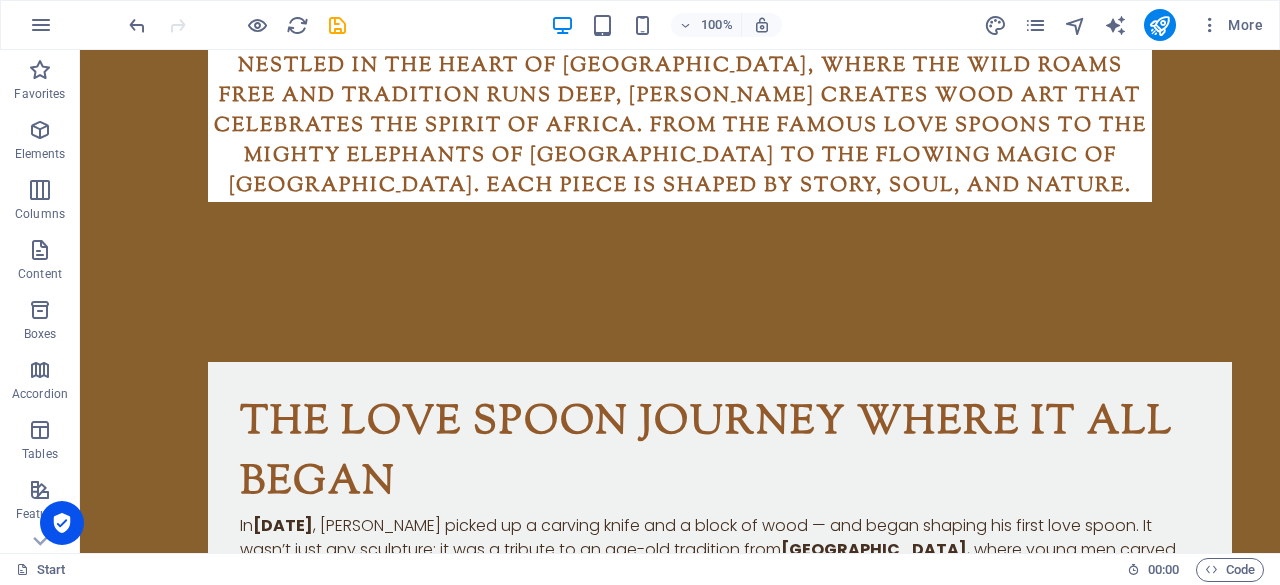 scroll, scrollTop: 2070, scrollLeft: 0, axis: vertical 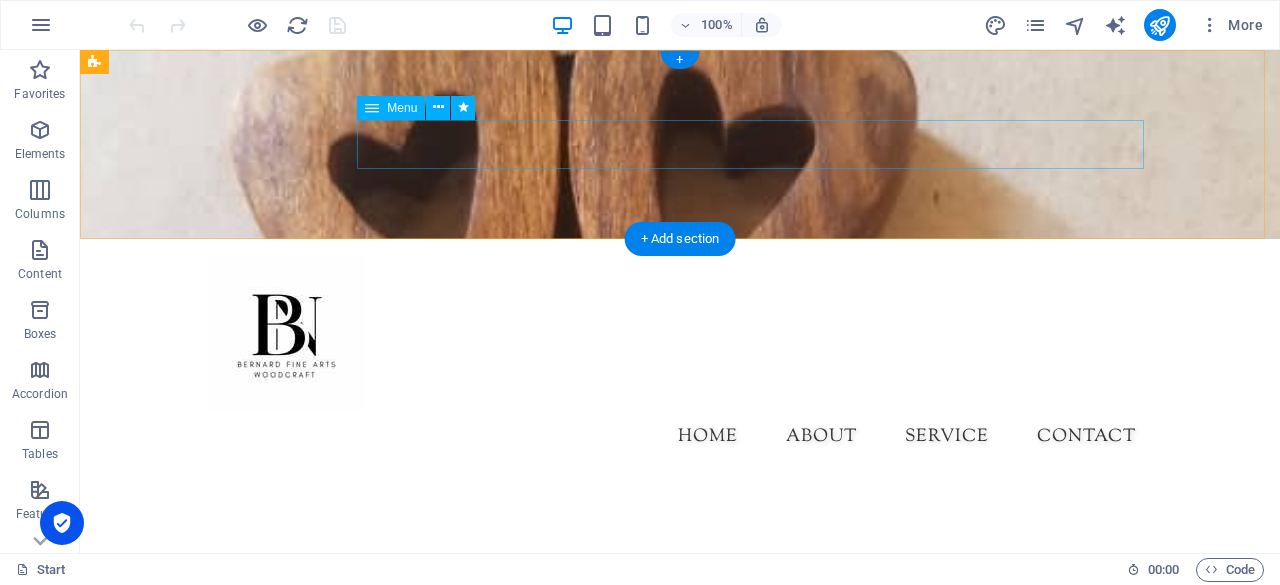click on "Home About Service Contact" at bounding box center [680, 437] 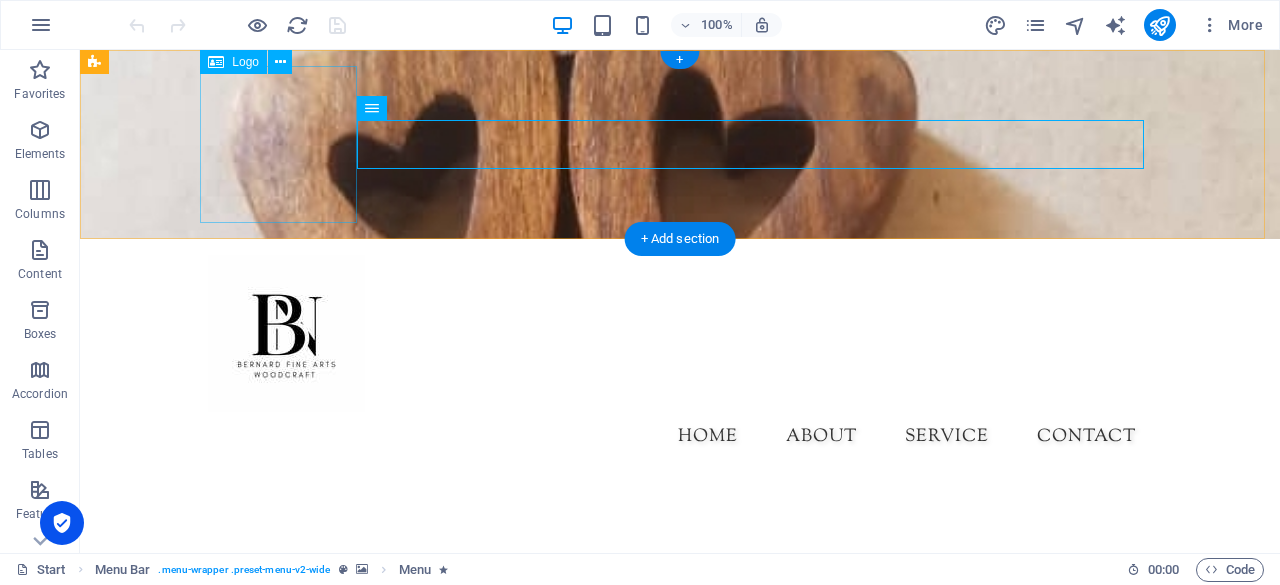 click at bounding box center [680, 333] 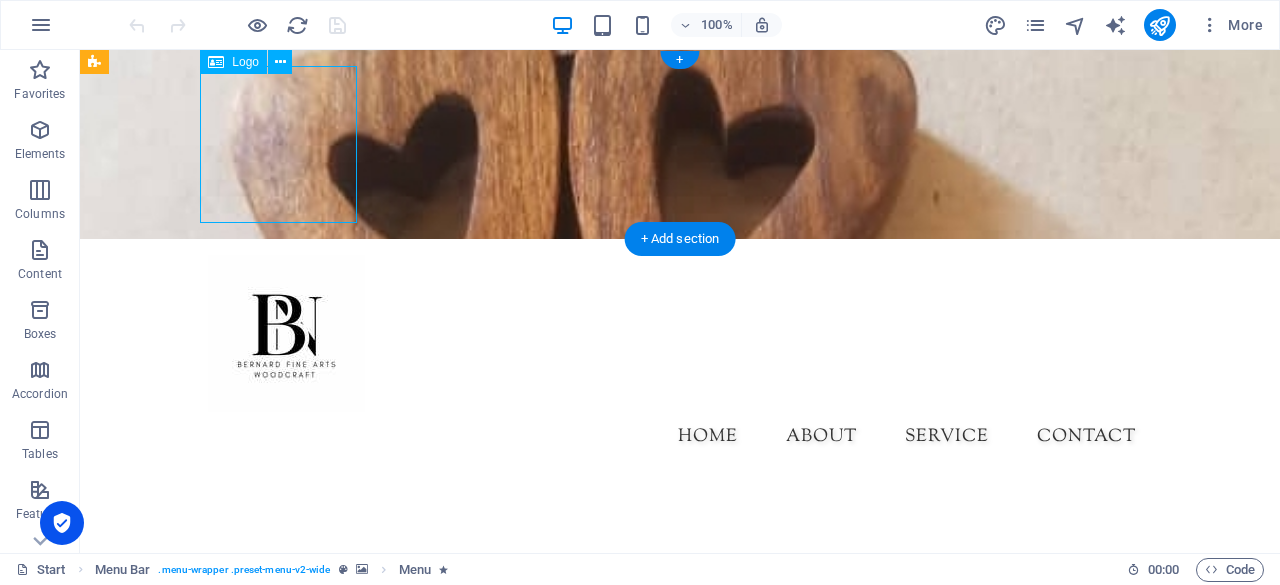 click at bounding box center (680, 333) 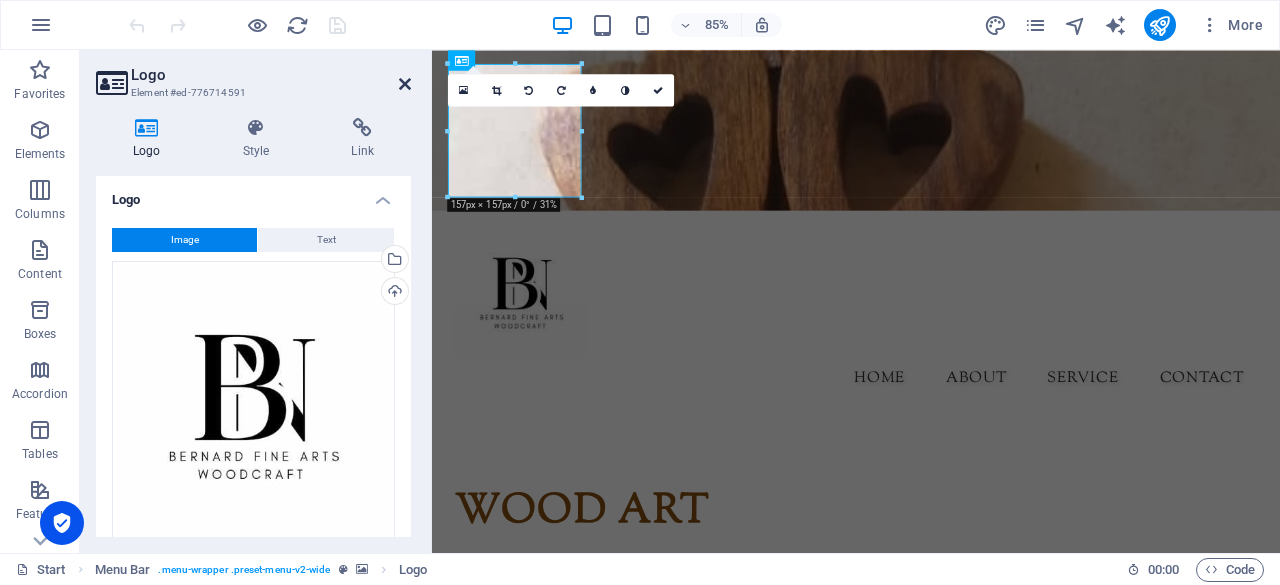 click at bounding box center (405, 84) 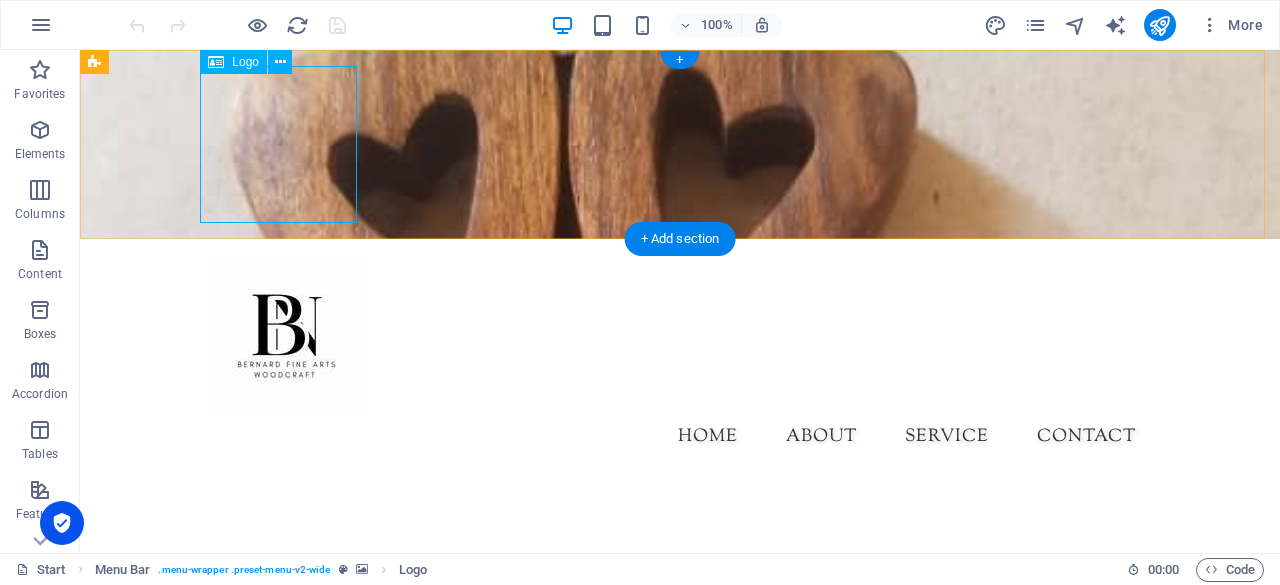 click at bounding box center (680, 333) 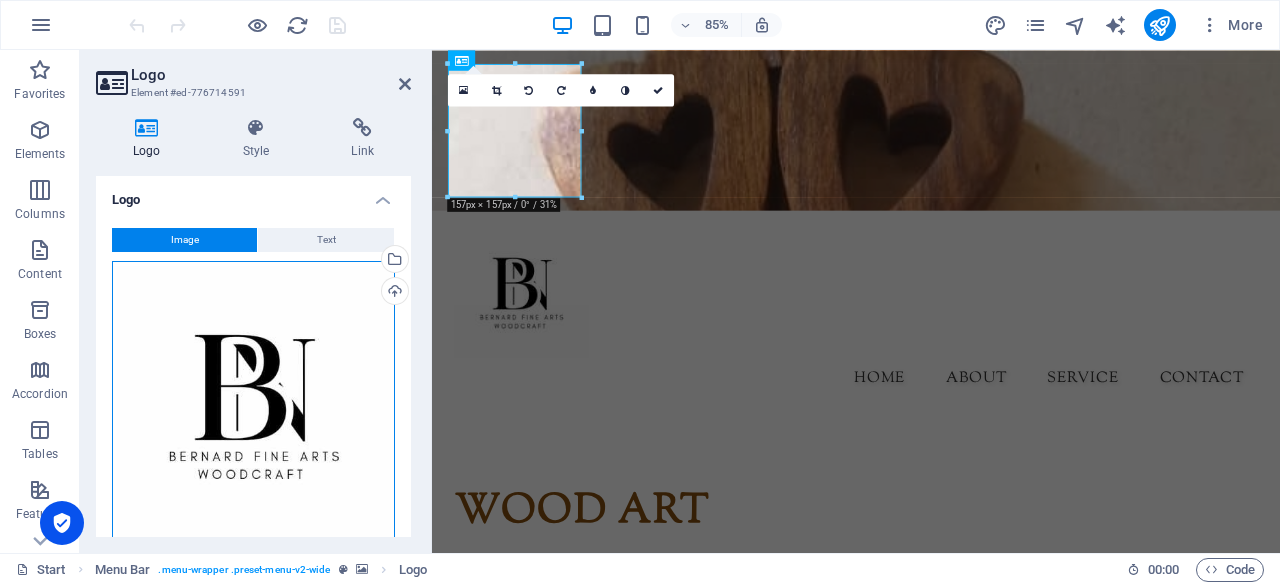 click on "Drag files here, click to choose files or select files from Files or our free stock photos & videos" at bounding box center (253, 402) 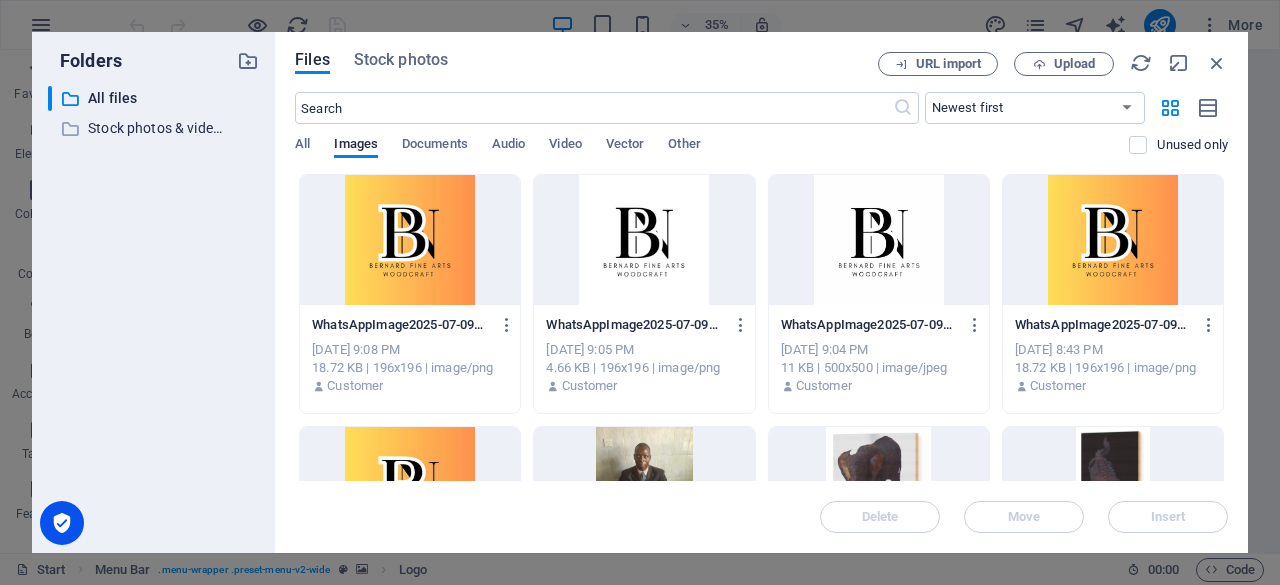 click at bounding box center [410, 240] 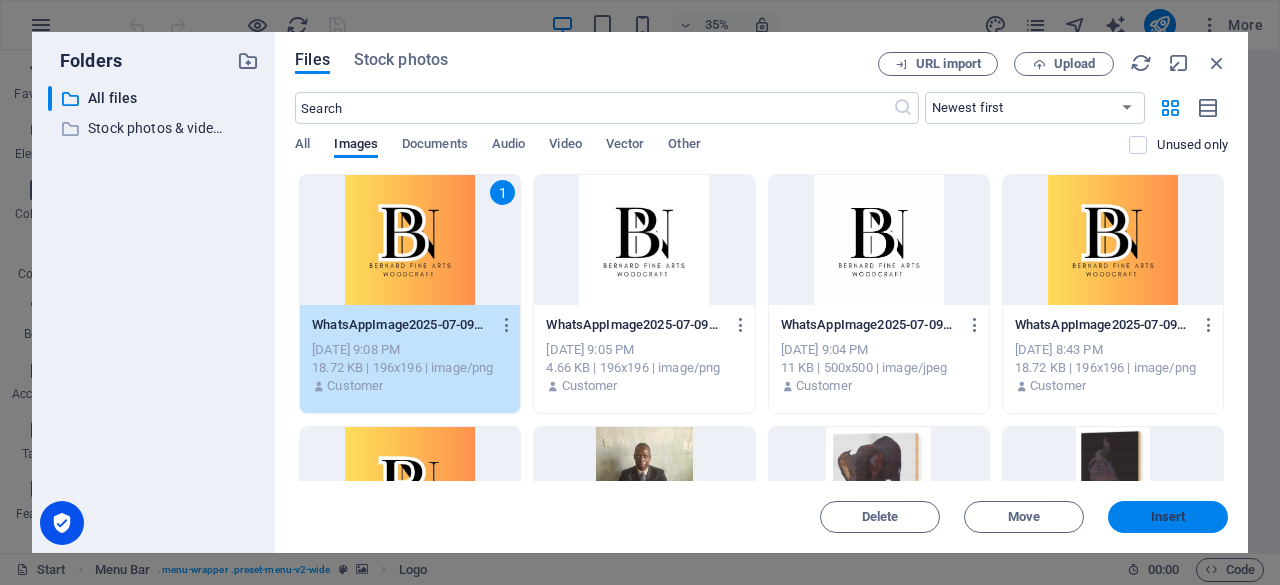click on "Insert" at bounding box center [1168, 517] 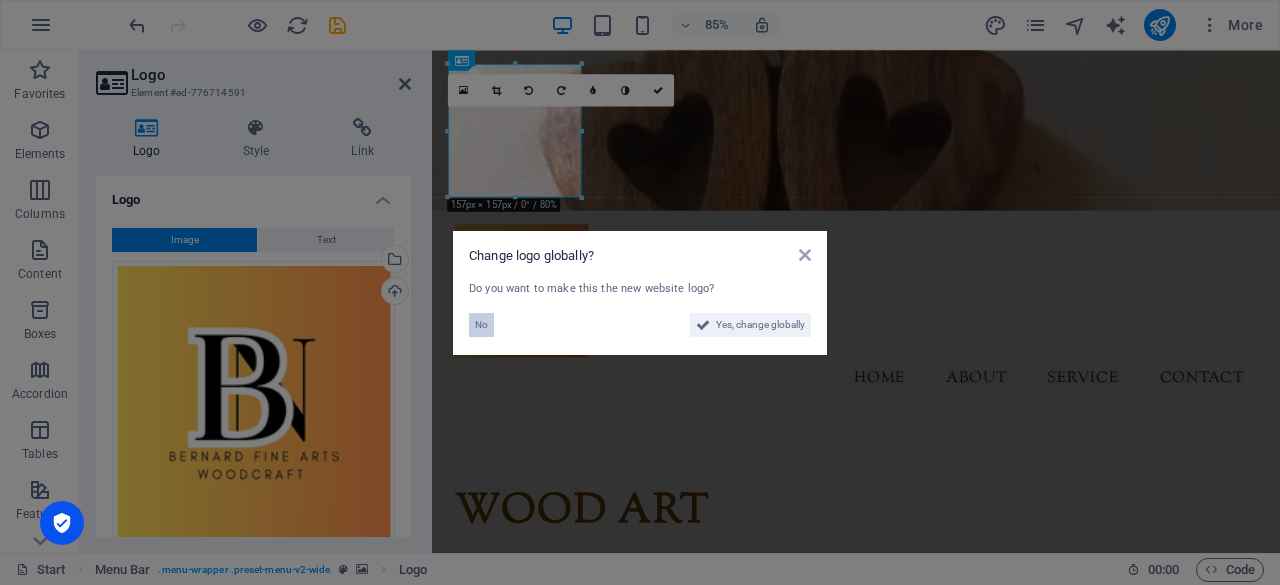 click on "No" at bounding box center (481, 325) 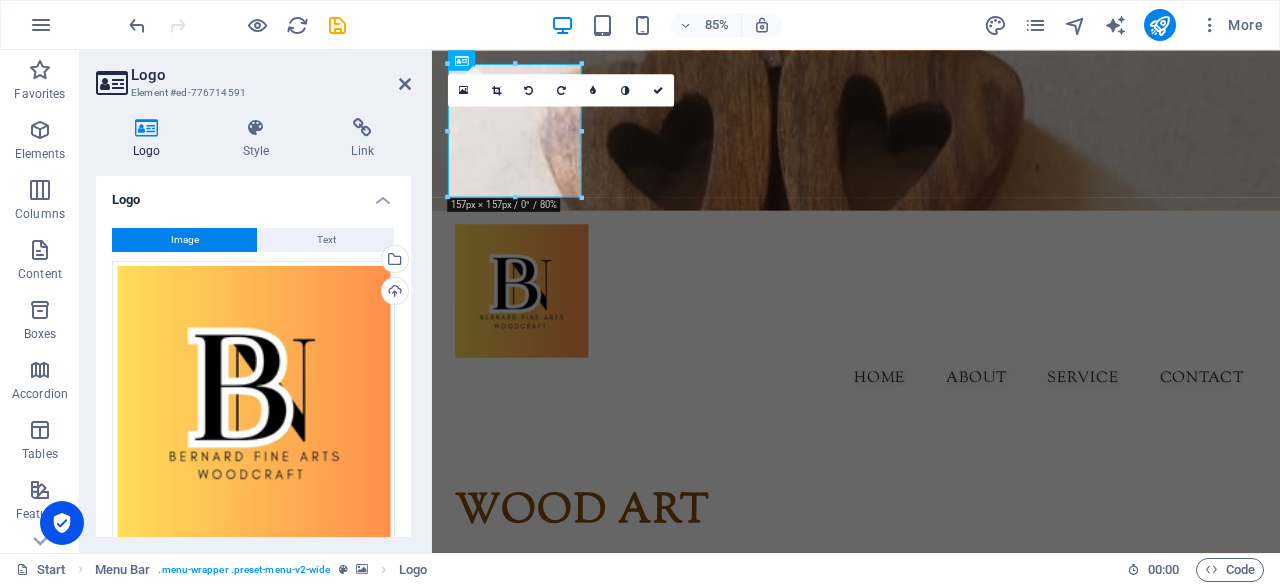 drag, startPoint x: 406, startPoint y: 252, endPoint x: 403, endPoint y: 379, distance: 127.03543 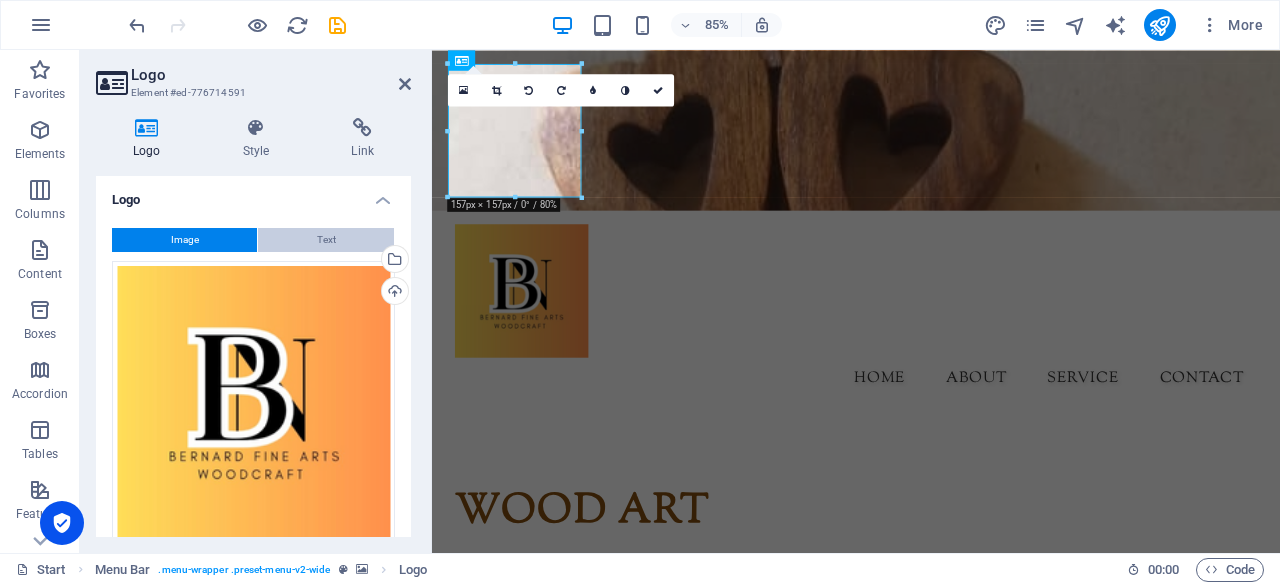 click on "Text" at bounding box center [326, 240] 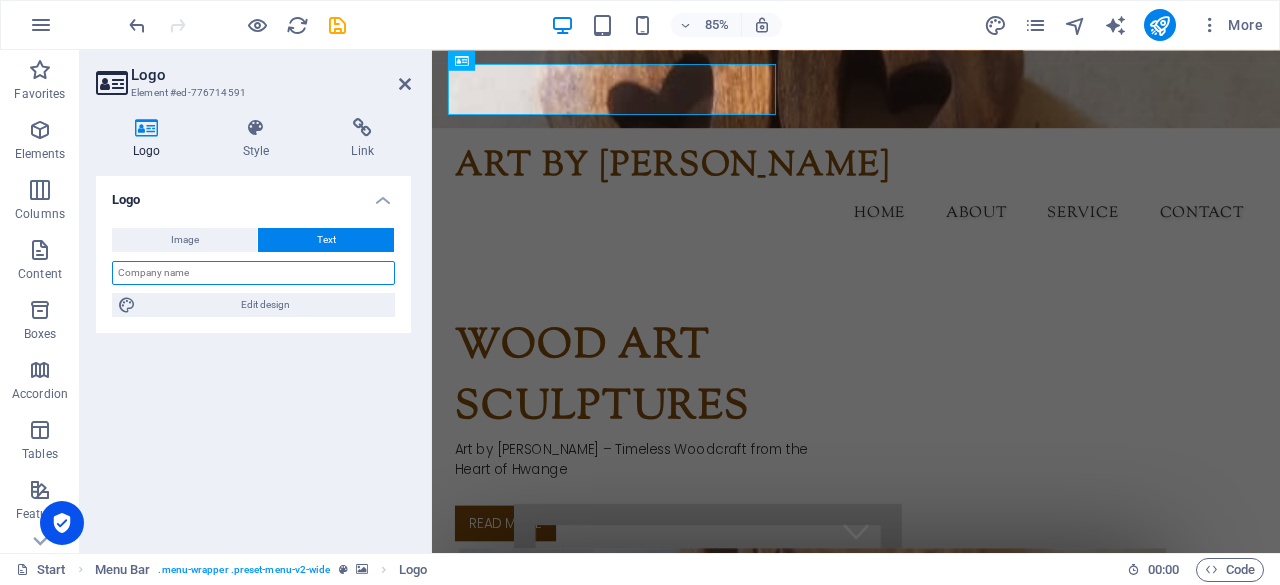 click at bounding box center [253, 273] 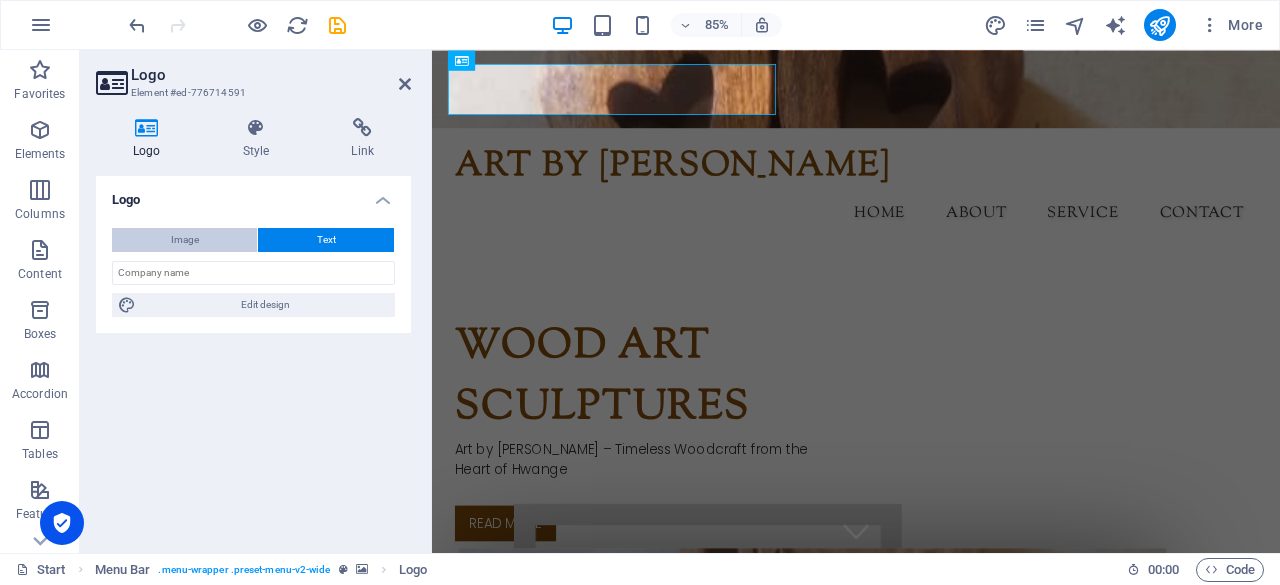 click on "Image" at bounding box center (184, 240) 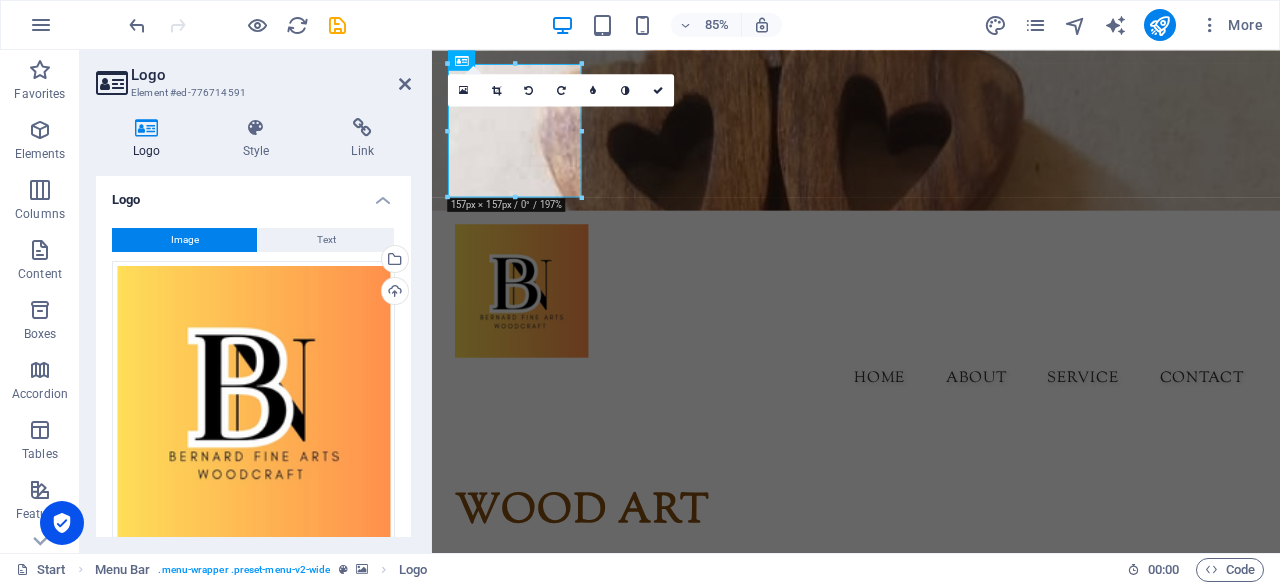 drag, startPoint x: 412, startPoint y: 315, endPoint x: 412, endPoint y: 355, distance: 40 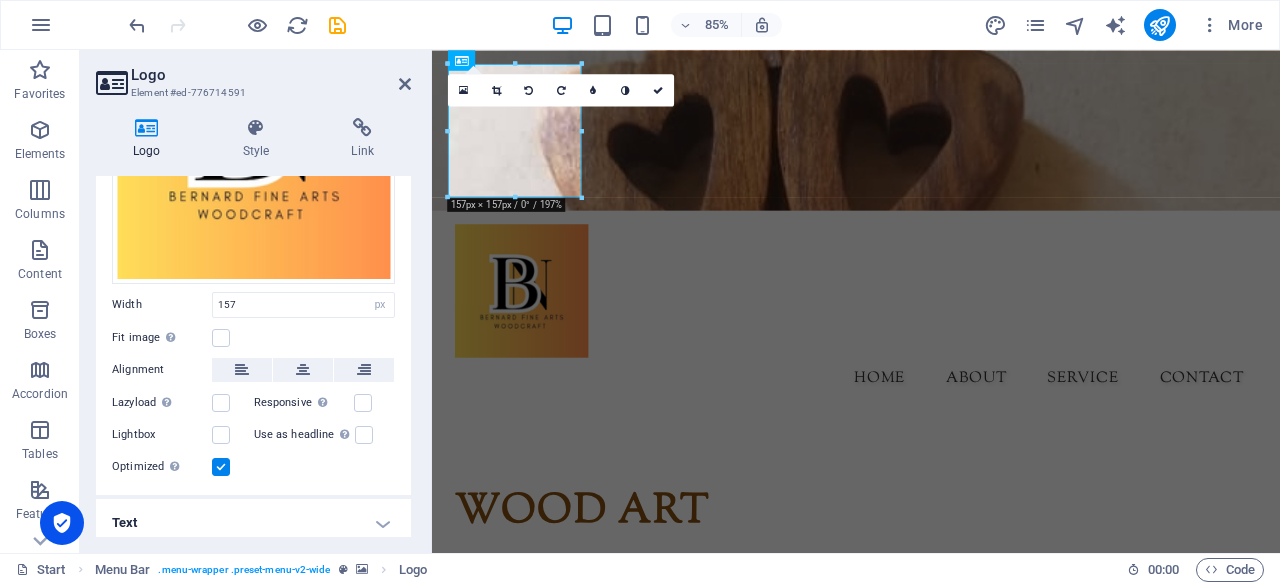 scroll, scrollTop: 264, scrollLeft: 0, axis: vertical 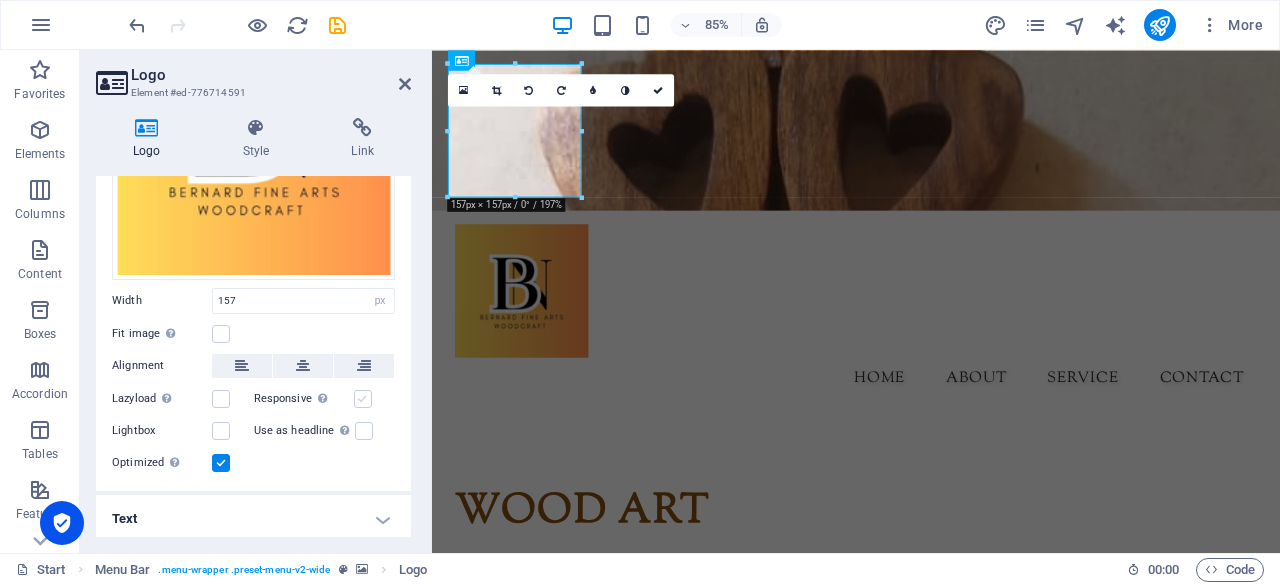 click at bounding box center (363, 399) 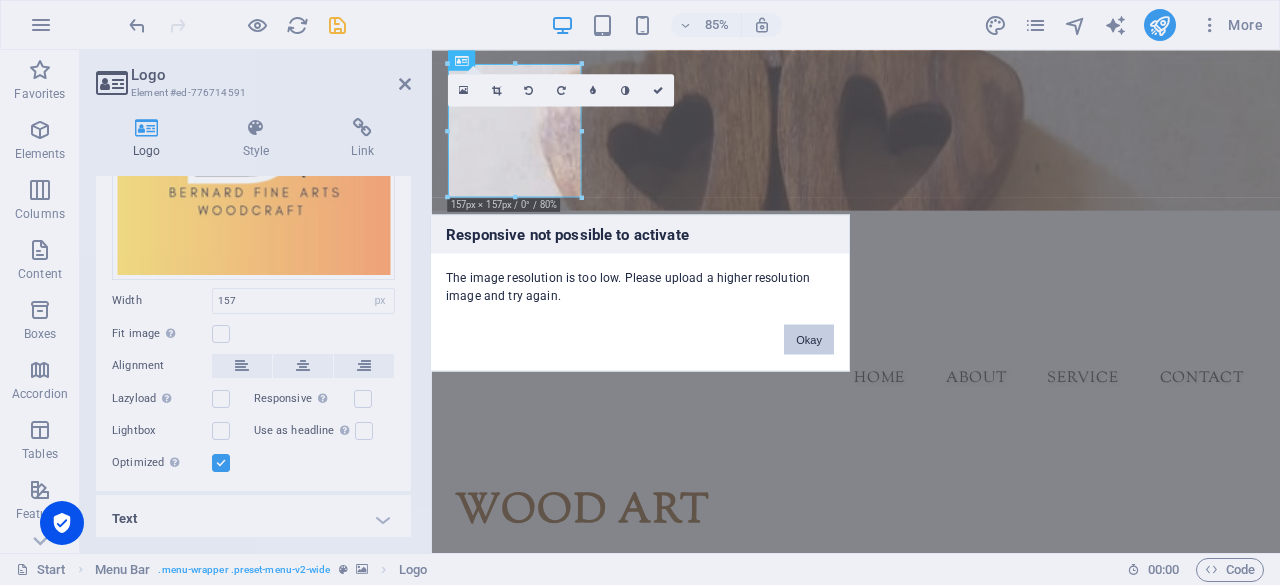click on "Okay" at bounding box center (809, 339) 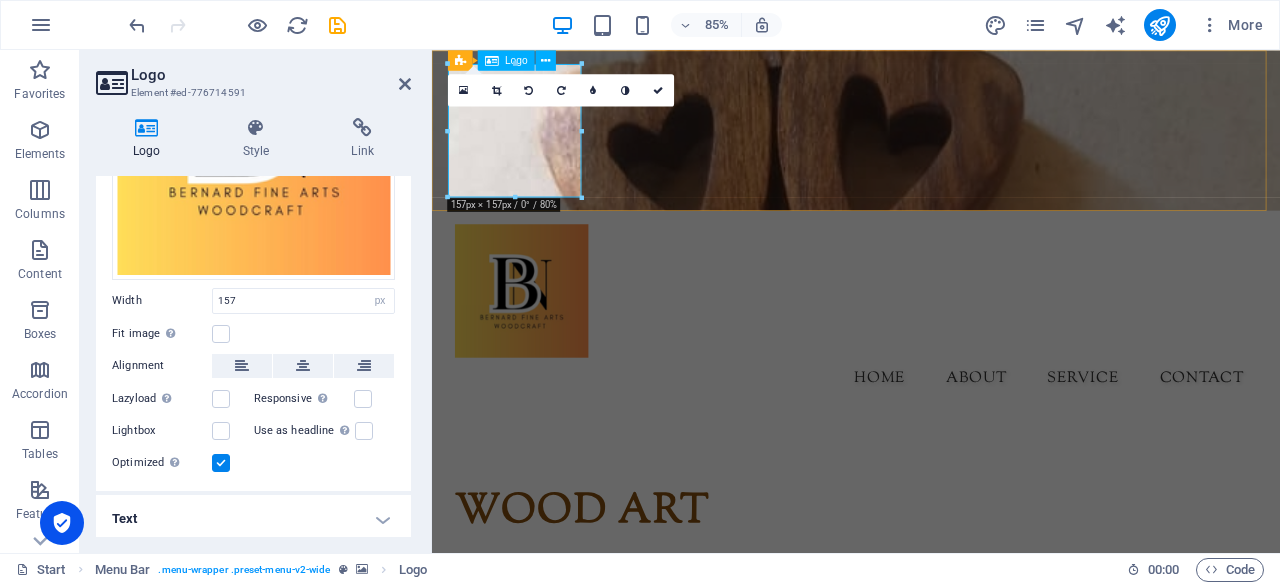 click at bounding box center (931, 333) 